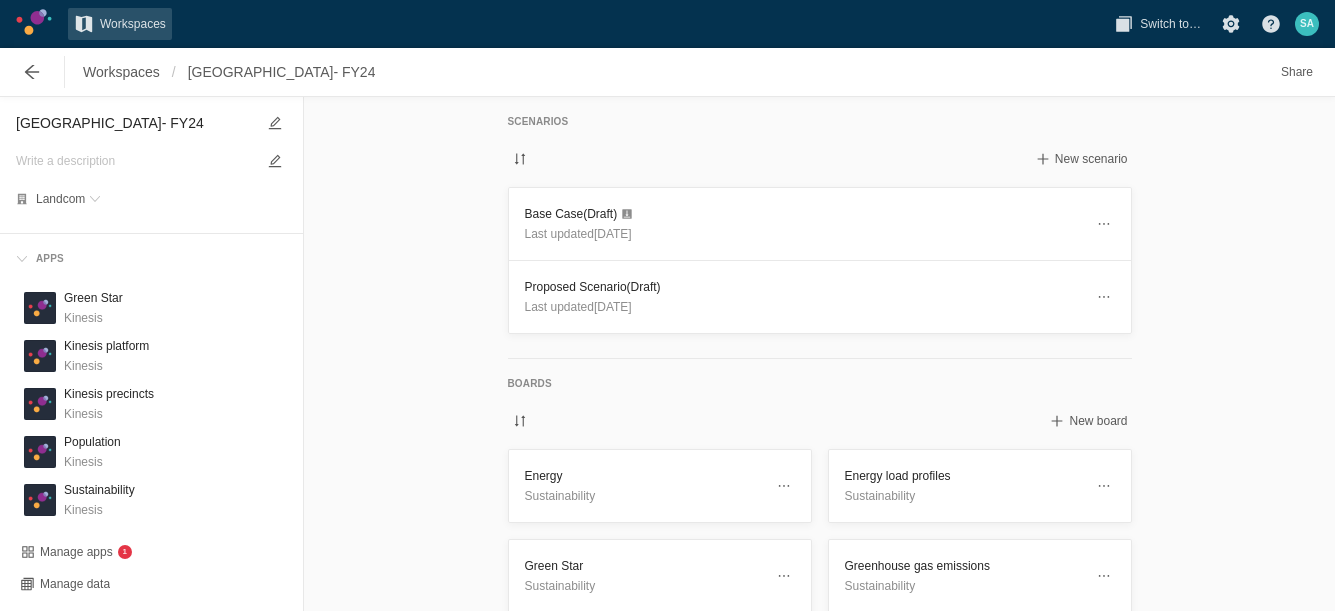 scroll, scrollTop: 0, scrollLeft: 0, axis: both 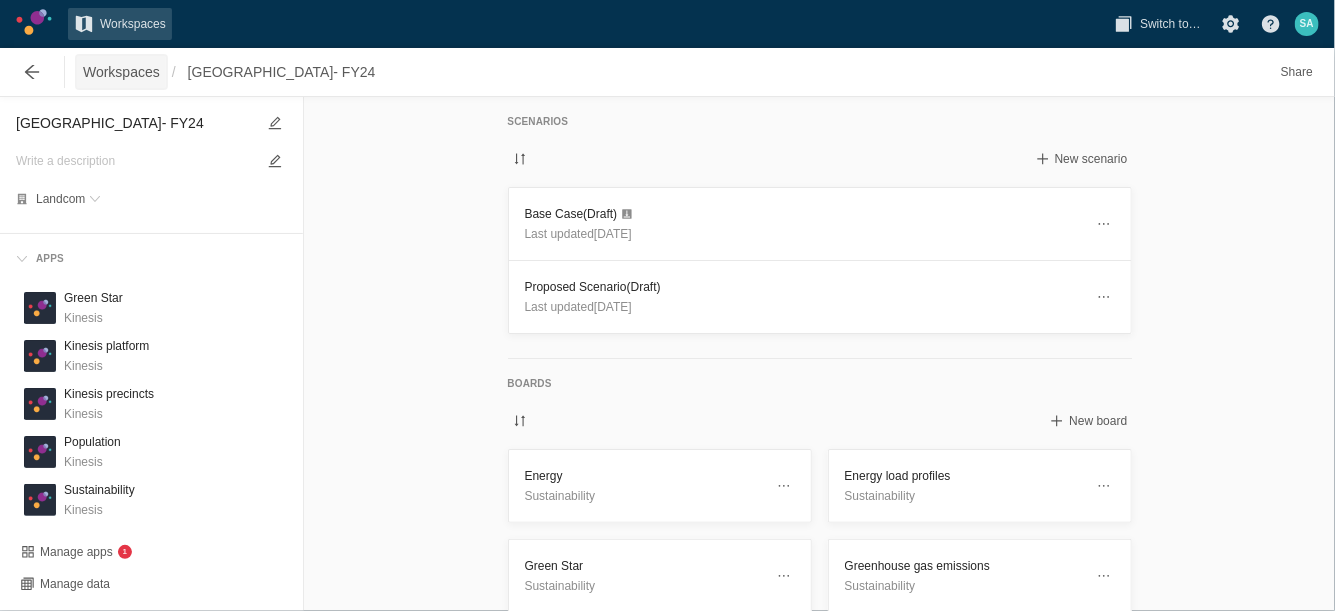 click on "Workspaces" at bounding box center [121, 72] 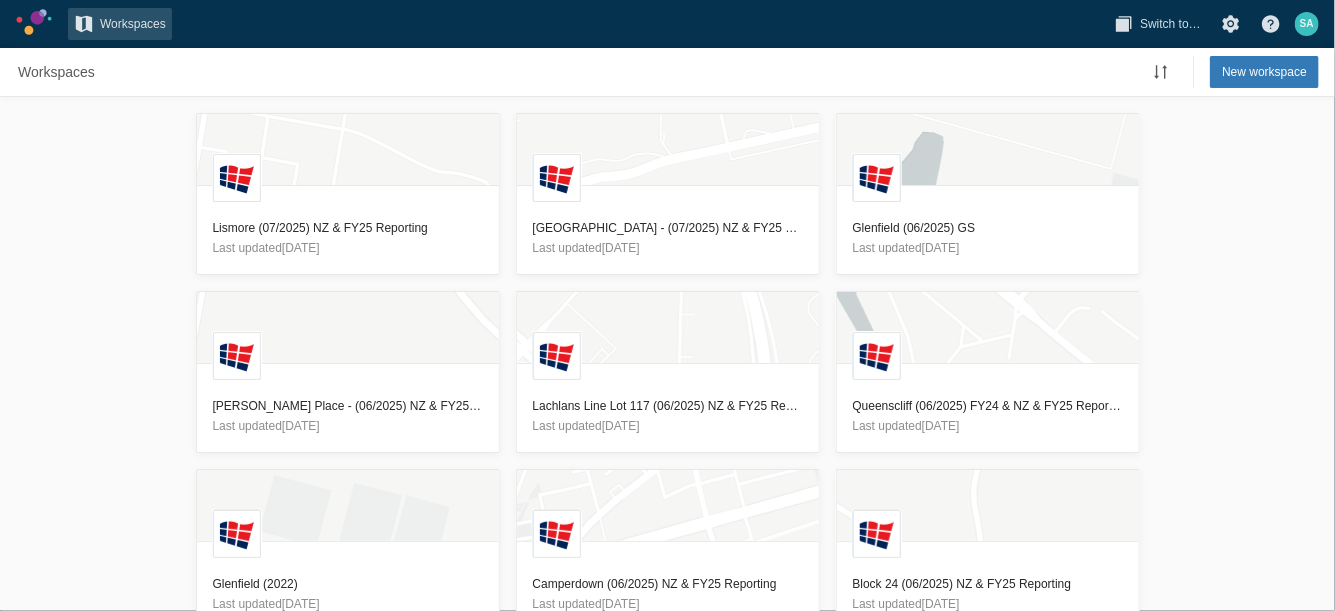 click on "L Lismore (07/2025) [GEOGRAPHIC_DATA] & FY25 Reporting Last updated  [DATE] [GEOGRAPHIC_DATA] North - (07/2025) [GEOGRAPHIC_DATA] & FY25 Reporting Last updated  [DATE] [GEOGRAPHIC_DATA] (06/2025) GS Last updated  [DATE] [GEOGRAPHIC_DATA][PERSON_NAME] - (06/2025) [GEOGRAPHIC_DATA] & FY25 Reporting Last updated  [DATE] L Lachlans Line Lot 117 (06/2025) NZ & FY25 Reporting Last updated  [DATE] L Queenscliff (06/2025) FY24 & NZ & FY25 Reporting Last updated  [DATE] [GEOGRAPHIC_DATA] (2022) Last updated  [DATE] L Camperdown (06/2025) NZ & FY25 Reporting Last updated  [DATE] L Block 24 (06/2025) [GEOGRAPHIC_DATA] & FY25 Reporting Last updated  [DATE] L Mullumbimby (06/2025) [GEOGRAPHIC_DATA] & FY25 Reporting Last updated  [DATE] L Lismore - SCU (06/2025) NZ & FY25 Reporting Last updated  [DATE] L Austral- 06/2025- NZ & FY25 Reporting Last updated  [DATE] L Garden Suburb (06/2025) NZ & FY25 Reporting Last updated  [DATE] [GEOGRAPHIC_DATA] (06/2025) [GEOGRAPHIC_DATA] & FY25 Reporting Last updated  [DATE] [PERSON_NAME] (2024) [GEOGRAPHIC_DATA]-waiting for data Last updated  [DATE] L" at bounding box center (667, 354) 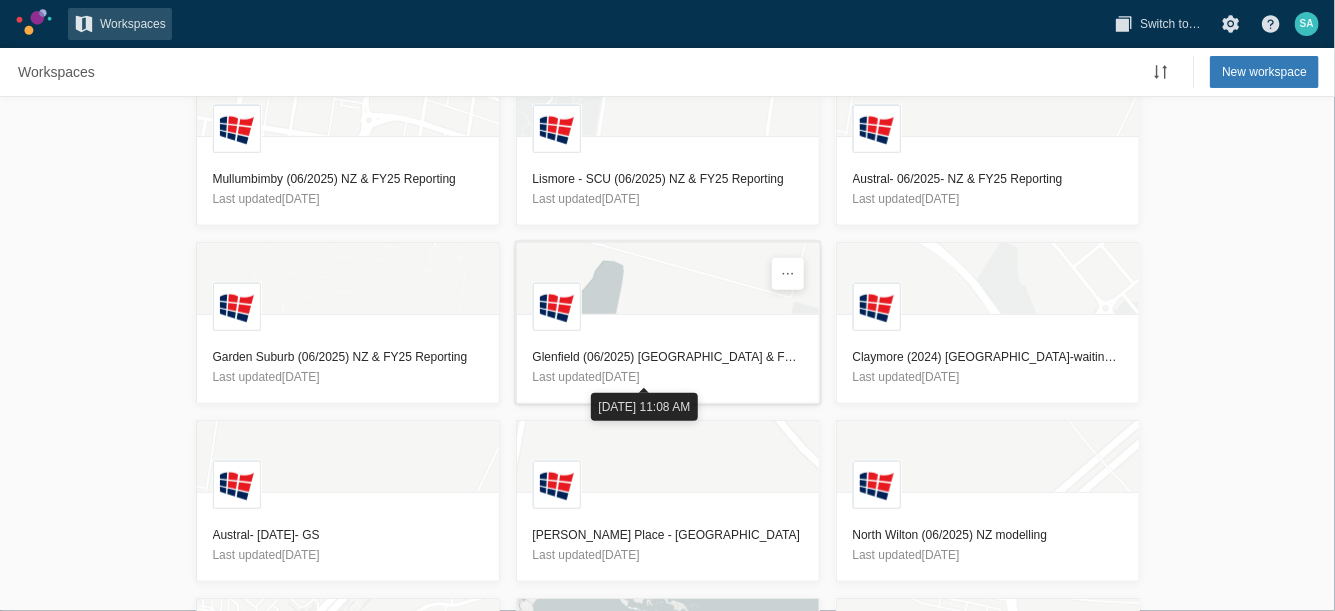 click on "Glenfield (06/2025) [GEOGRAPHIC_DATA] & FY25 Reporting" at bounding box center [668, 357] 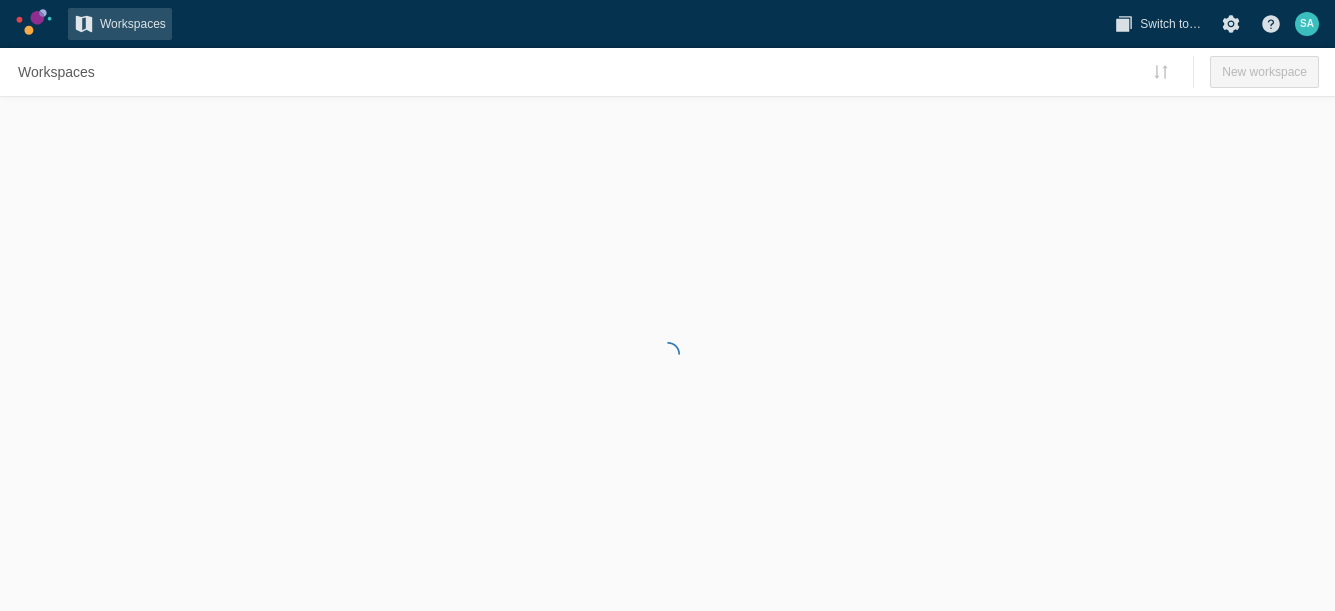 scroll, scrollTop: 0, scrollLeft: 0, axis: both 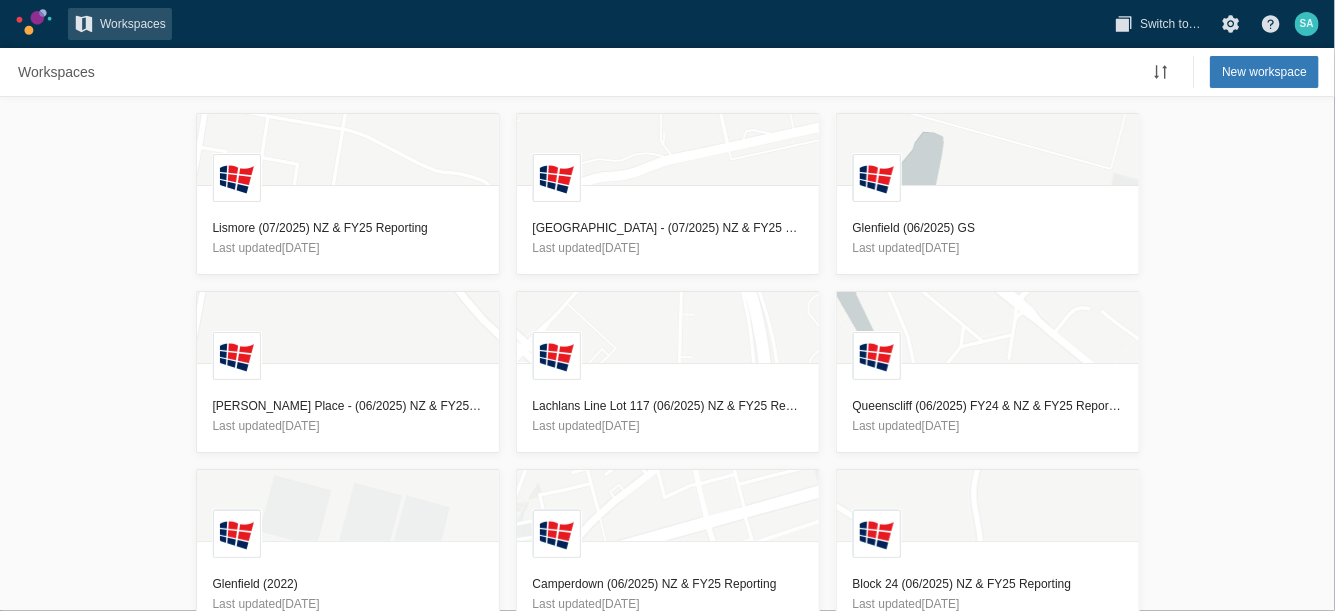 click on "L Lismore (07/2025) [GEOGRAPHIC_DATA] & FY25 Reporting Last updated  [DATE] [GEOGRAPHIC_DATA] North - (07/2025) [GEOGRAPHIC_DATA] & FY25 Reporting Last updated  [DATE] [GEOGRAPHIC_DATA] (06/2025) GS Last updated  [DATE] [GEOGRAPHIC_DATA][PERSON_NAME] - (06/2025) [GEOGRAPHIC_DATA] & FY25 Reporting Last updated  [DATE] L Lachlans Line Lot 117 (06/2025) NZ & FY25 Reporting Last updated  [DATE] L Queenscliff (06/2025) FY24 & NZ & FY25 Reporting Last updated  [DATE] [GEOGRAPHIC_DATA] (2022) Last updated  [DATE] L Camperdown (06/2025) NZ & FY25 Reporting Last updated  [DATE] L Block 24 (06/2025) [GEOGRAPHIC_DATA] & FY25 Reporting Last updated  [DATE] L Mullumbimby (06/2025) [GEOGRAPHIC_DATA] & FY25 Reporting Last updated  [DATE] L Lismore - SCU (06/2025) NZ & FY25 Reporting Last updated  [DATE] L Austral- 06/2025- NZ & FY25 Reporting Last updated  [DATE] L Garden Suburb (06/2025) NZ & FY25 Reporting Last updated  [DATE] [GEOGRAPHIC_DATA] (06/2025) [GEOGRAPHIC_DATA] & FY25 Reporting Last updated  [DATE] [PERSON_NAME] (2024) [GEOGRAPHIC_DATA]-waiting for data Last updated  [DATE] L" at bounding box center [667, 354] 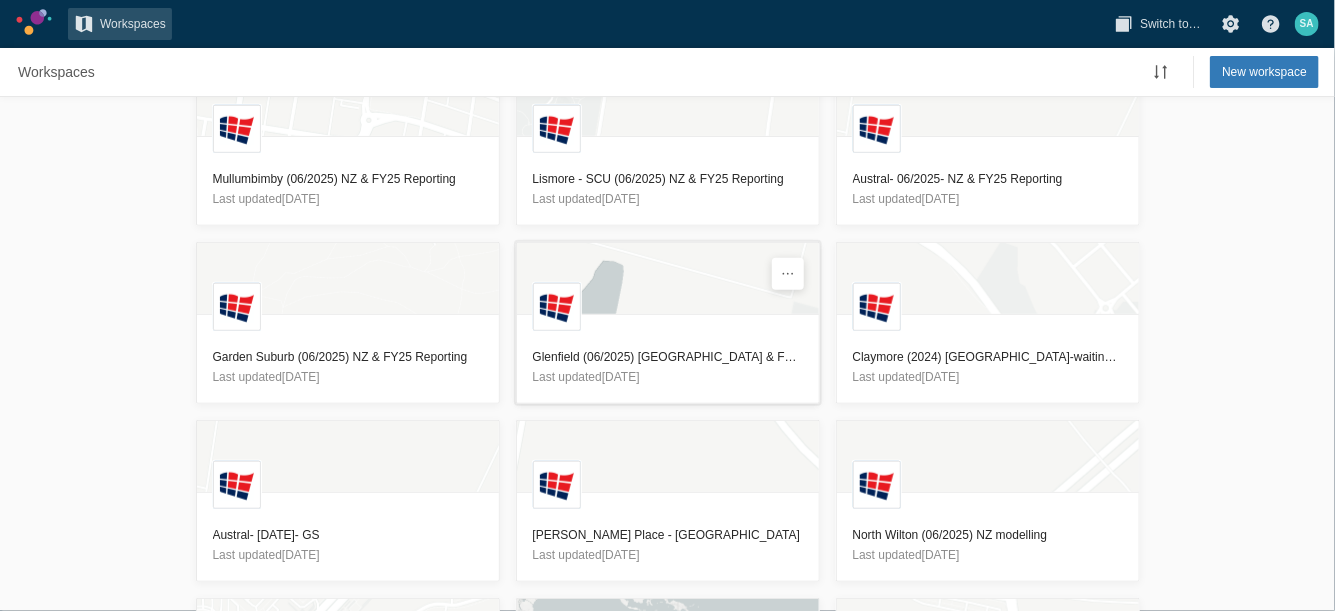 click on "Glenfield (06/2025) [GEOGRAPHIC_DATA] & FY25 Reporting" at bounding box center [668, 357] 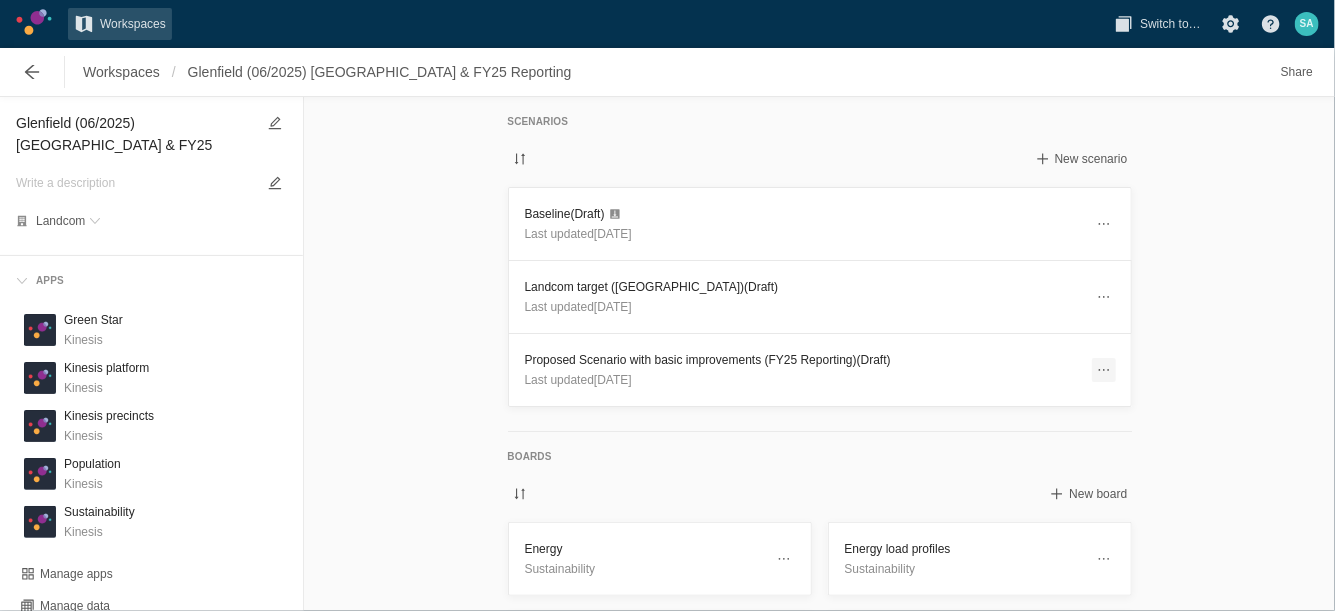 click at bounding box center (1104, 370) 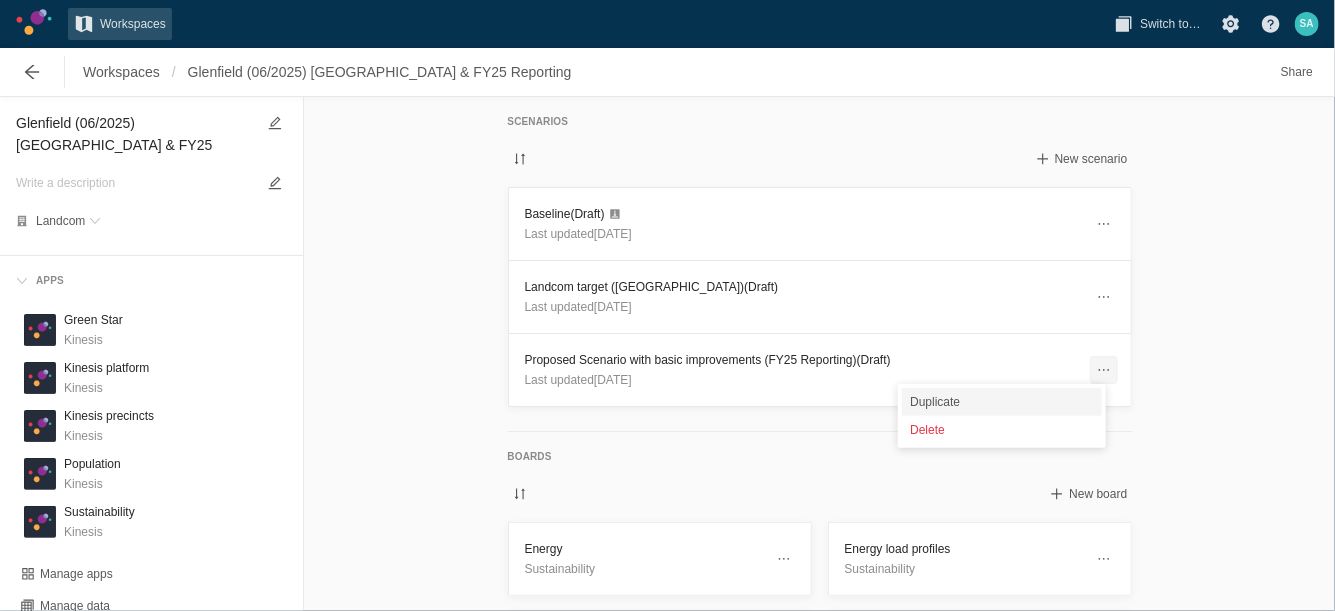 click on "Duplicate" at bounding box center [1002, 402] 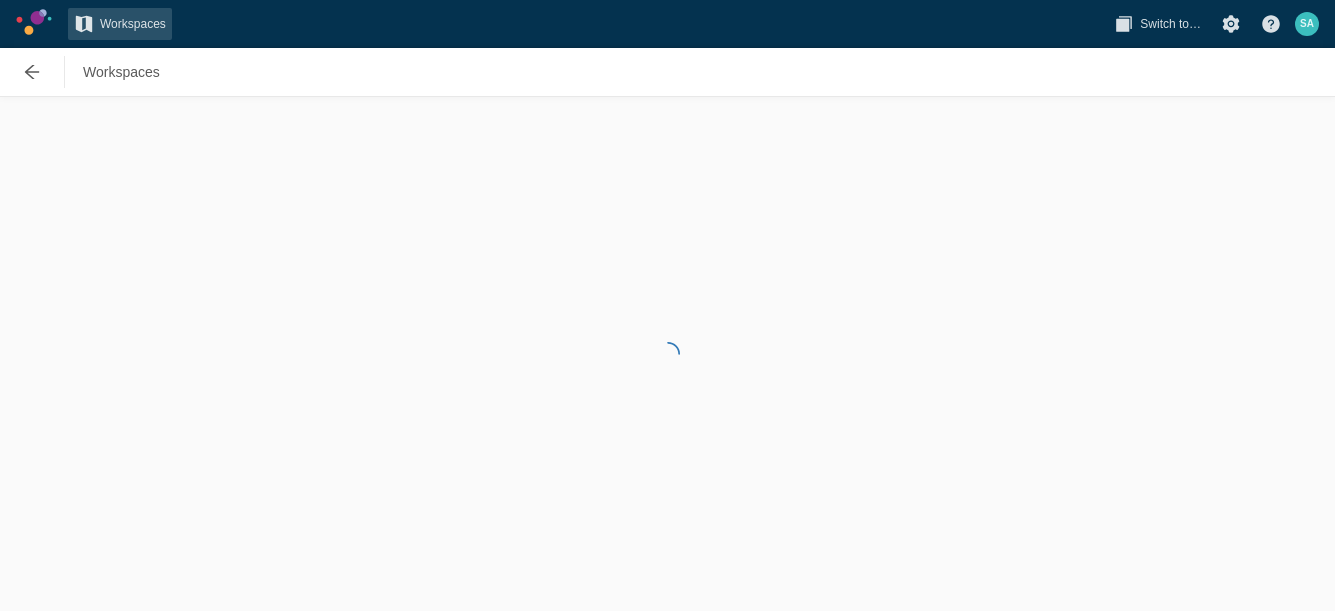 scroll, scrollTop: 0, scrollLeft: 0, axis: both 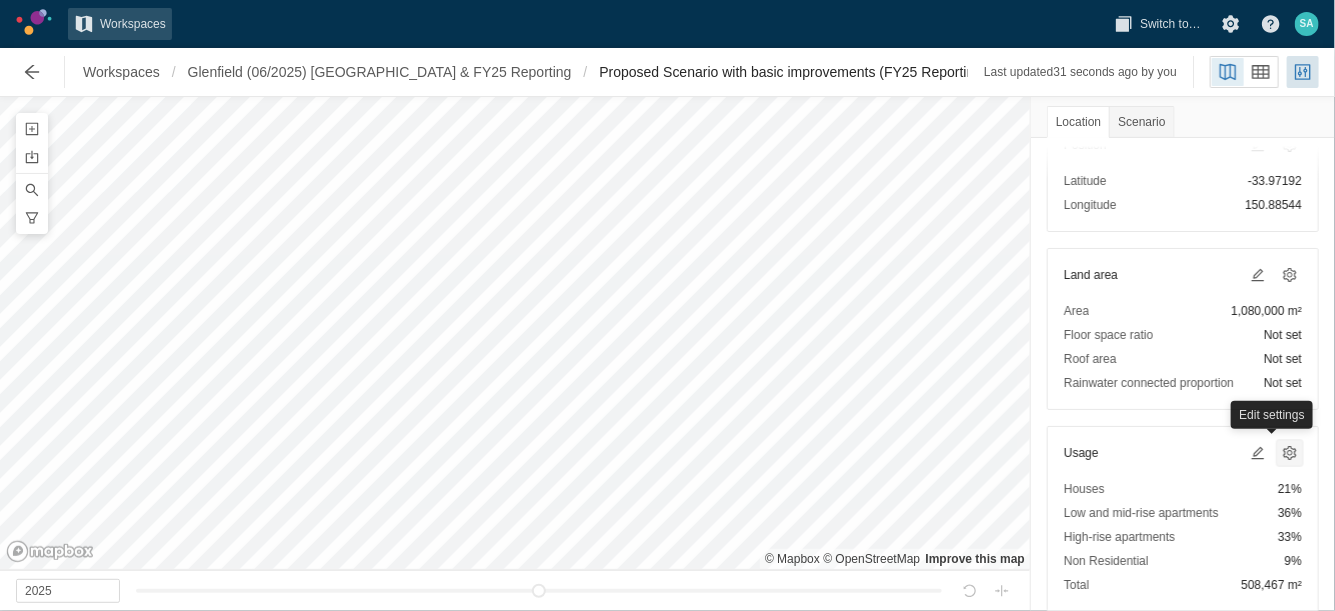 click at bounding box center (1290, 453) 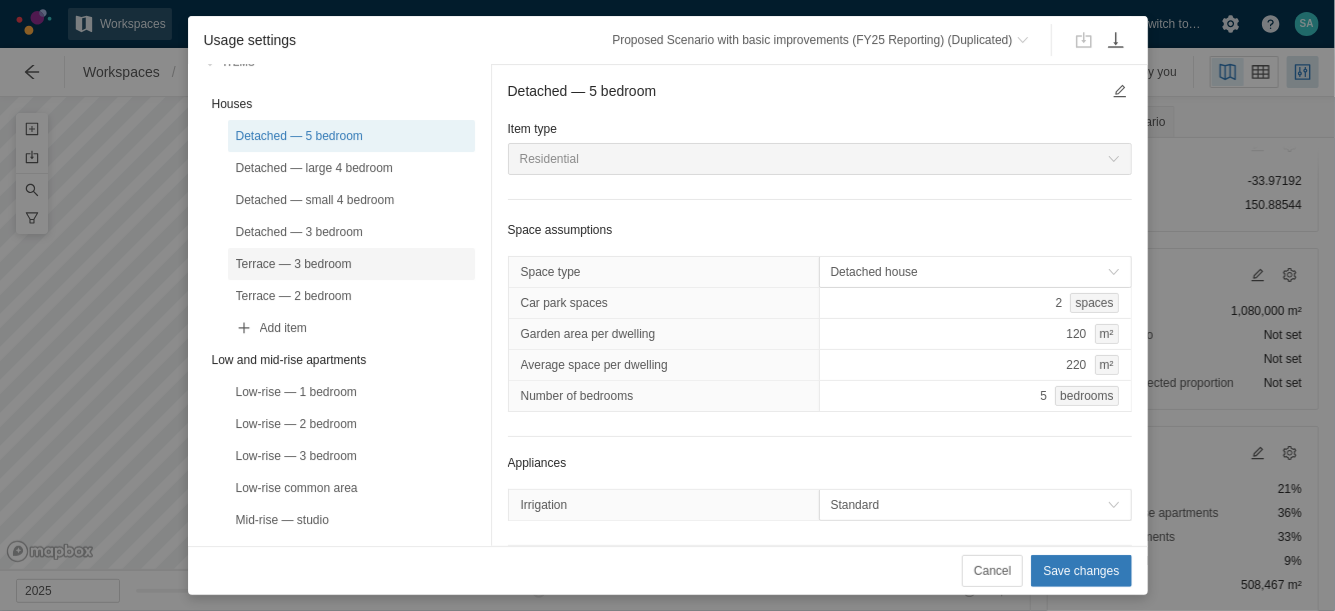 scroll, scrollTop: 250, scrollLeft: 0, axis: vertical 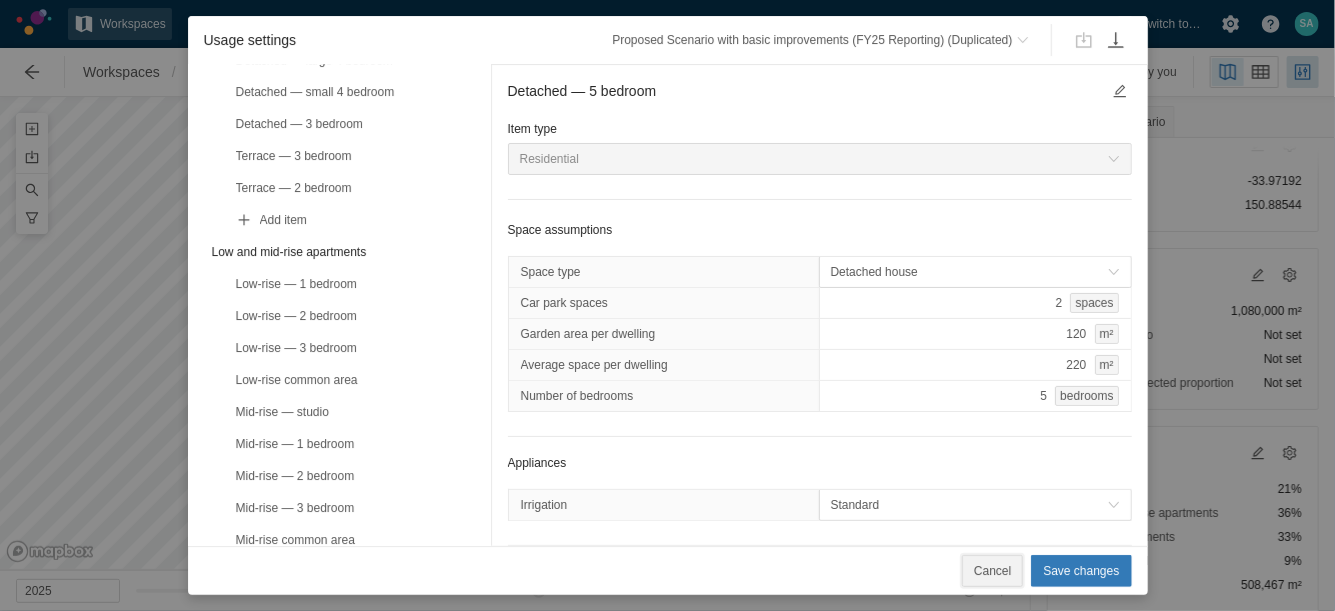 click on "Cancel" at bounding box center (992, 571) 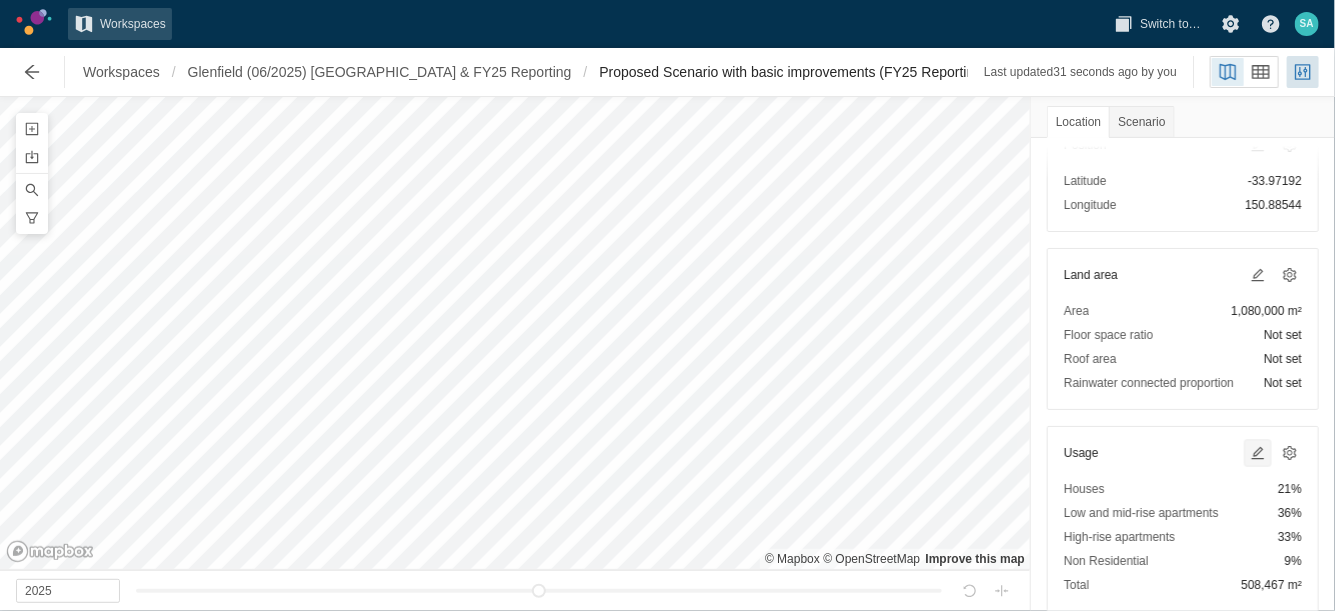 click at bounding box center (1258, 453) 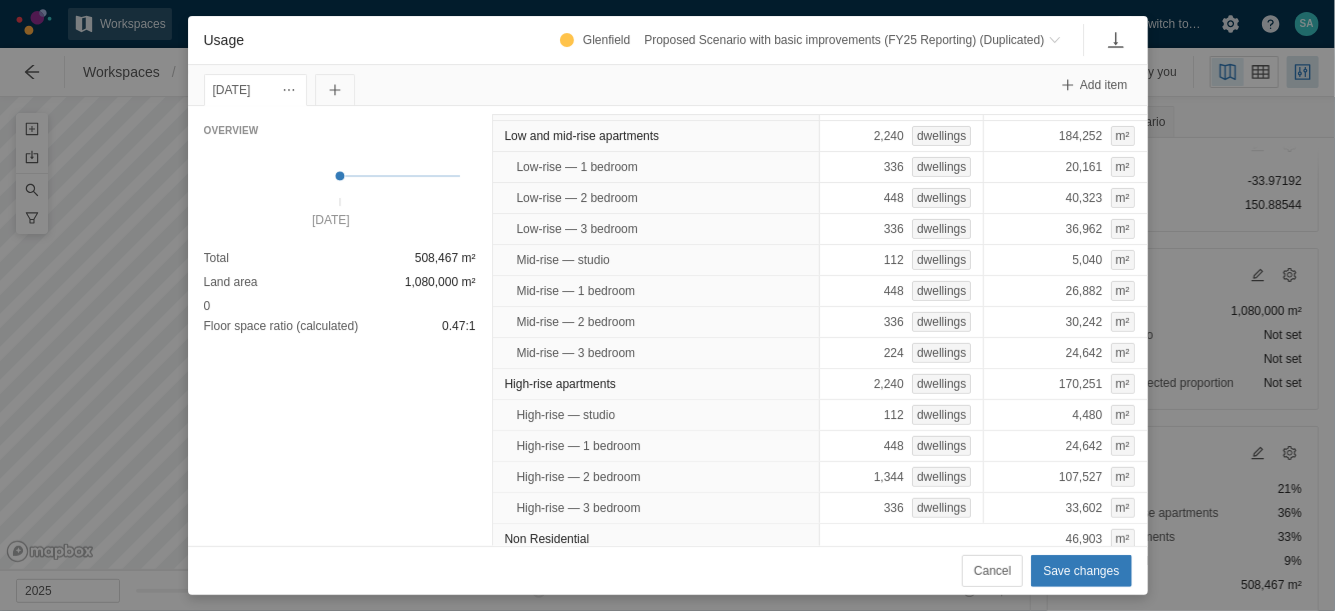 scroll, scrollTop: 243, scrollLeft: 0, axis: vertical 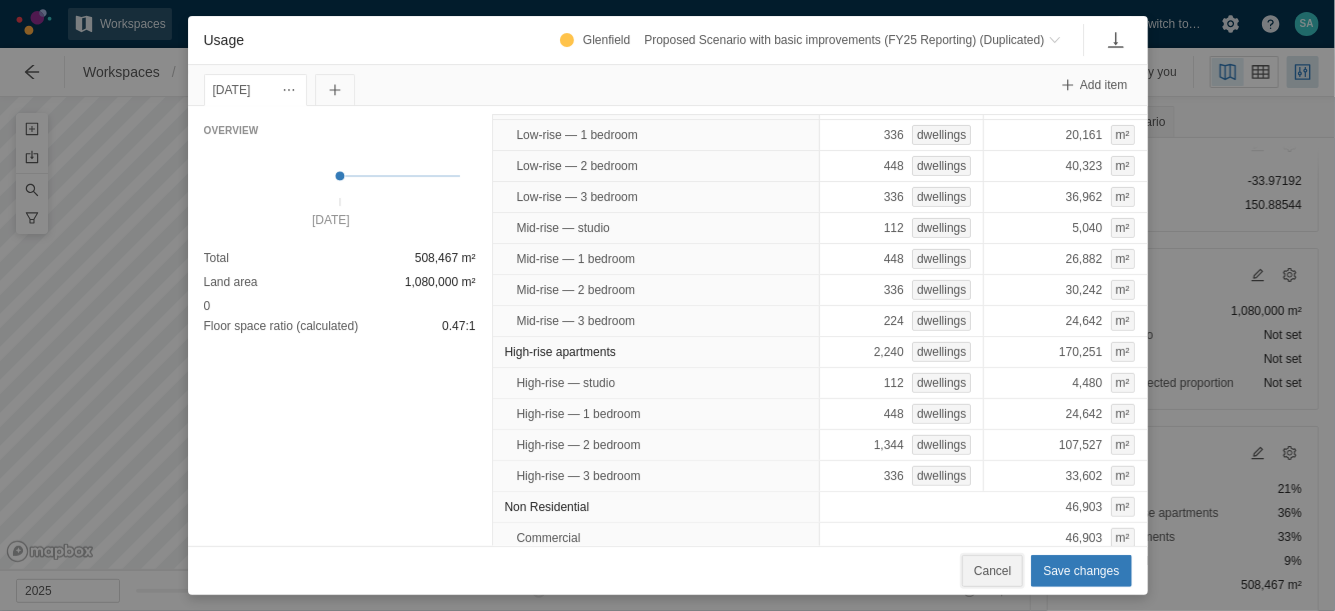 click on "Cancel" at bounding box center (992, 571) 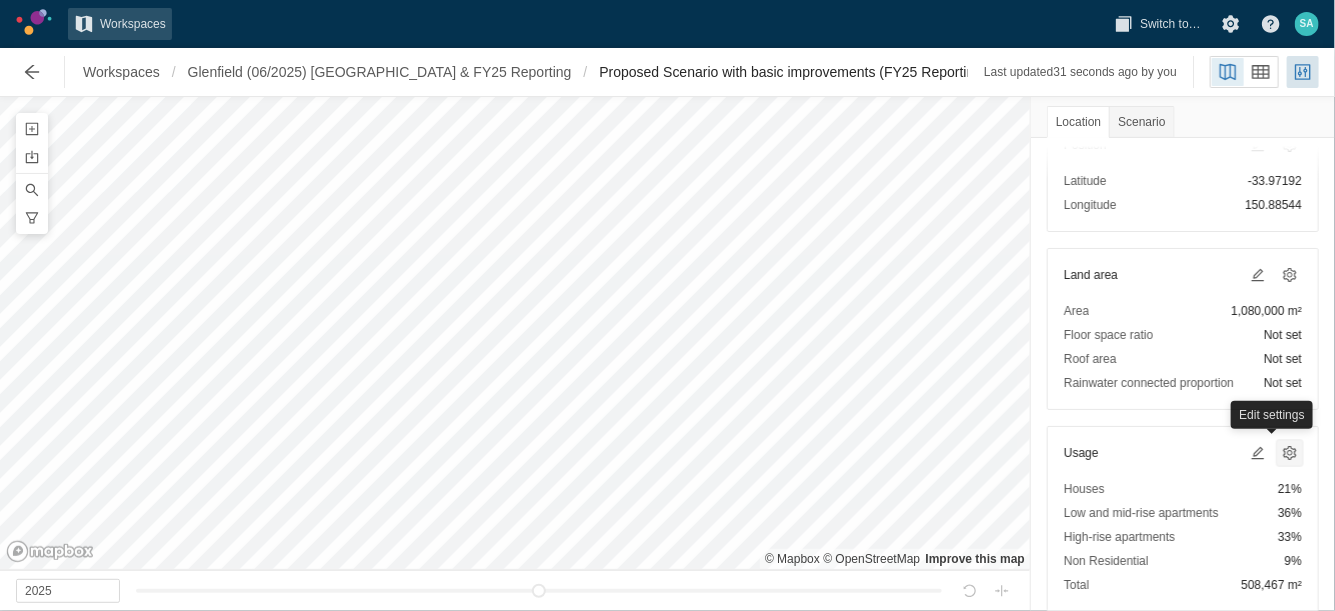 click at bounding box center (1290, 453) 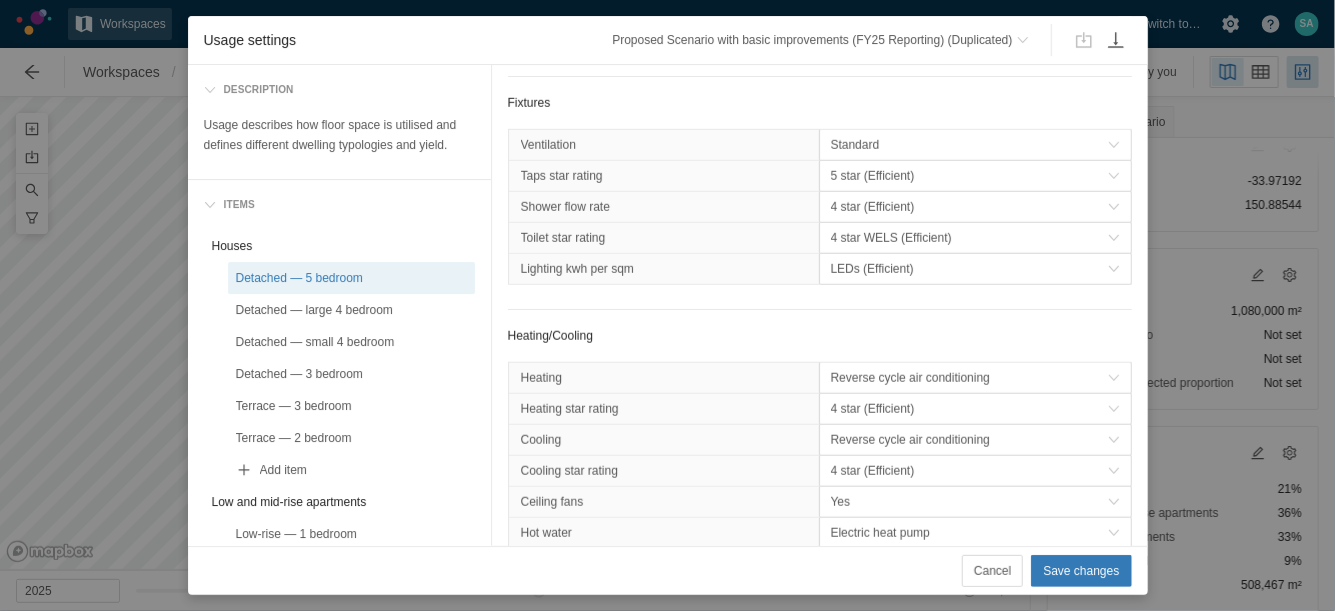 scroll, scrollTop: 595, scrollLeft: 0, axis: vertical 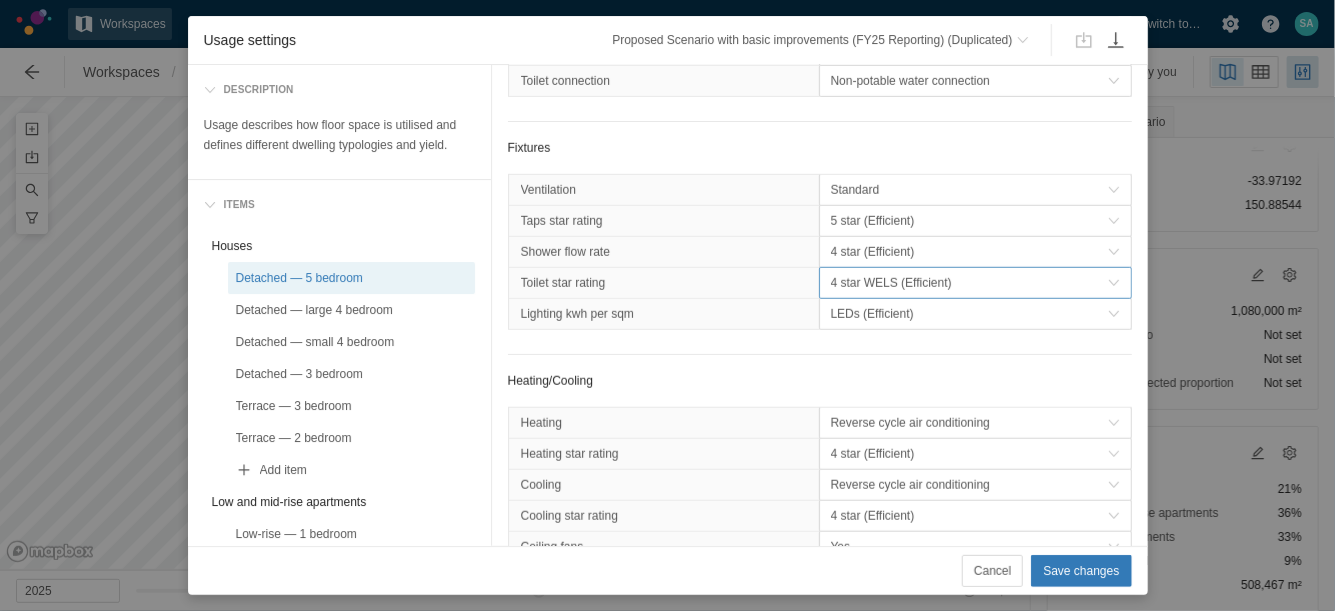 click on "4 star WELS (Efficient)" at bounding box center [969, 283] 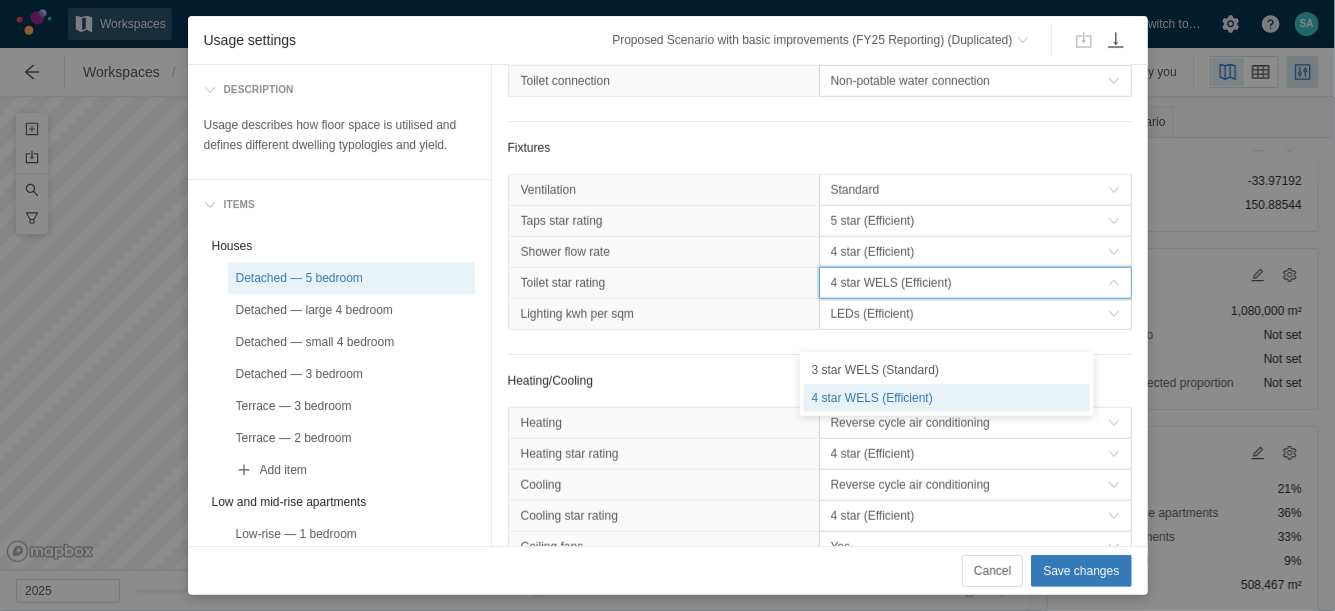 click on "4 star WELS (Efficient)" at bounding box center [969, 283] 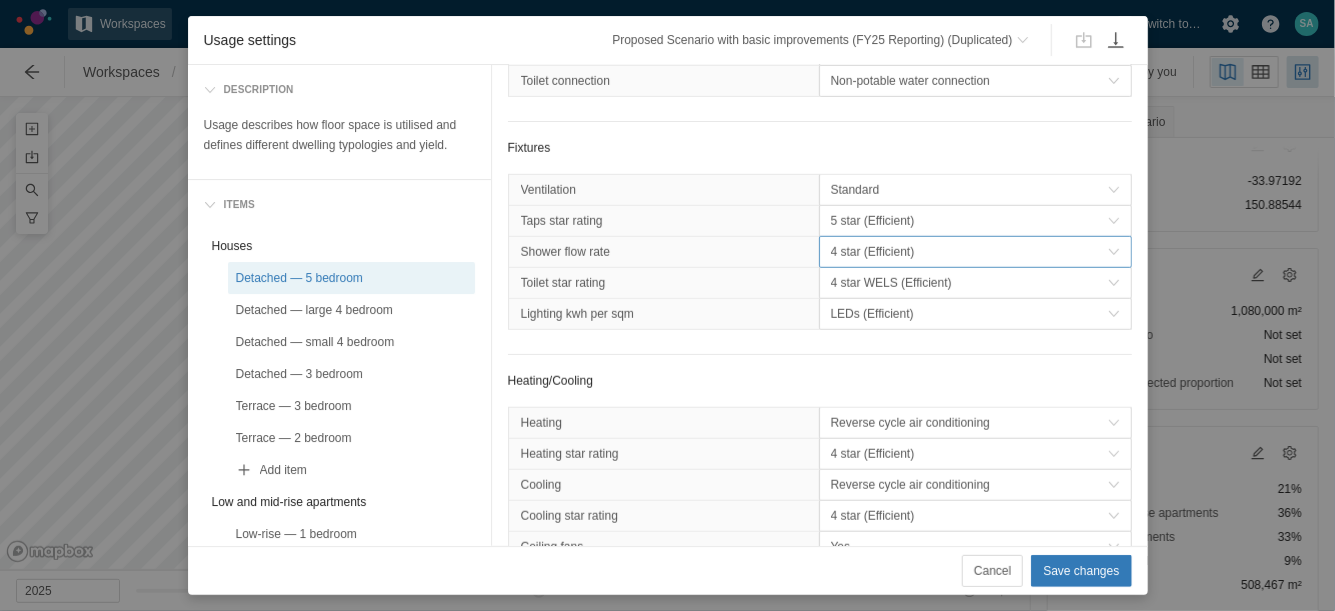 click on "4 star (Efficient)" at bounding box center (969, 252) 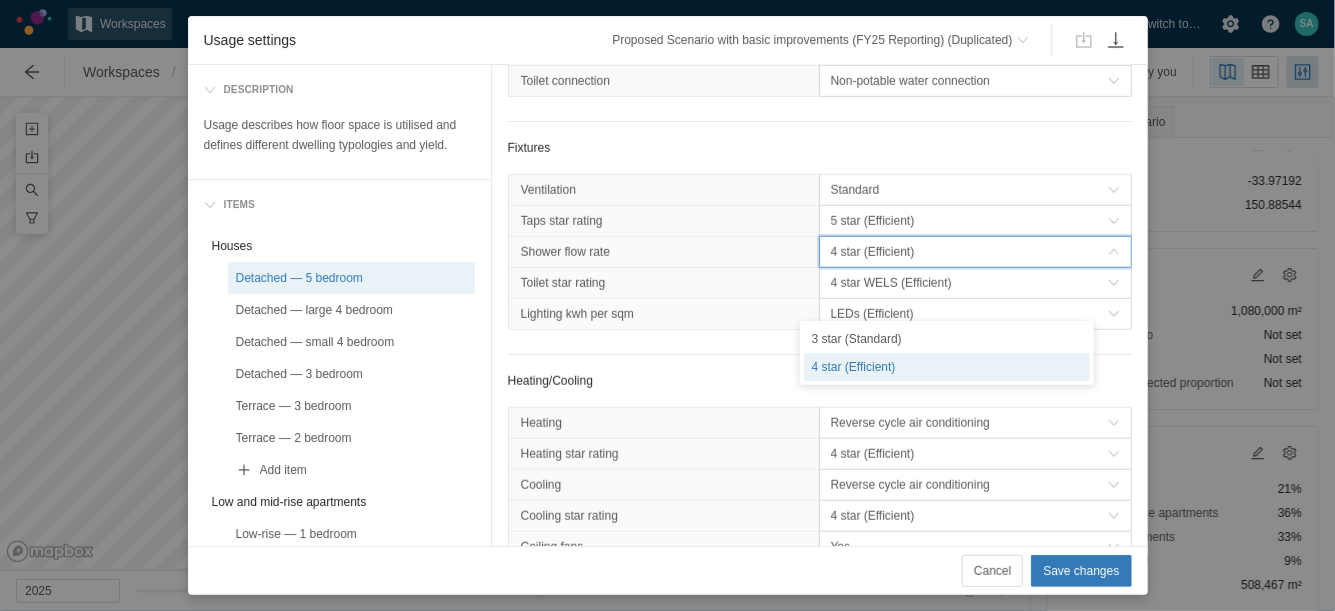 click on "4 star (Efficient)" at bounding box center [969, 252] 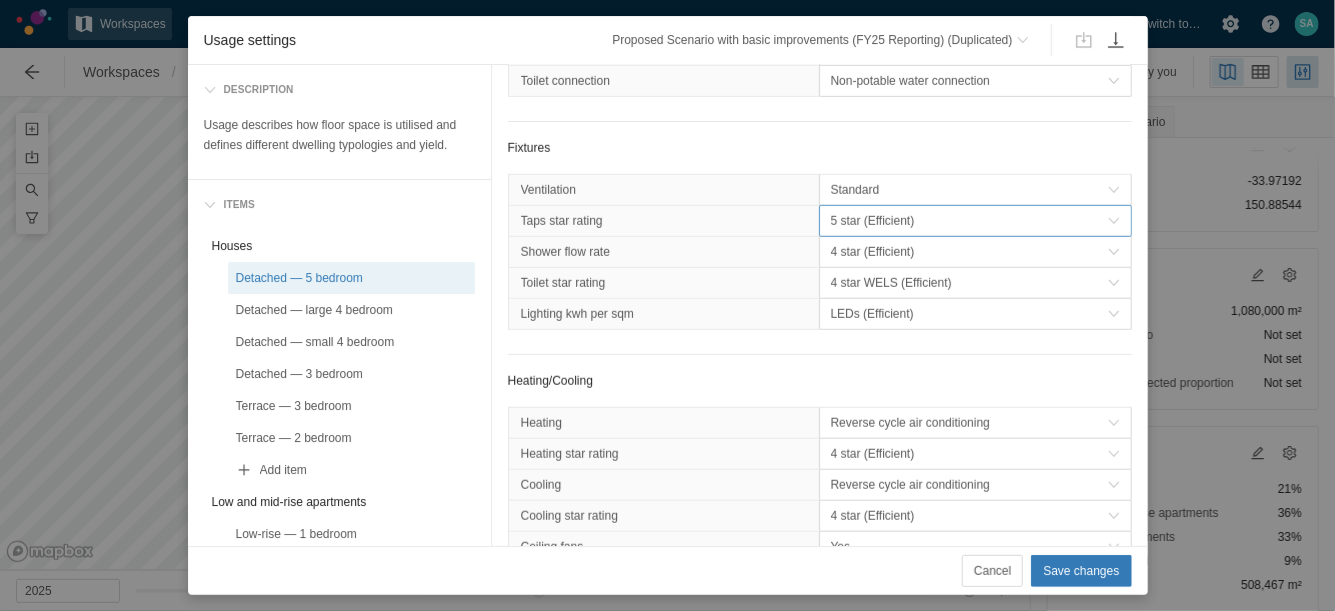click on "5 star (Efficient)" at bounding box center (969, 221) 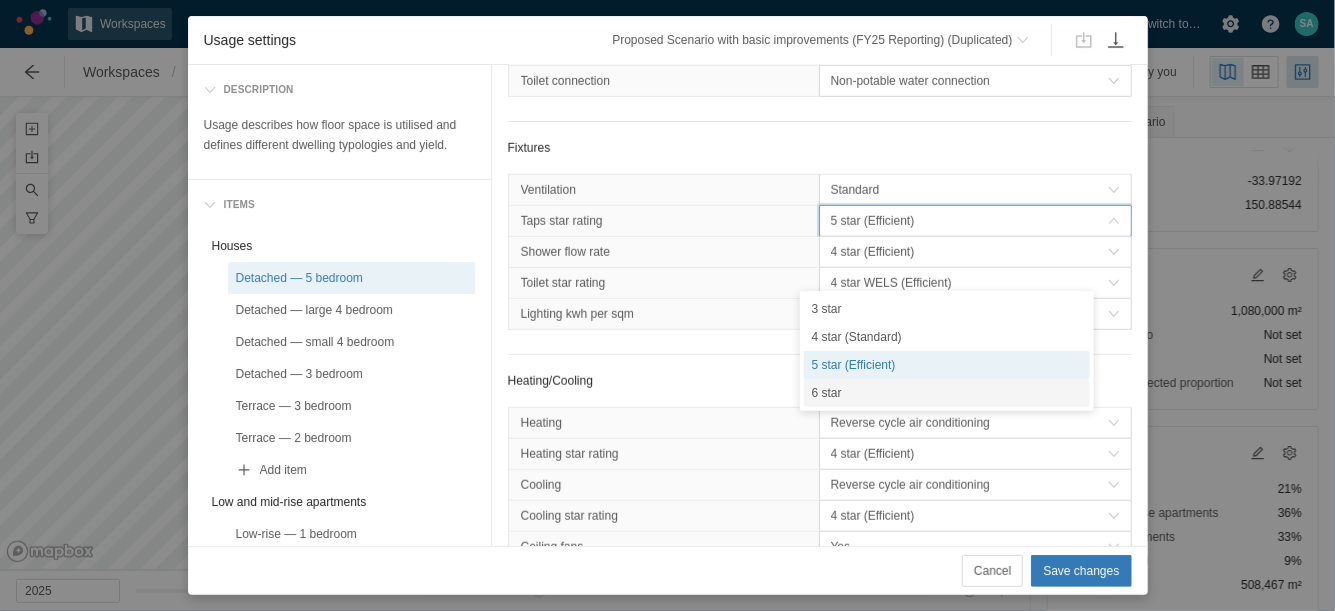 click on "6 star" at bounding box center (947, 393) 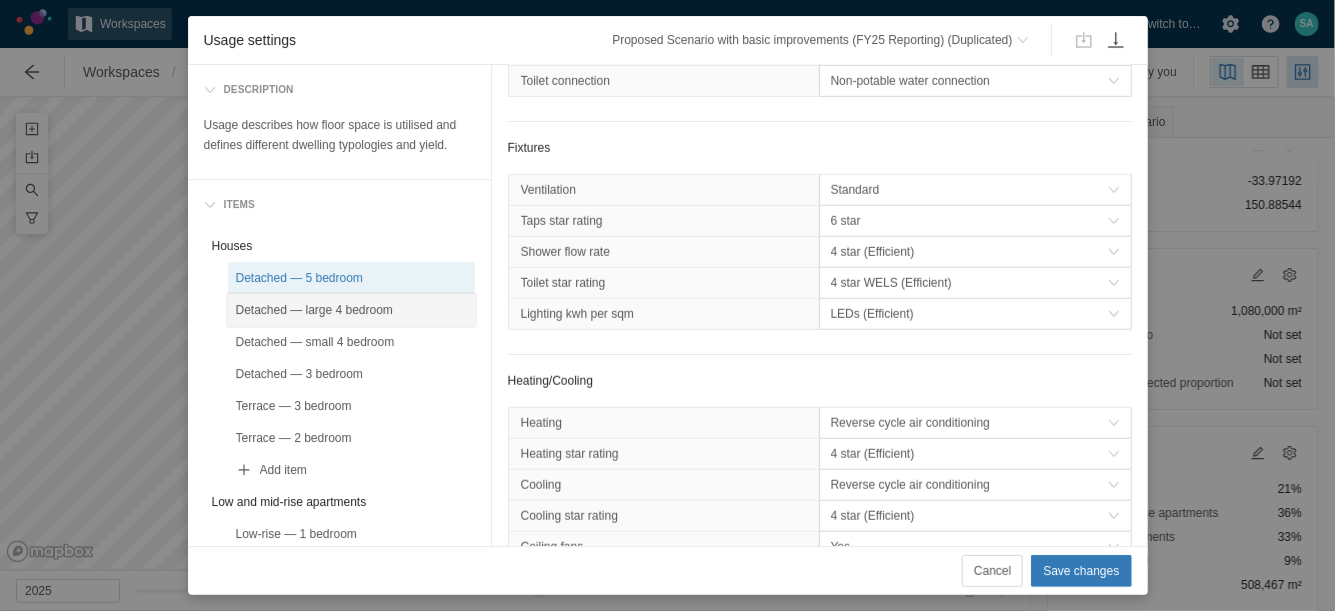 click on "Detached — large 4 bedroom" at bounding box center (351, 310) 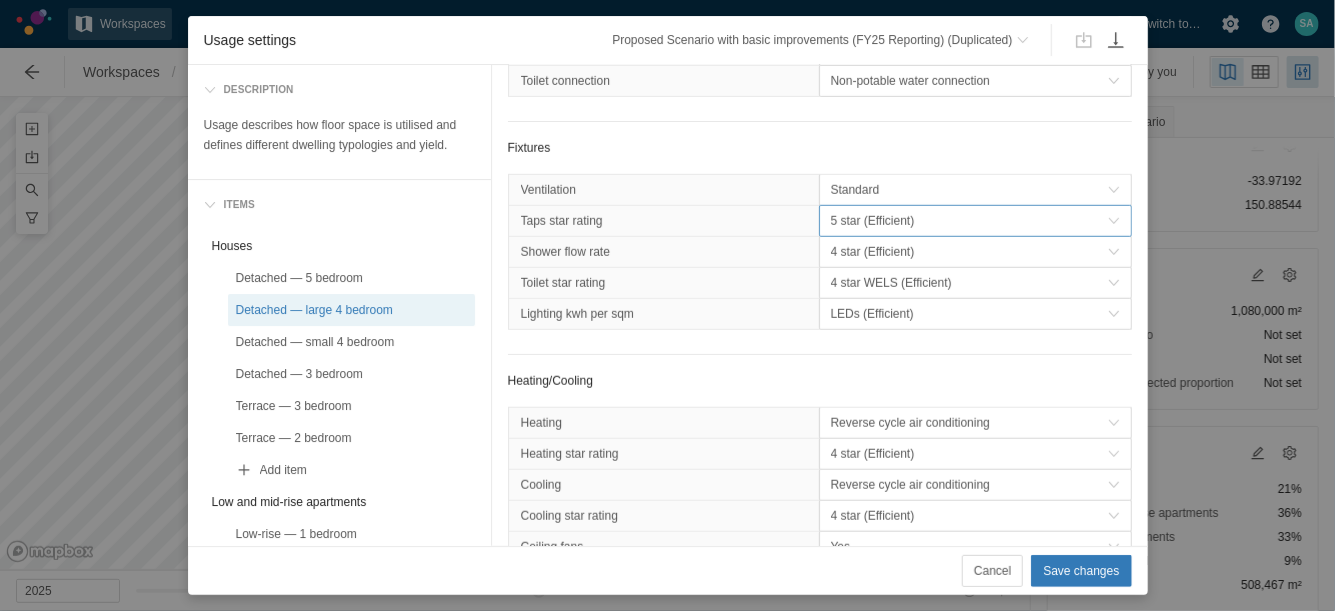 click on "5 star (Efficient)" at bounding box center [969, 221] 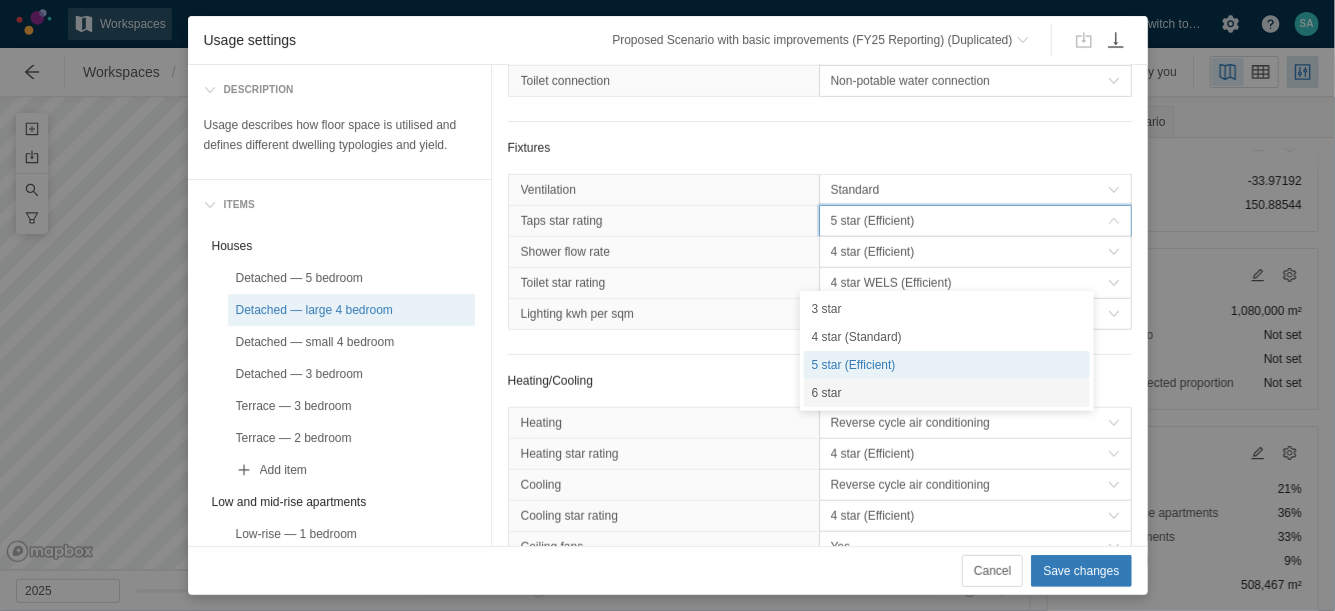 click on "6 star" at bounding box center (947, 393) 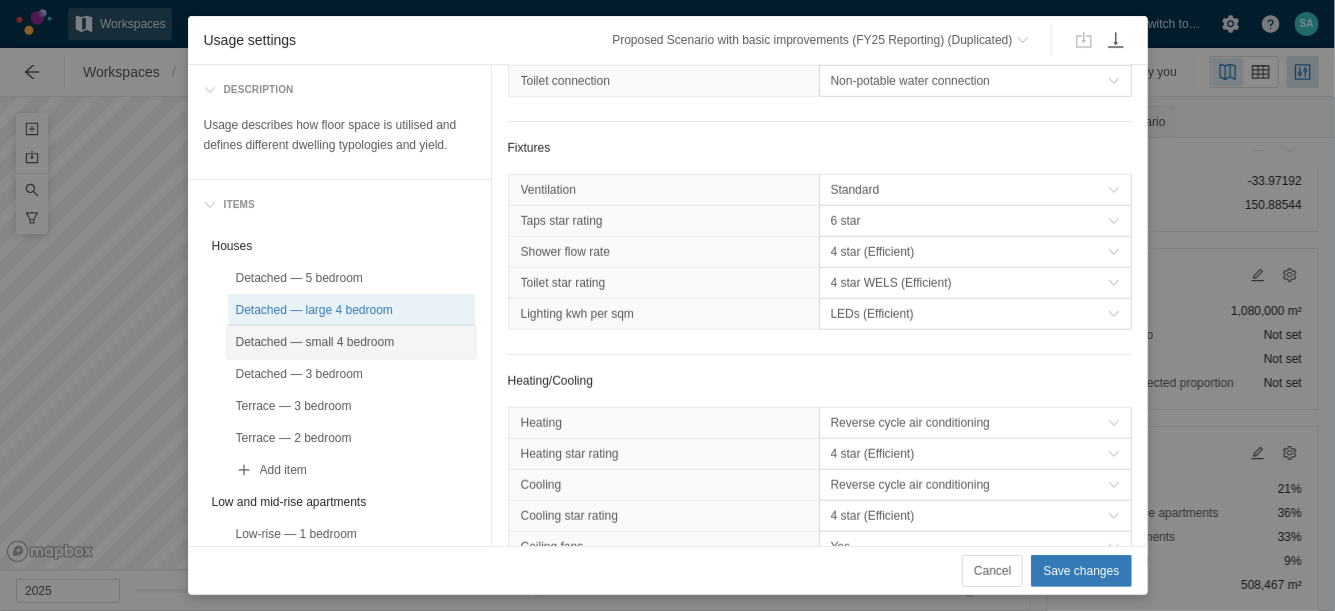 click on "Detached — small 4 bedroom" at bounding box center (351, 342) 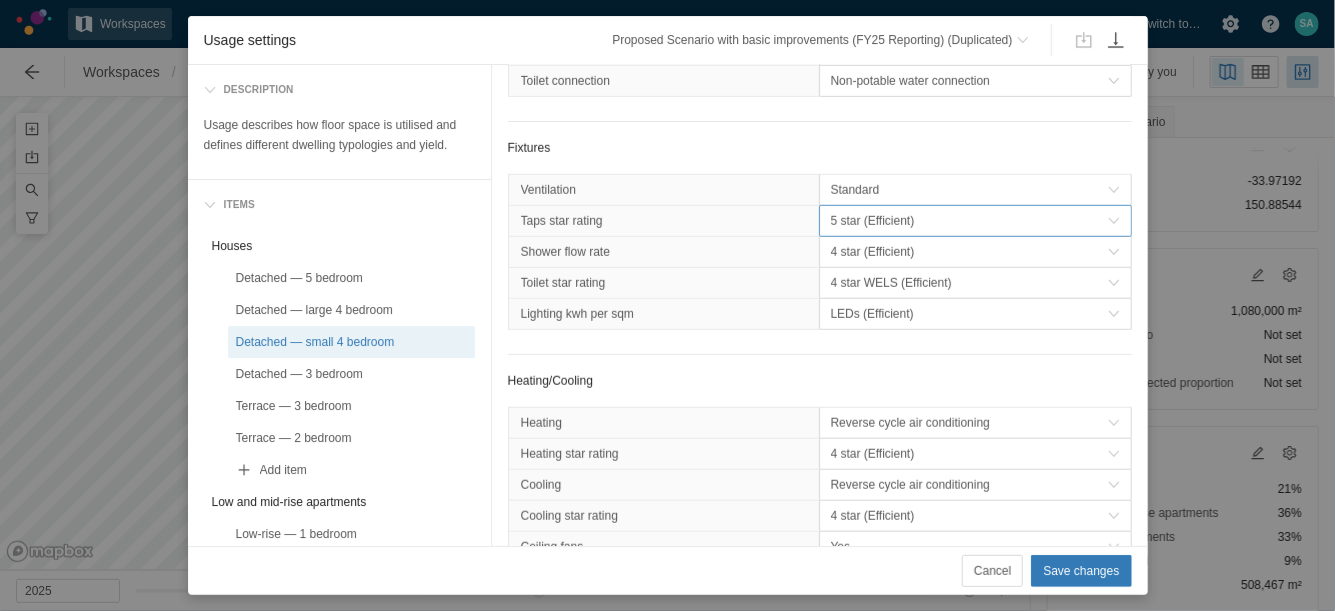 click on "5 star (Efficient)" at bounding box center [969, 221] 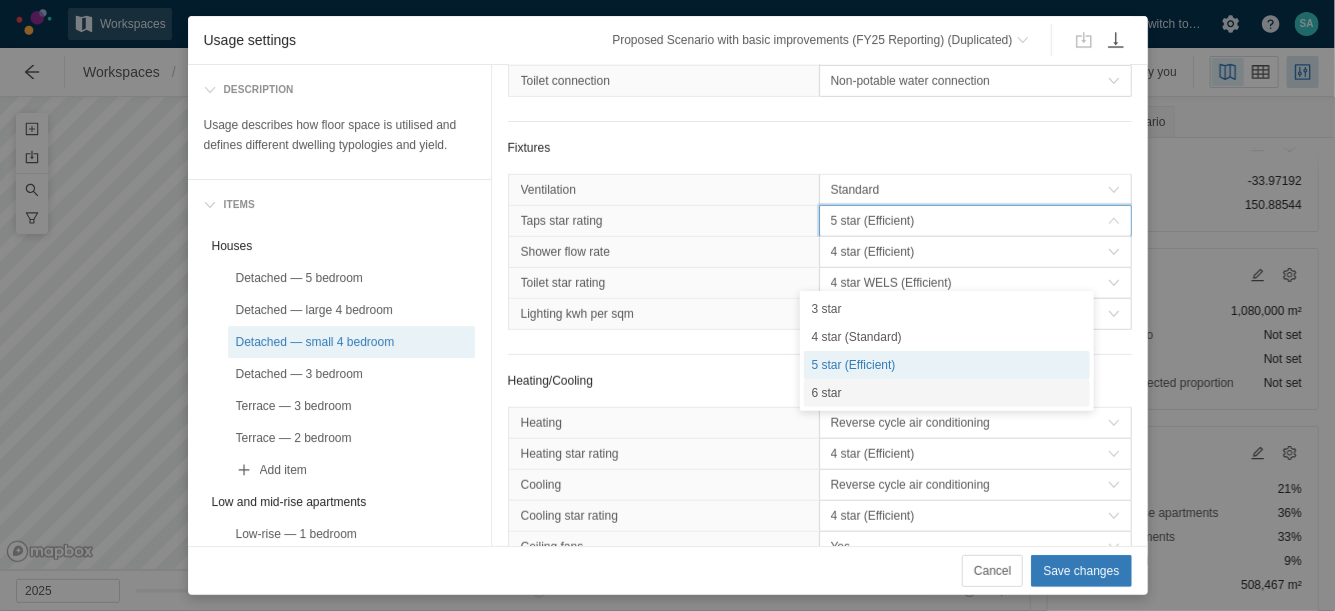 click on "6 star" at bounding box center (947, 393) 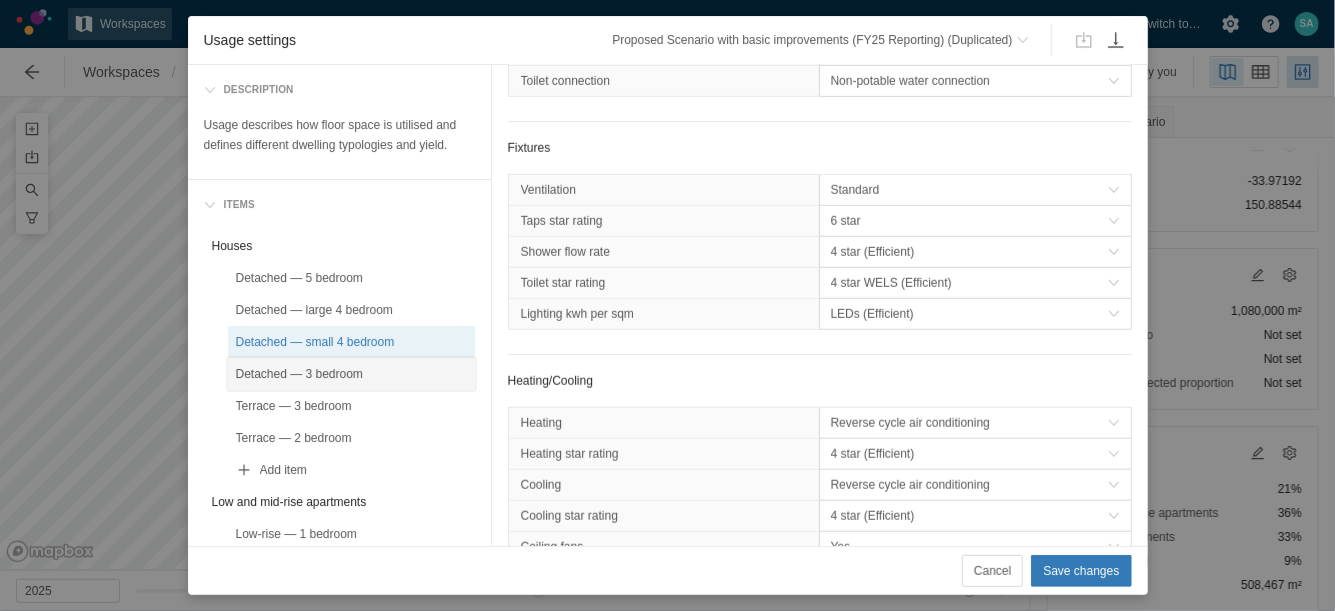 click on "Detached — 3 bedroom" at bounding box center [351, 374] 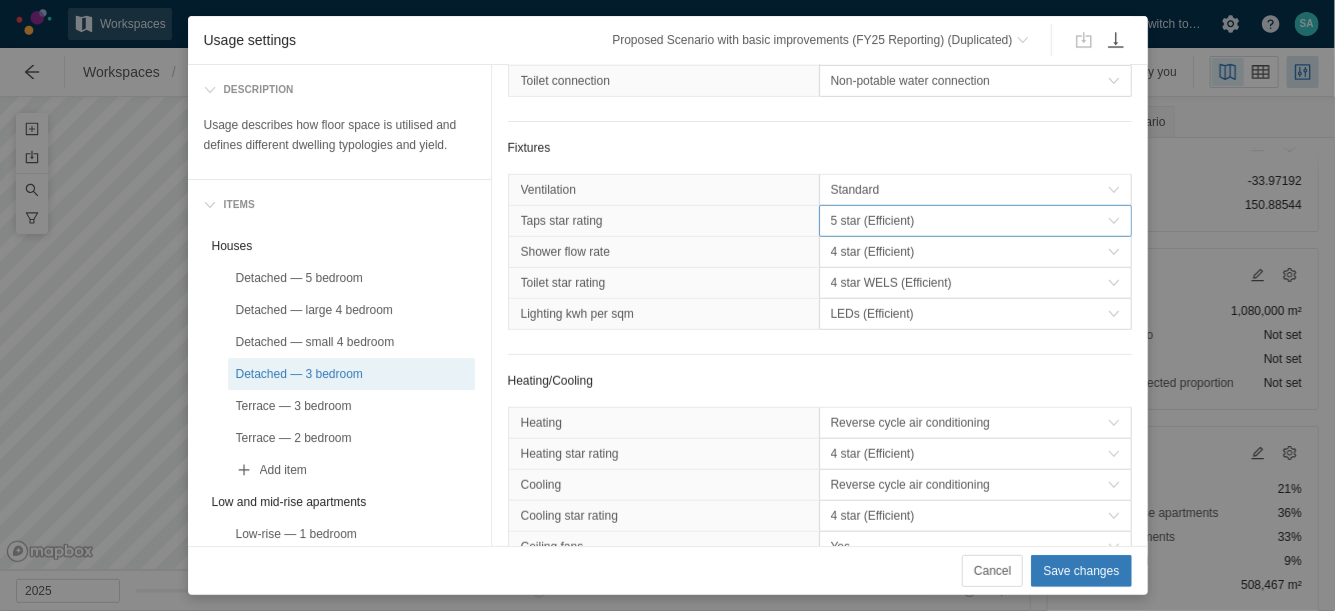 click on "5 star (Efficient)" at bounding box center [969, 221] 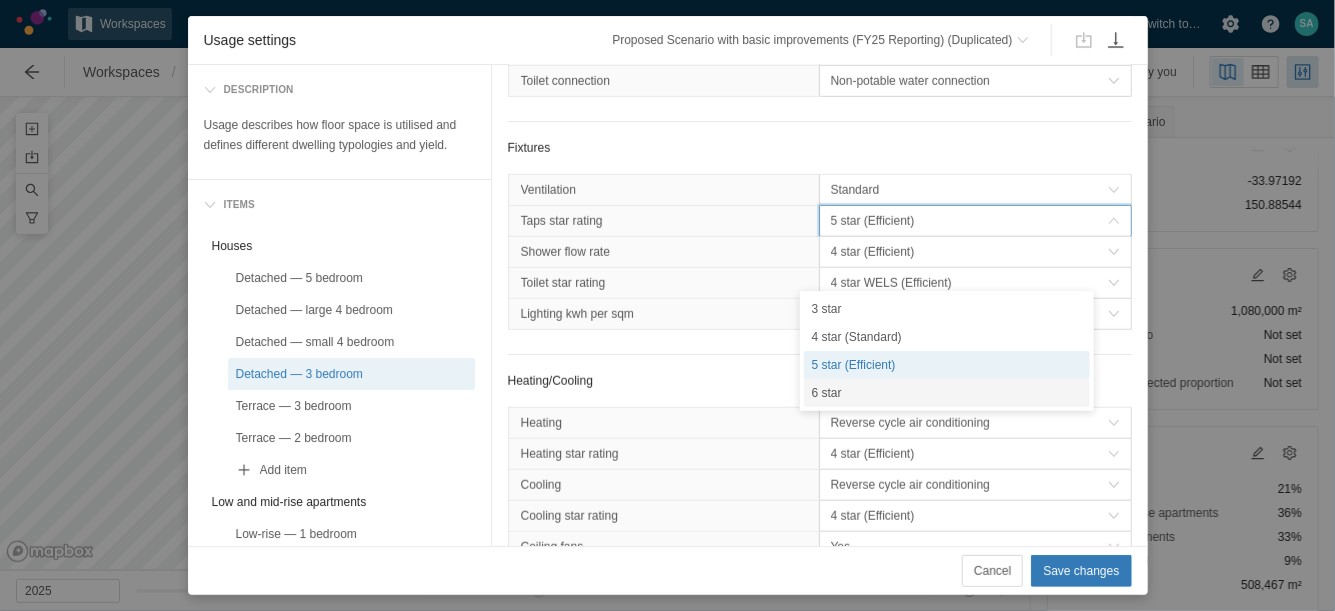 click on "6 star" at bounding box center (947, 393) 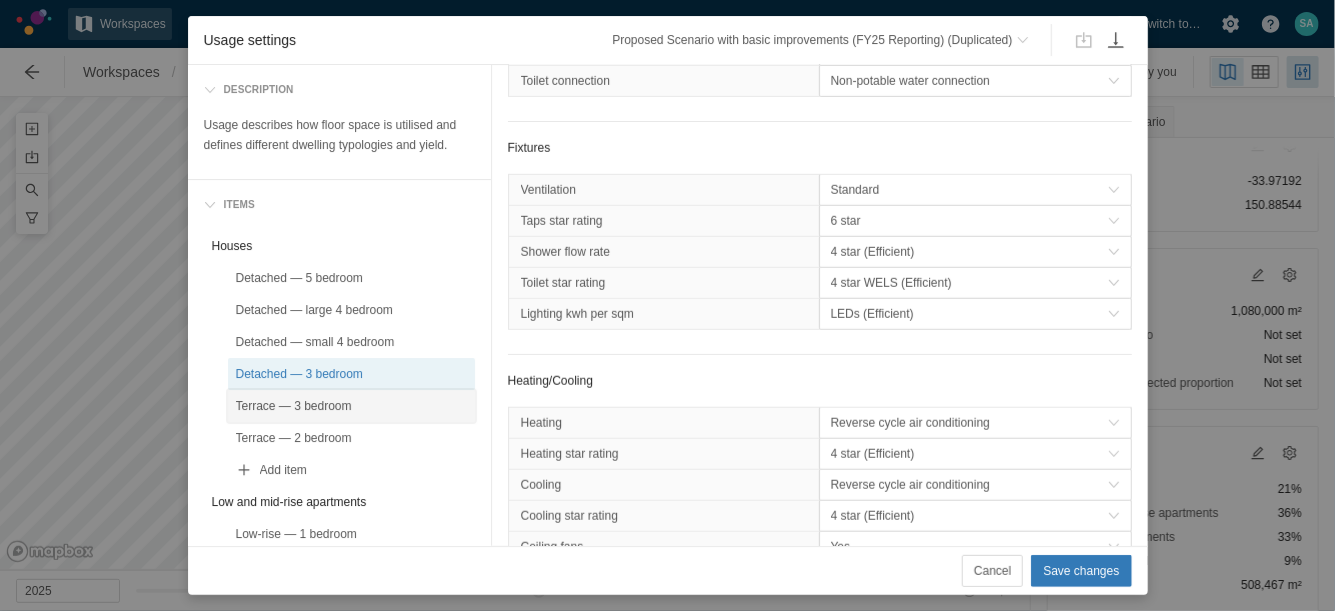 click on "Terrace — 3 bedroom" at bounding box center [351, 406] 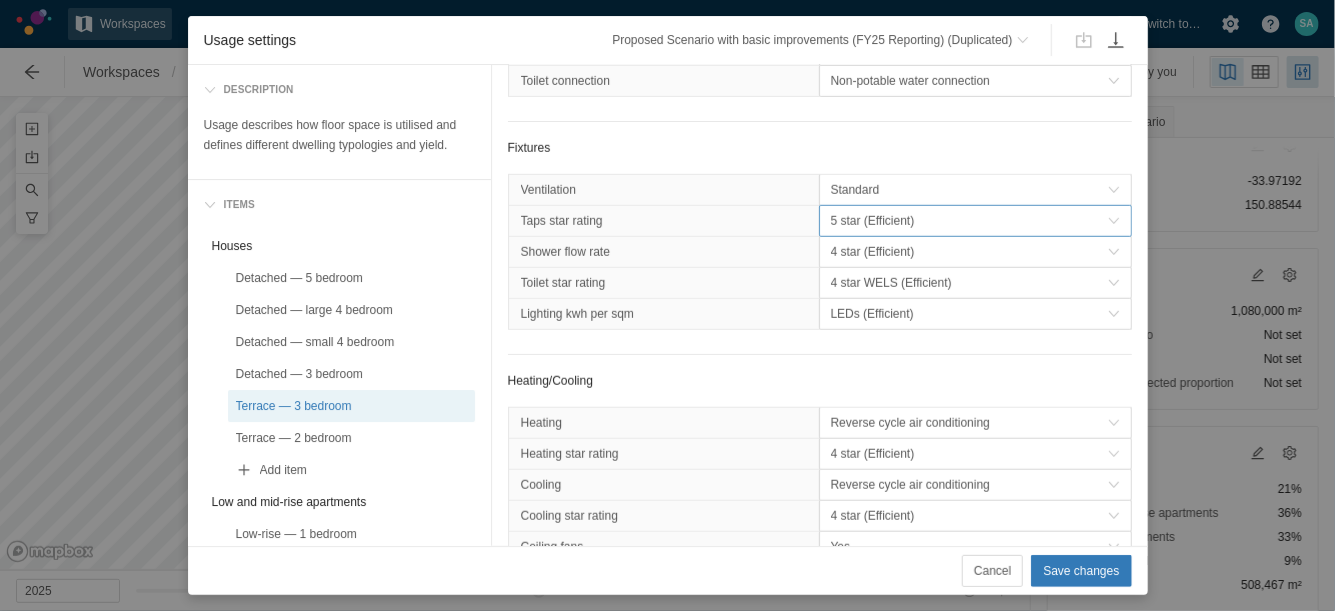 click on "5 star (Efficient)" at bounding box center [969, 221] 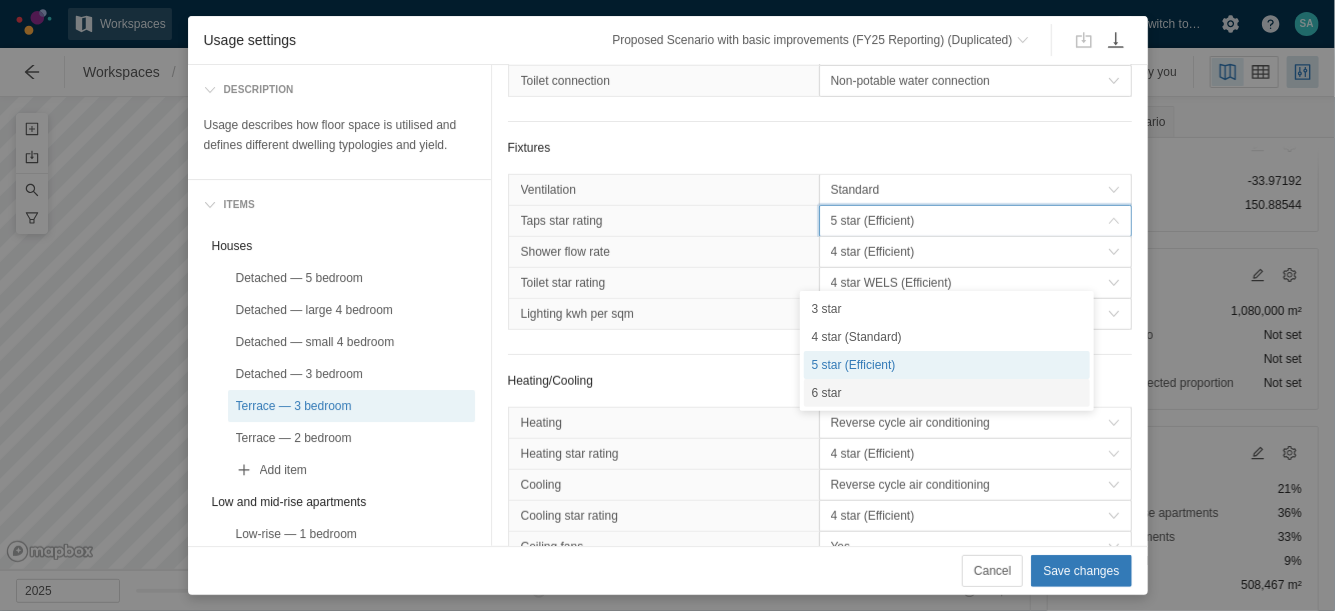 click on "6 star" at bounding box center (947, 393) 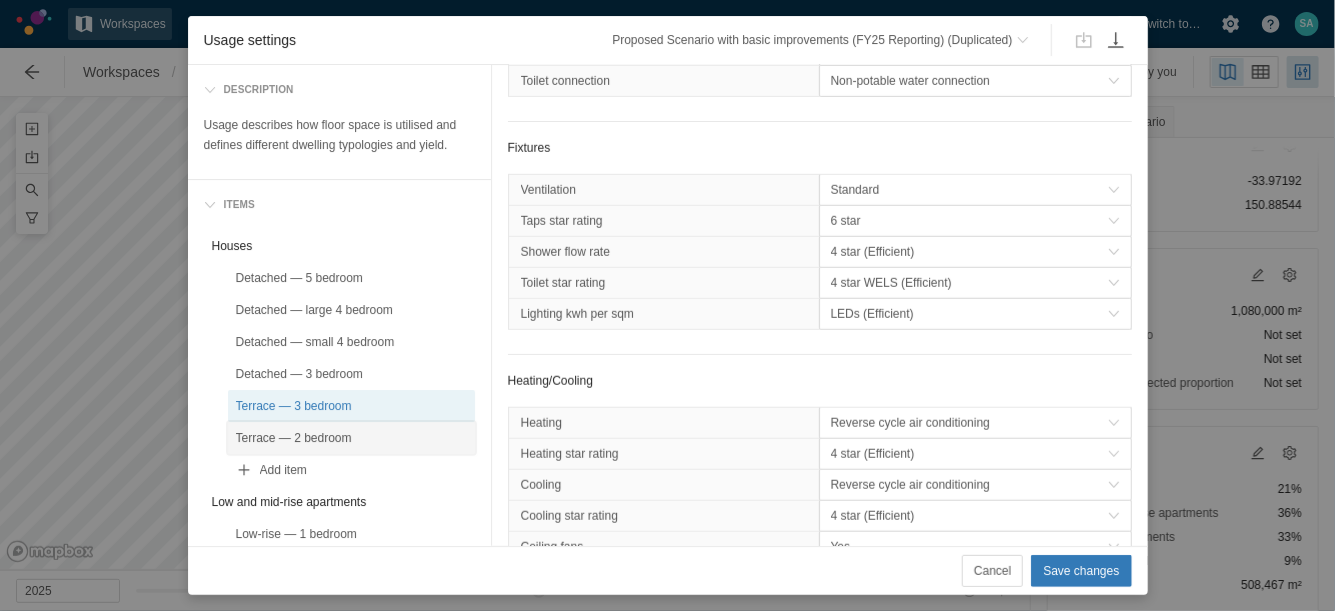 click on "Terrace — 2 bedroom" at bounding box center (351, 438) 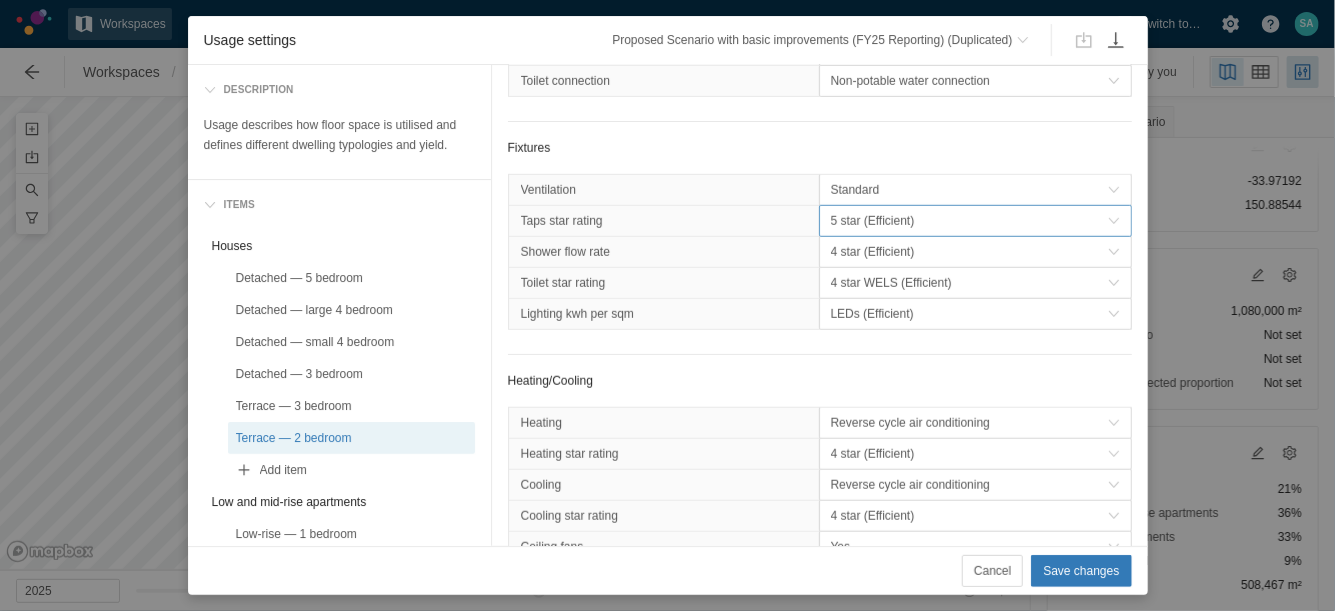 click on "5 star (Efficient)" at bounding box center [969, 221] 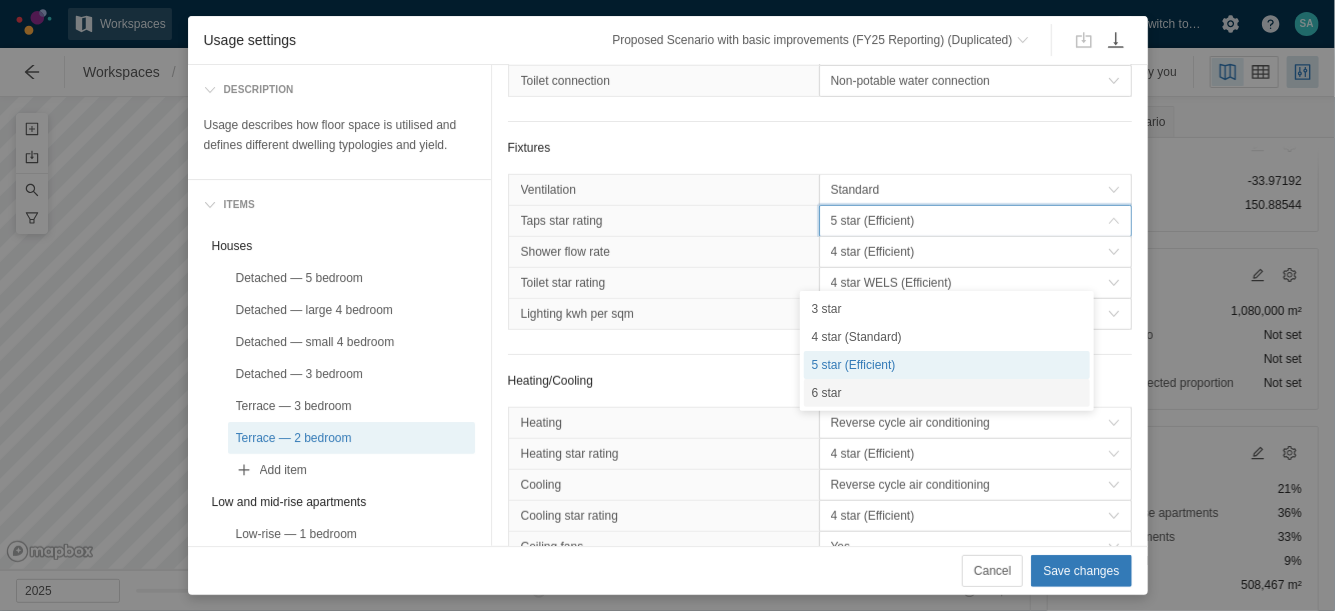 click on "6 star" at bounding box center [947, 393] 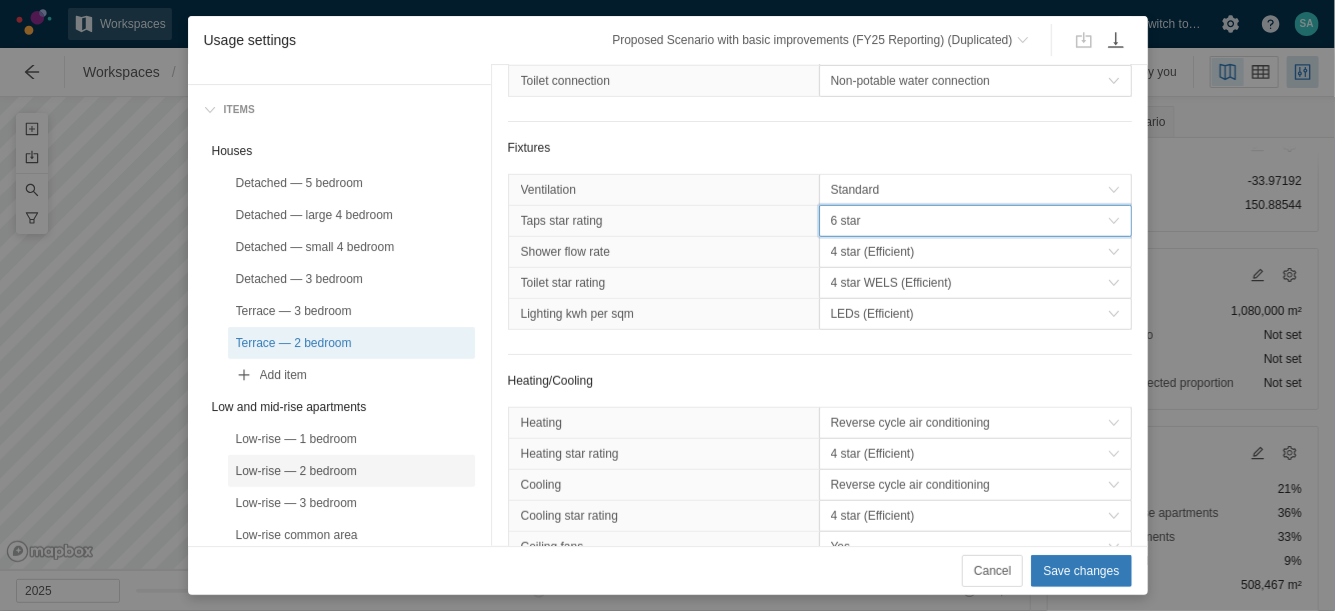 scroll, scrollTop: 125, scrollLeft: 0, axis: vertical 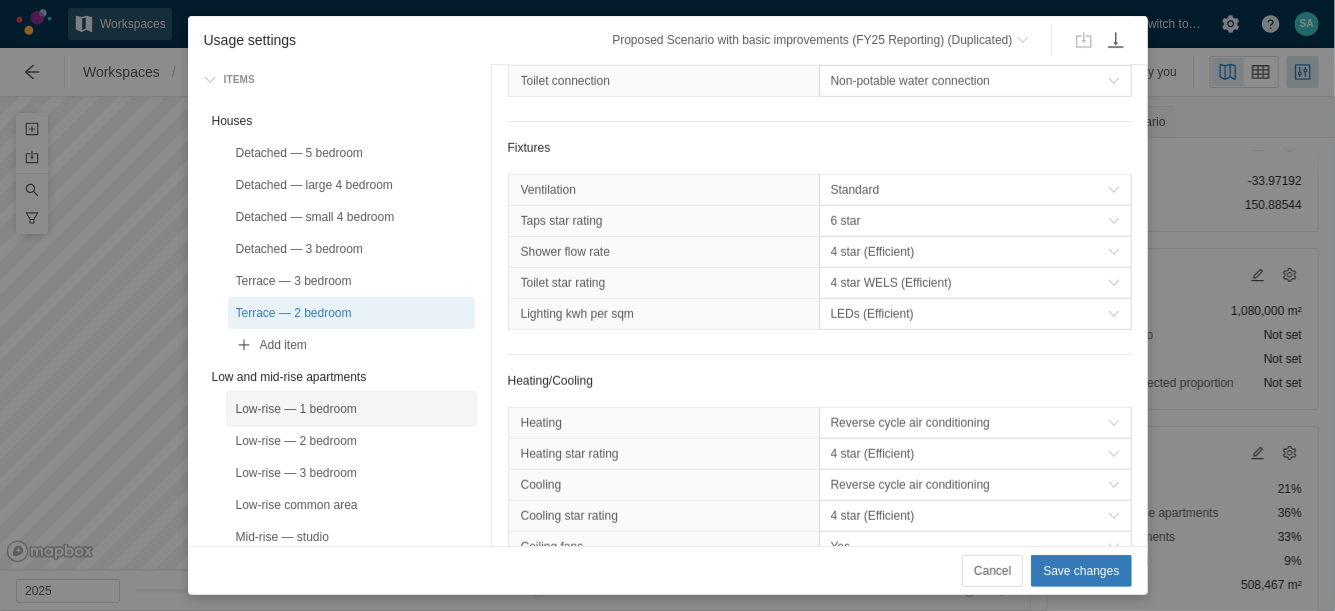 click on "Low-rise — 1 bedroom" at bounding box center (351, 409) 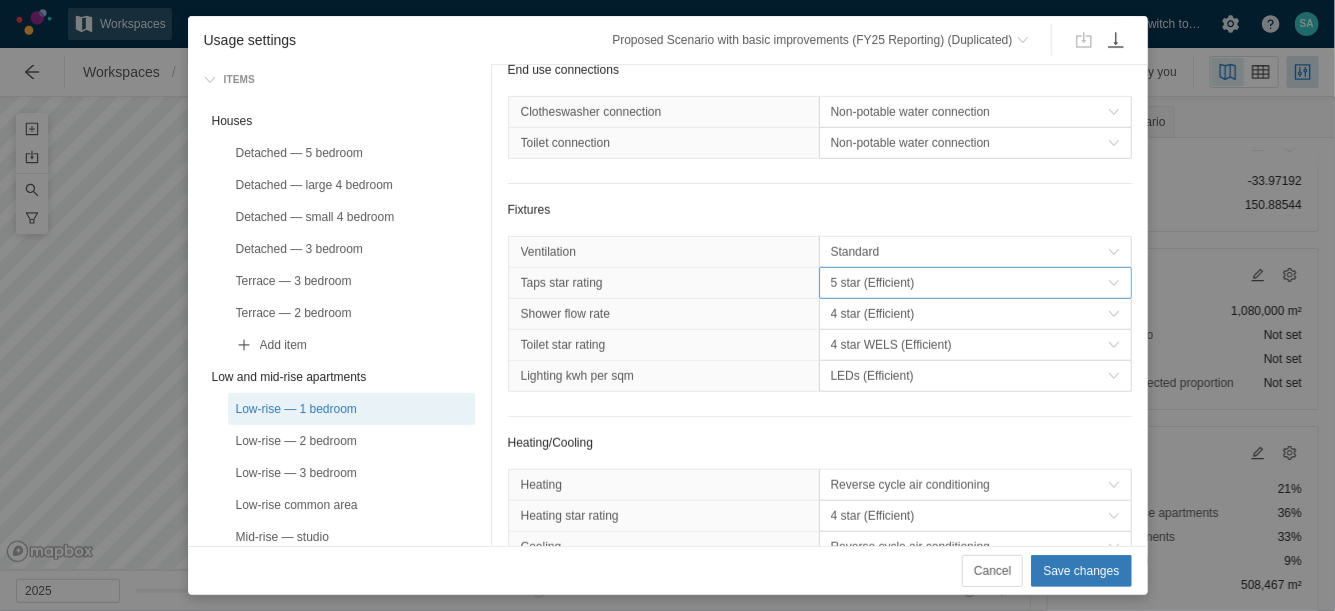 click on "5 star (Efficient)" at bounding box center [969, 283] 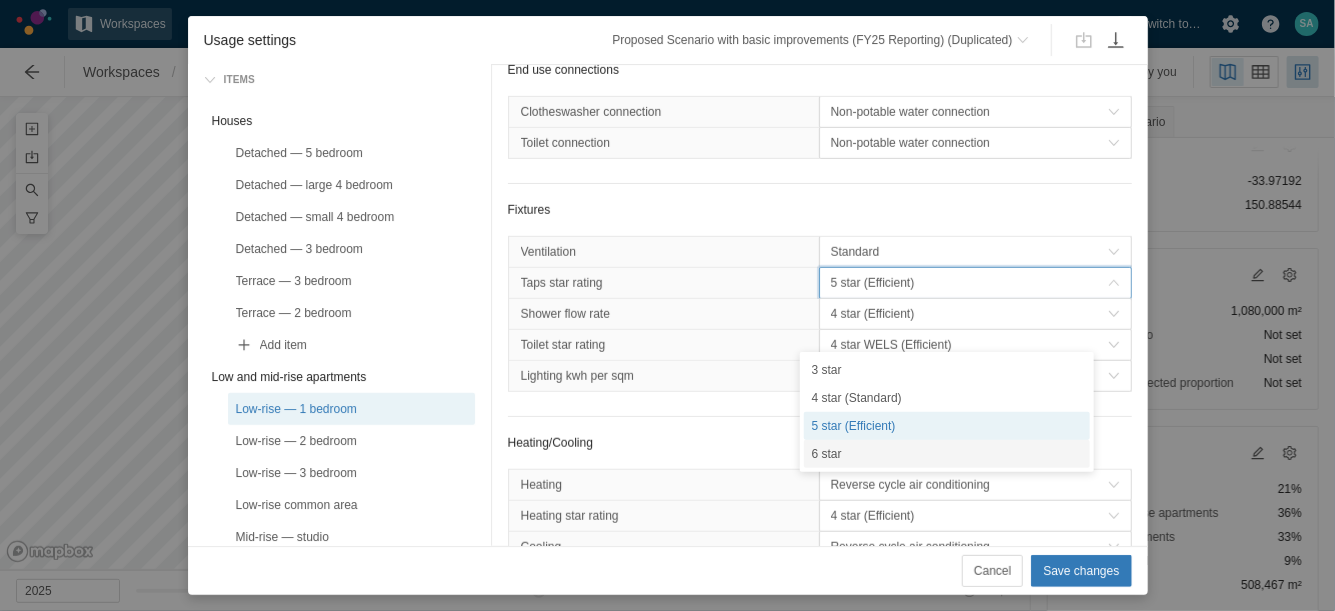 drag, startPoint x: 829, startPoint y: 443, endPoint x: 784, endPoint y: 442, distance: 45.01111 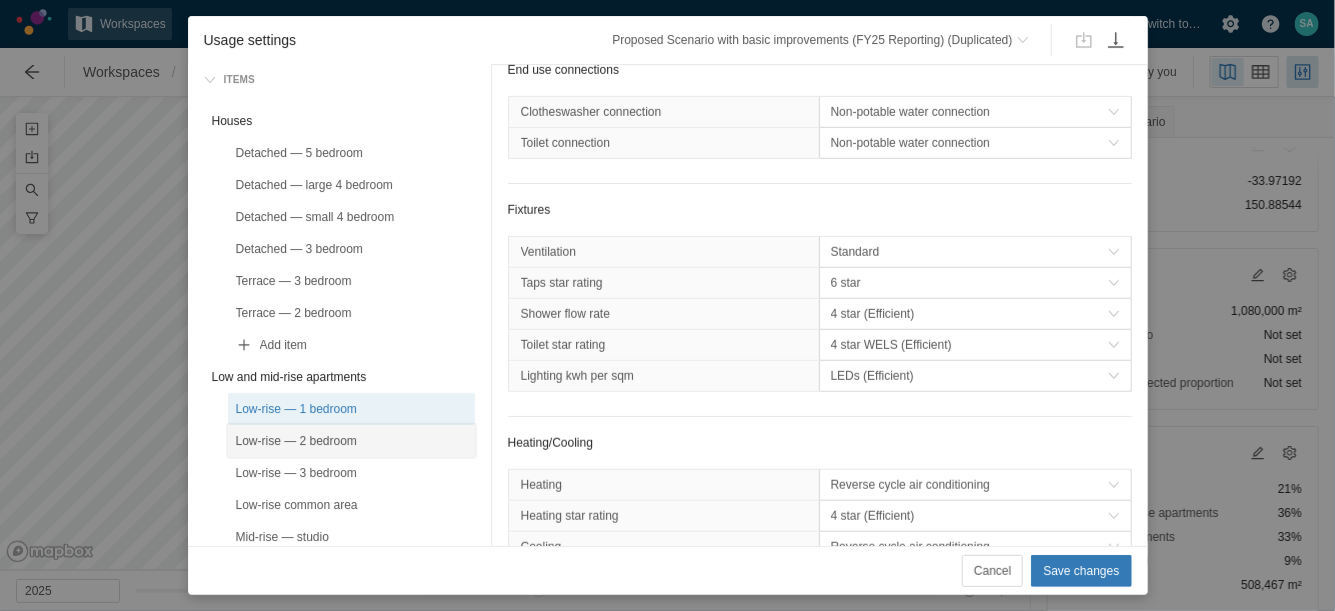 click on "Low-rise — 2 bedroom" at bounding box center [351, 441] 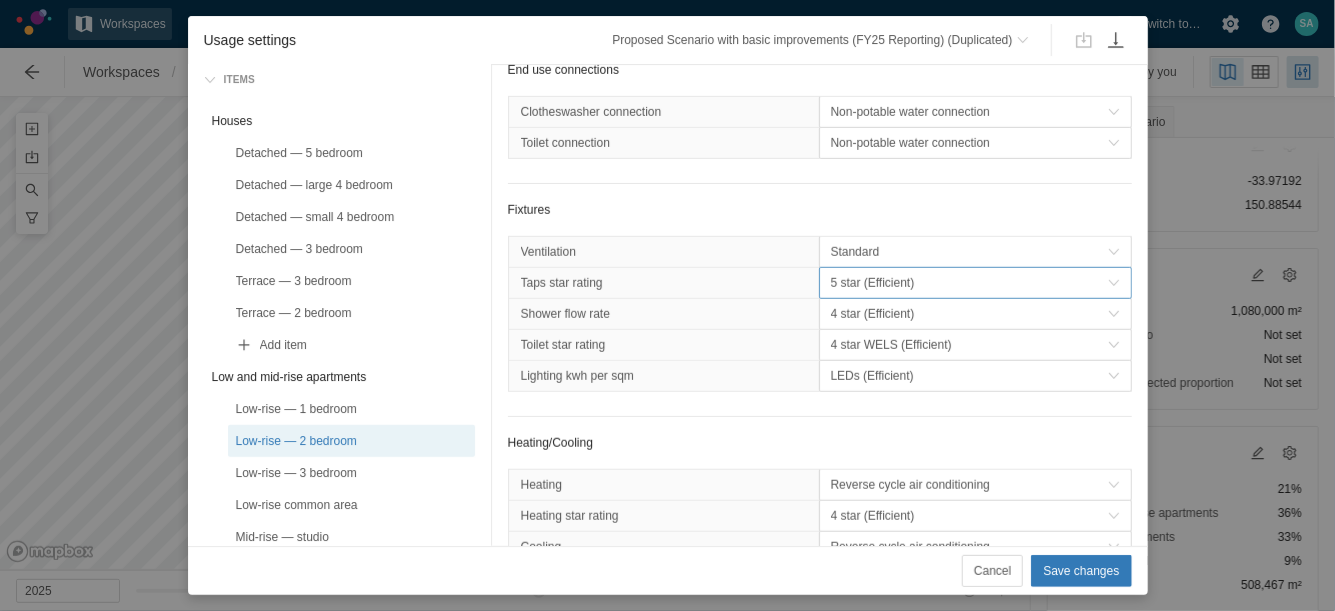 click on "5 star (Efficient)" at bounding box center [969, 283] 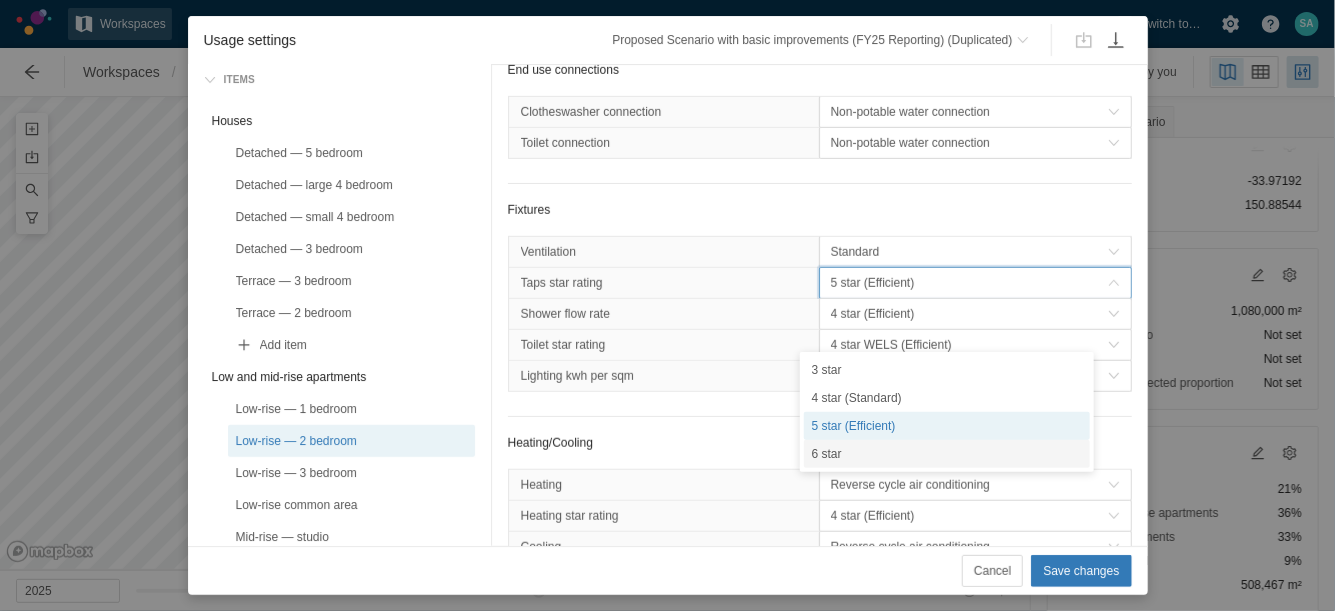 click on "6 star" at bounding box center [947, 454] 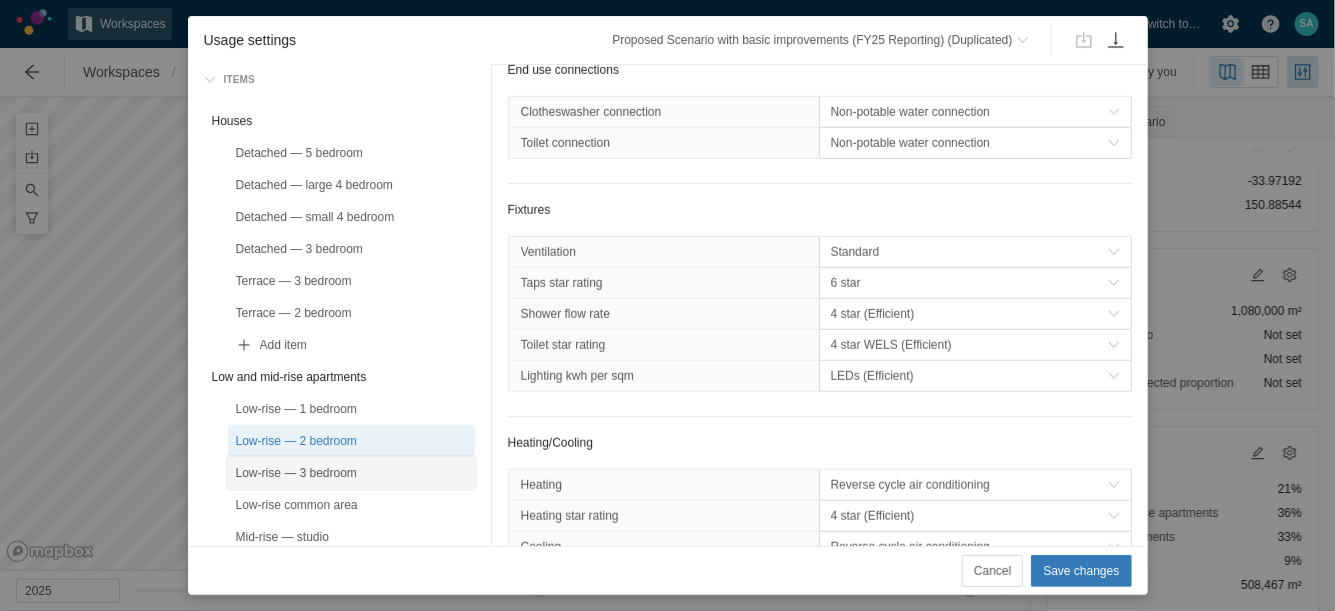 click on "Low-rise — 3 bedroom" at bounding box center (351, 473) 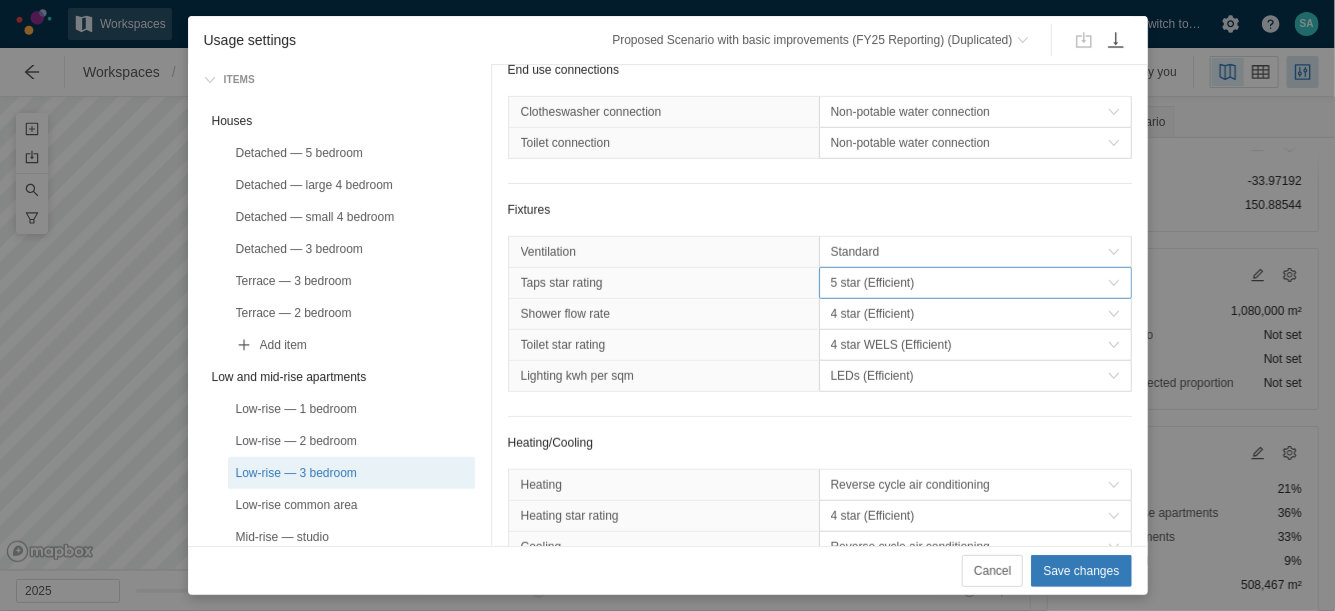 click on "5 star (Efficient)" at bounding box center [969, 283] 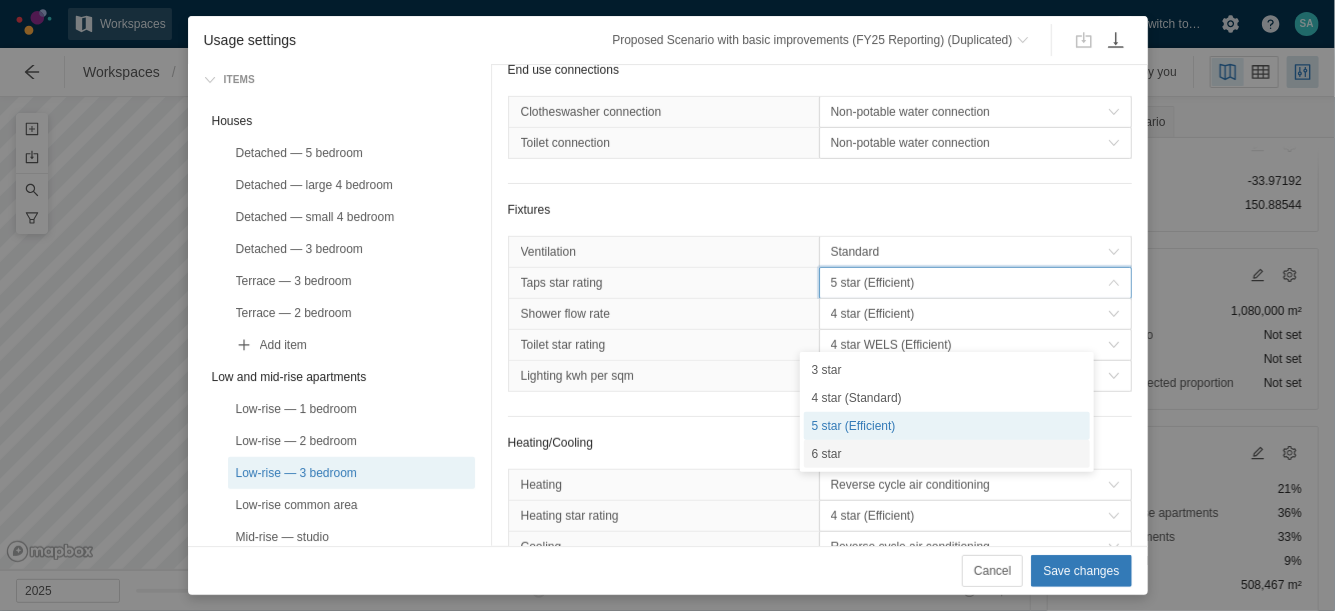 click on "6 star" at bounding box center [947, 454] 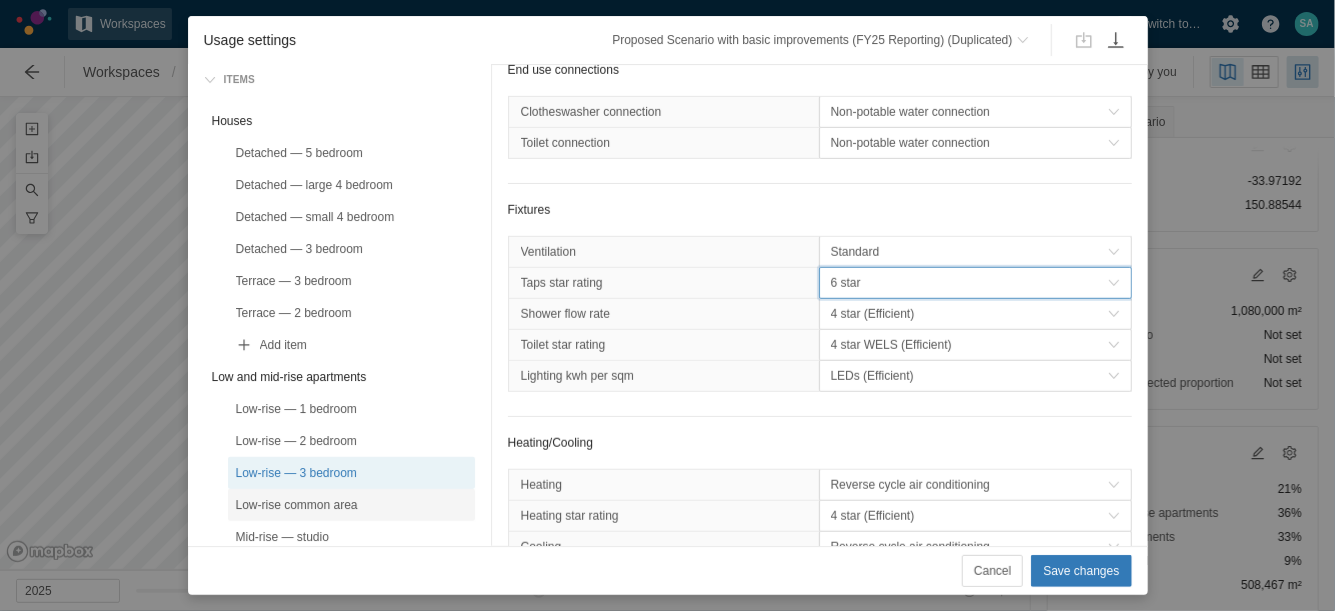 scroll, scrollTop: 250, scrollLeft: 0, axis: vertical 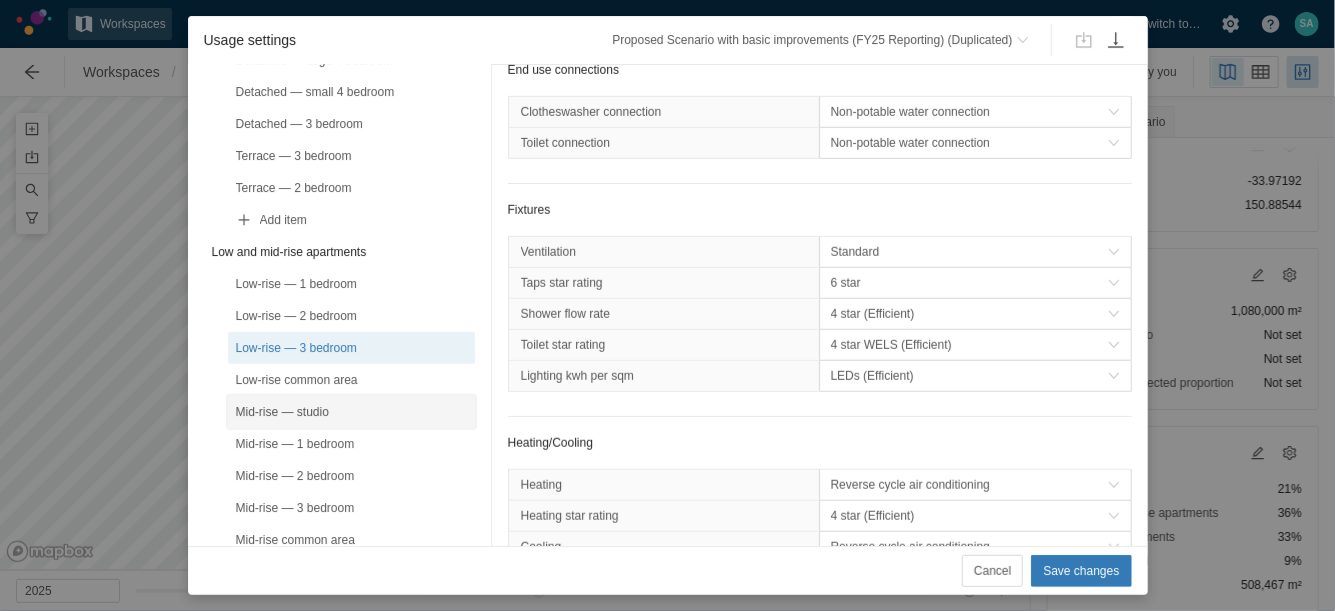 click on "Mid-rise — studio" at bounding box center [351, 412] 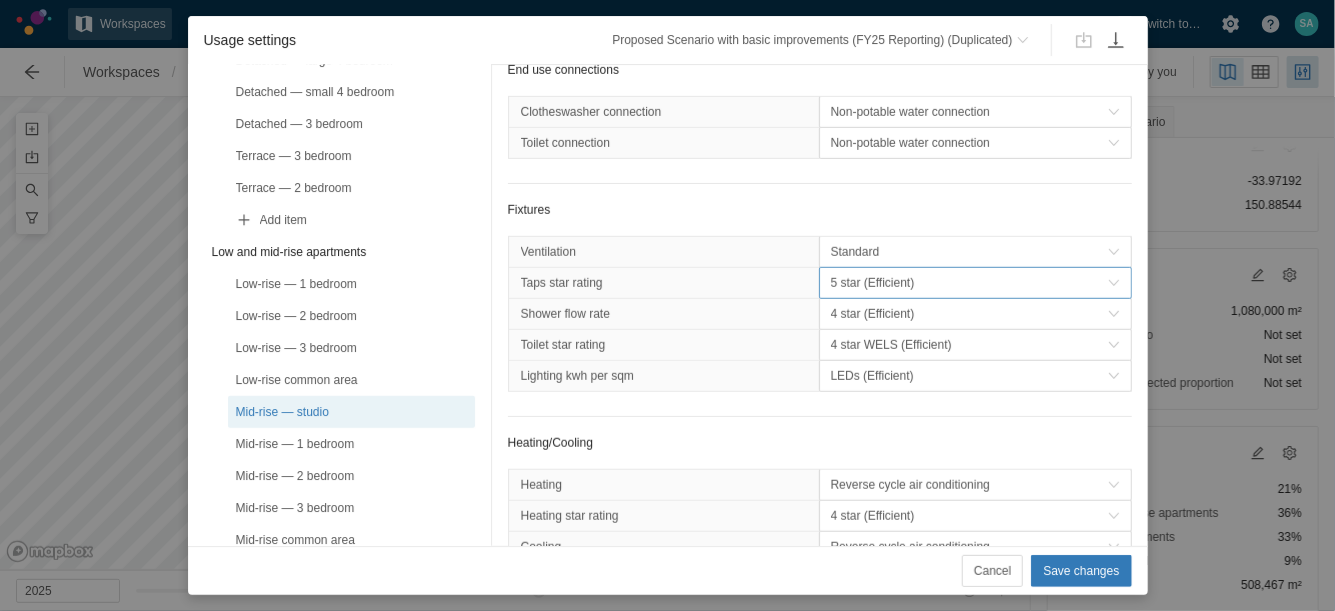 click on "5 star (Efficient)" at bounding box center (969, 283) 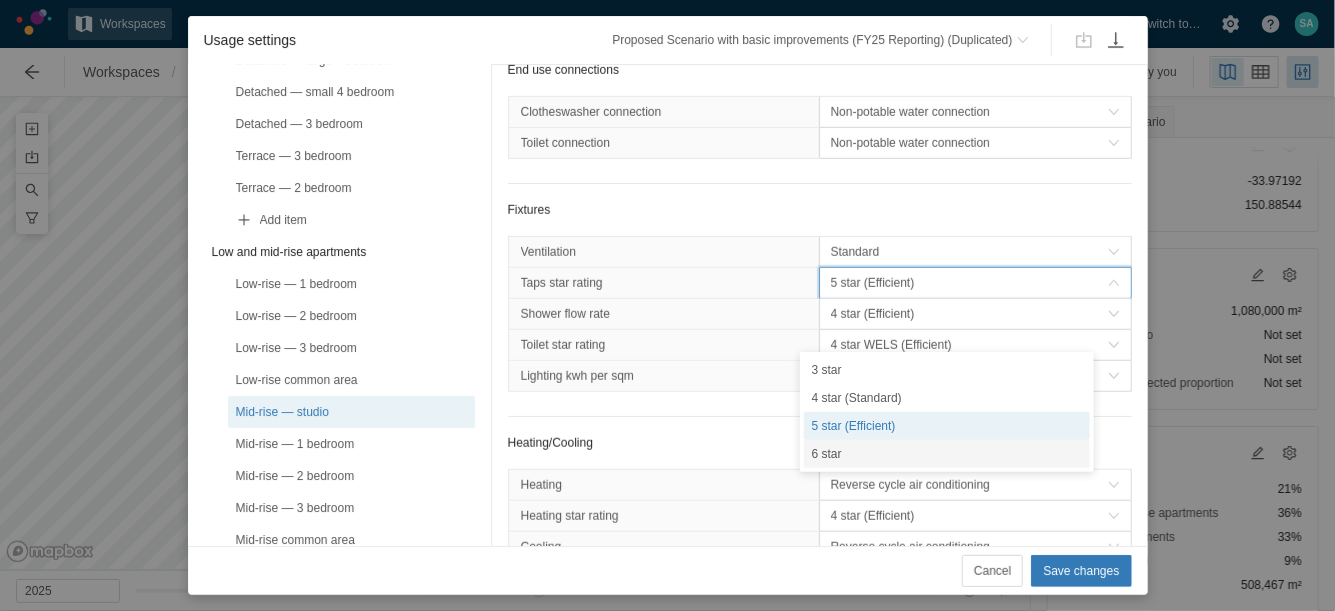 click on "6 star" at bounding box center [947, 454] 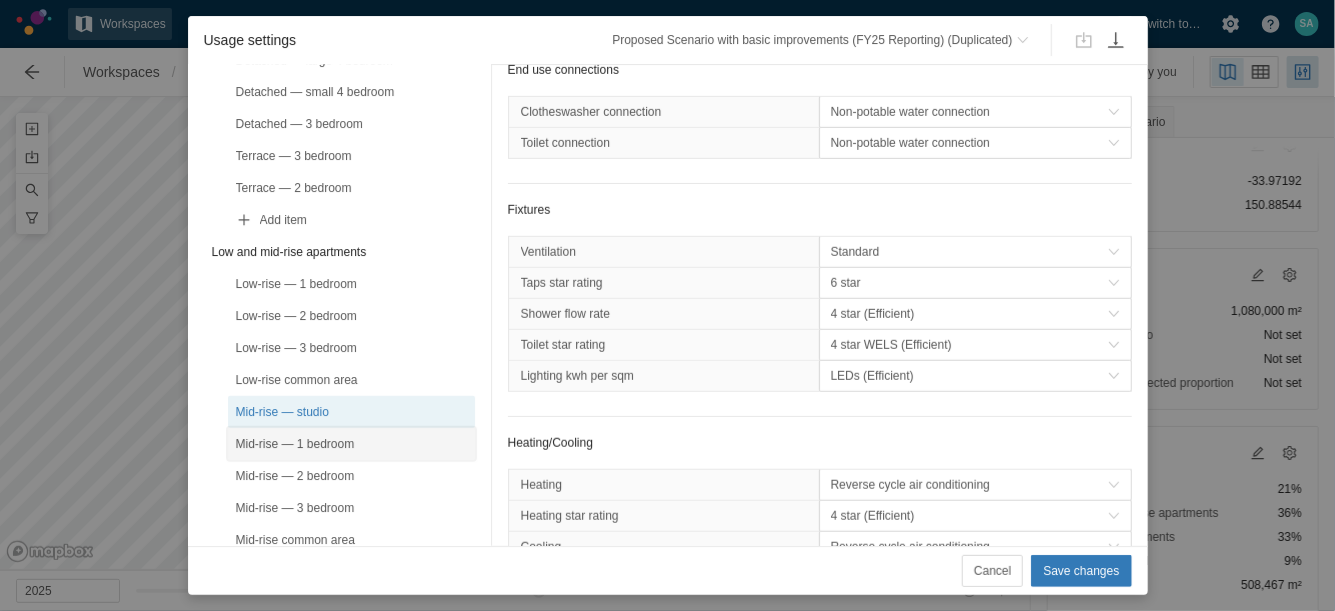 click on "Mid-rise — 1 bedroom" at bounding box center [351, 444] 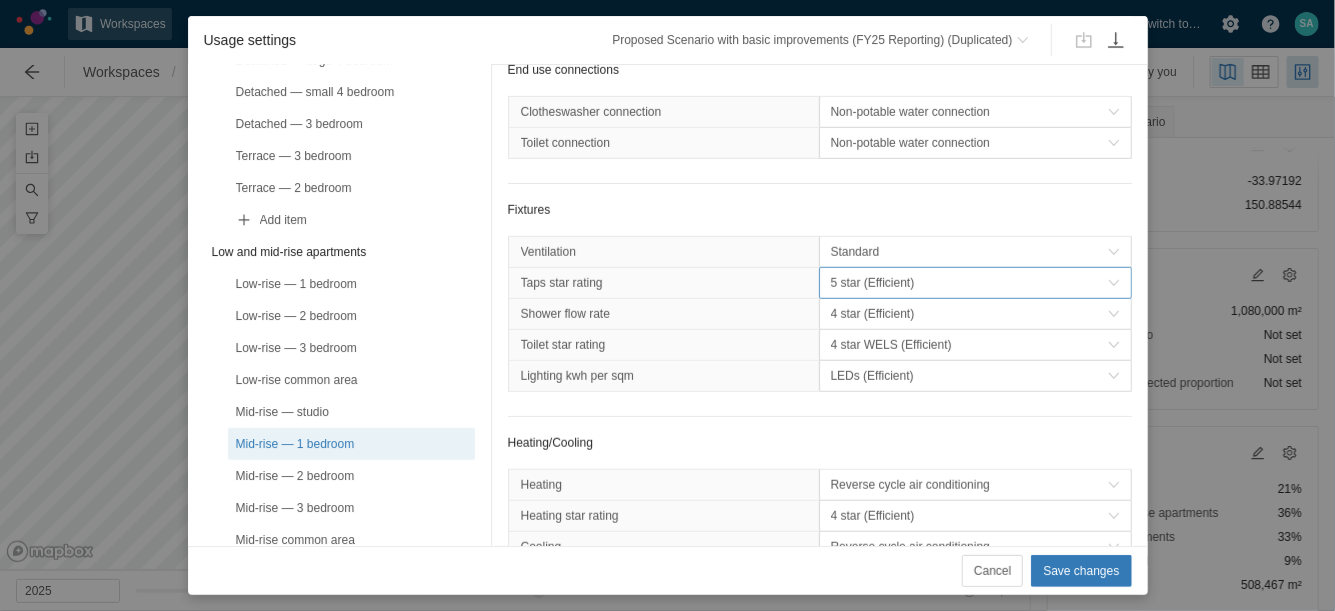 click on "5 star (Efficient)" at bounding box center (969, 283) 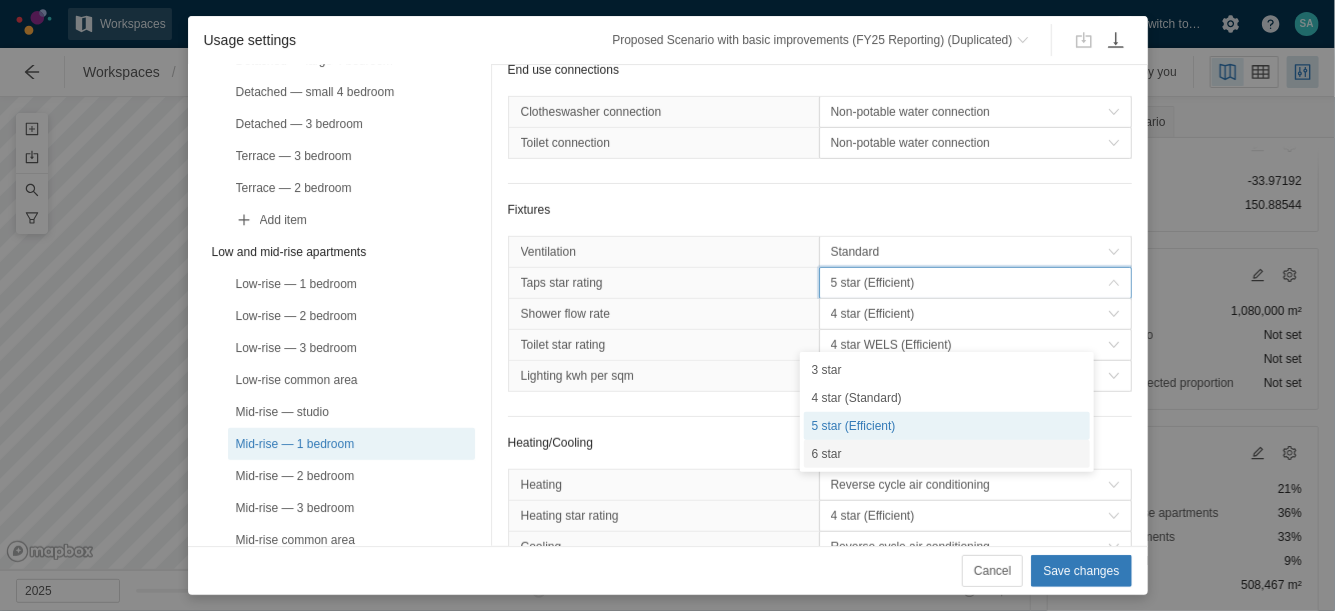 click on "6 star" at bounding box center [947, 454] 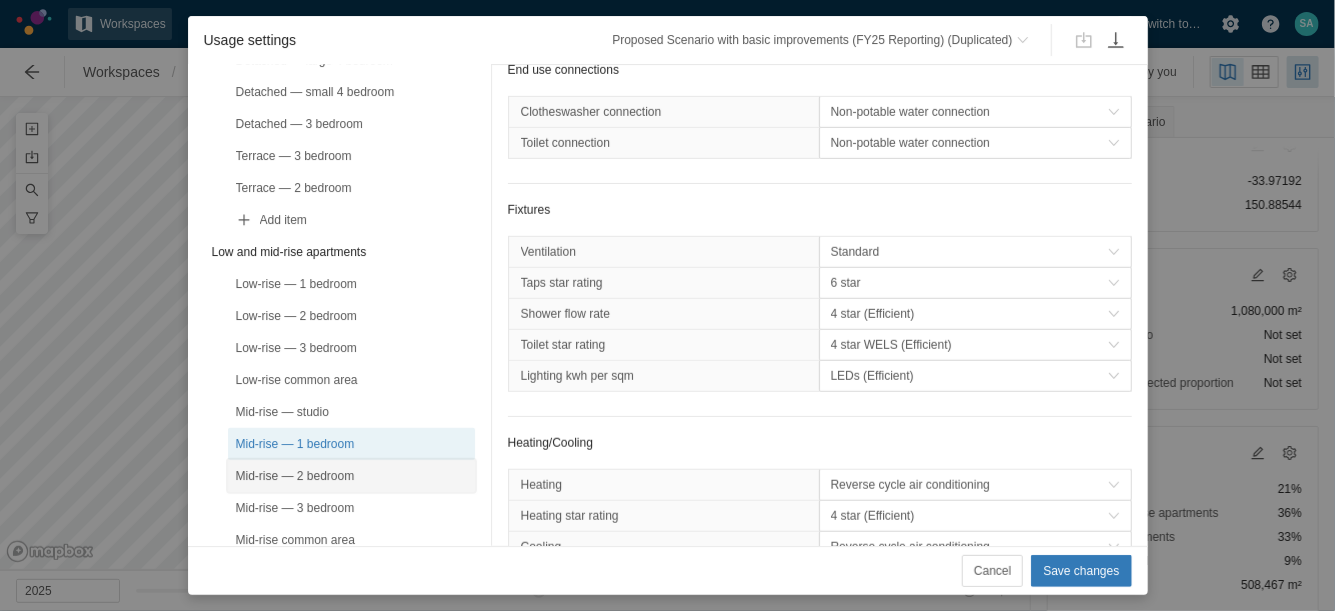 click on "Mid-rise — 2 bedroom" at bounding box center (351, 476) 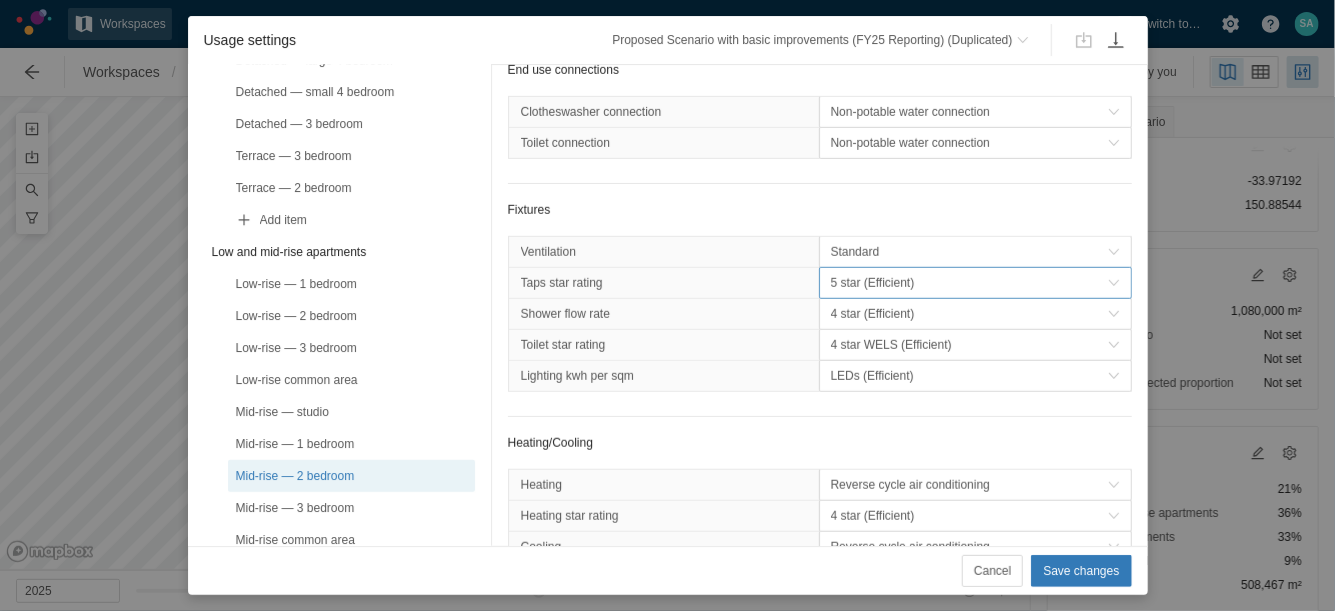 click on "5 star (Efficient)" at bounding box center [969, 283] 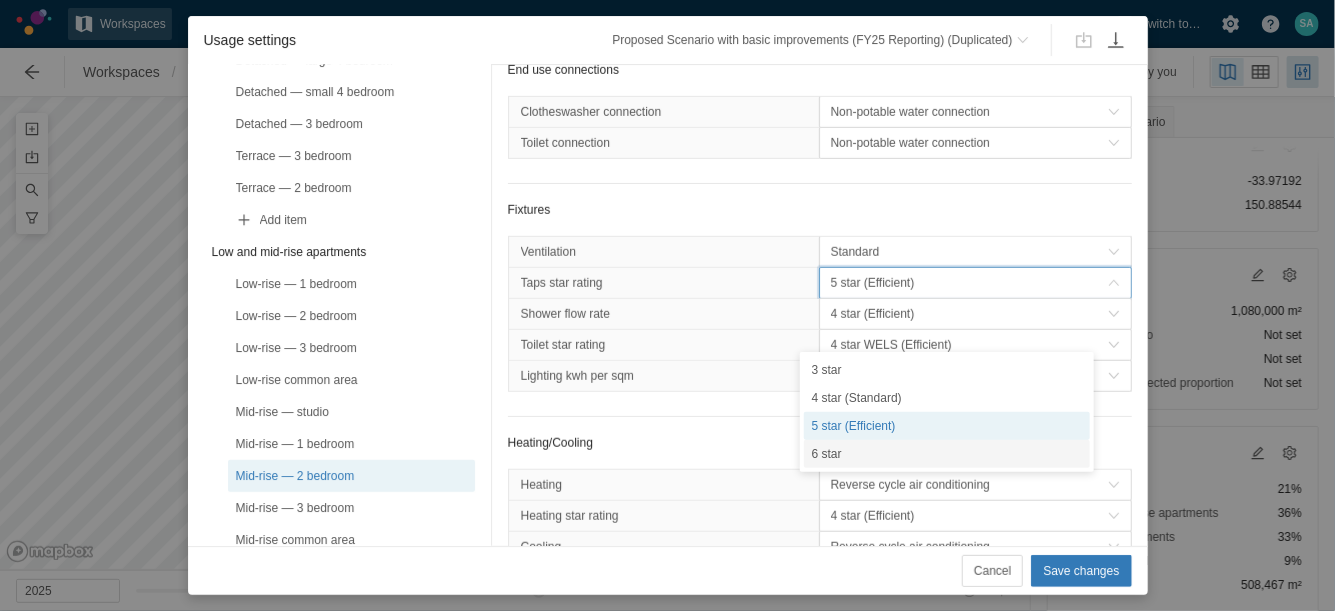 click on "6 star" at bounding box center (947, 454) 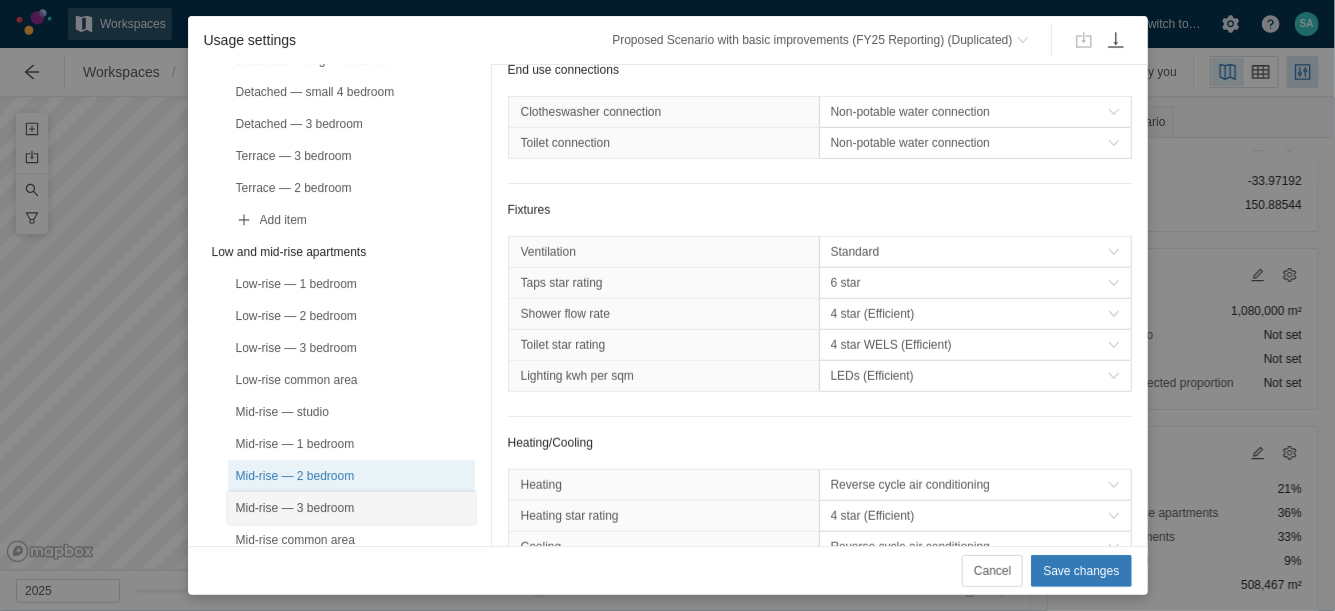 click on "Mid-rise — 3 bedroom" at bounding box center (351, 508) 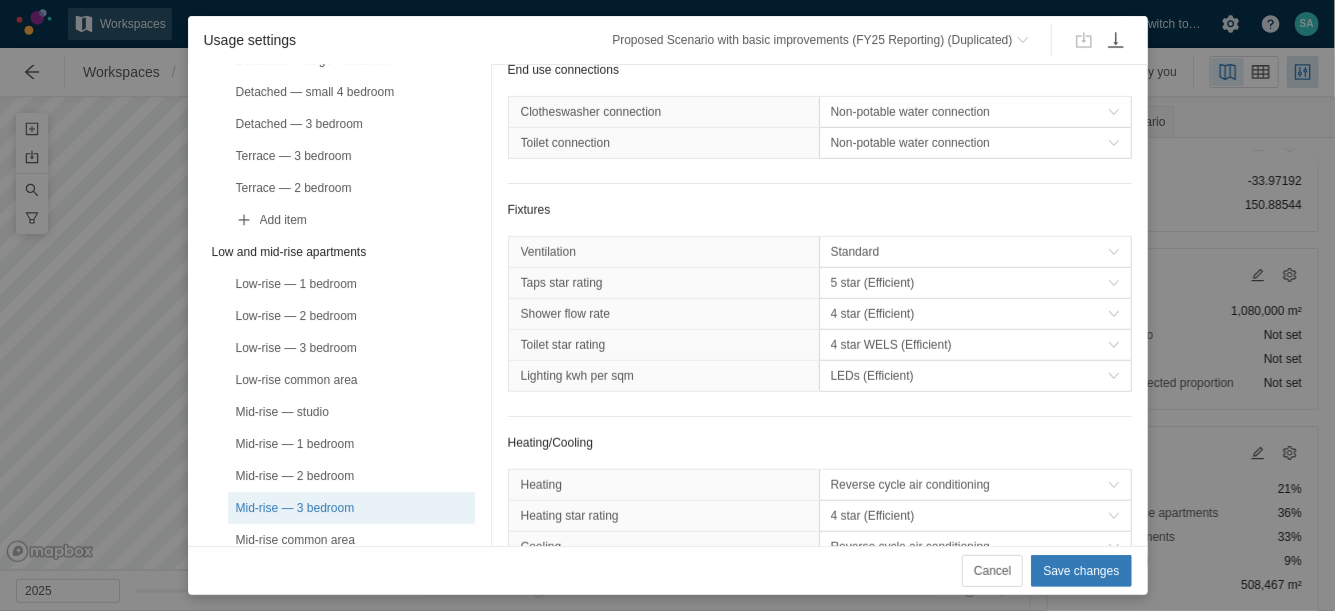 click on "5 star (Efficient)" at bounding box center (975, 283) 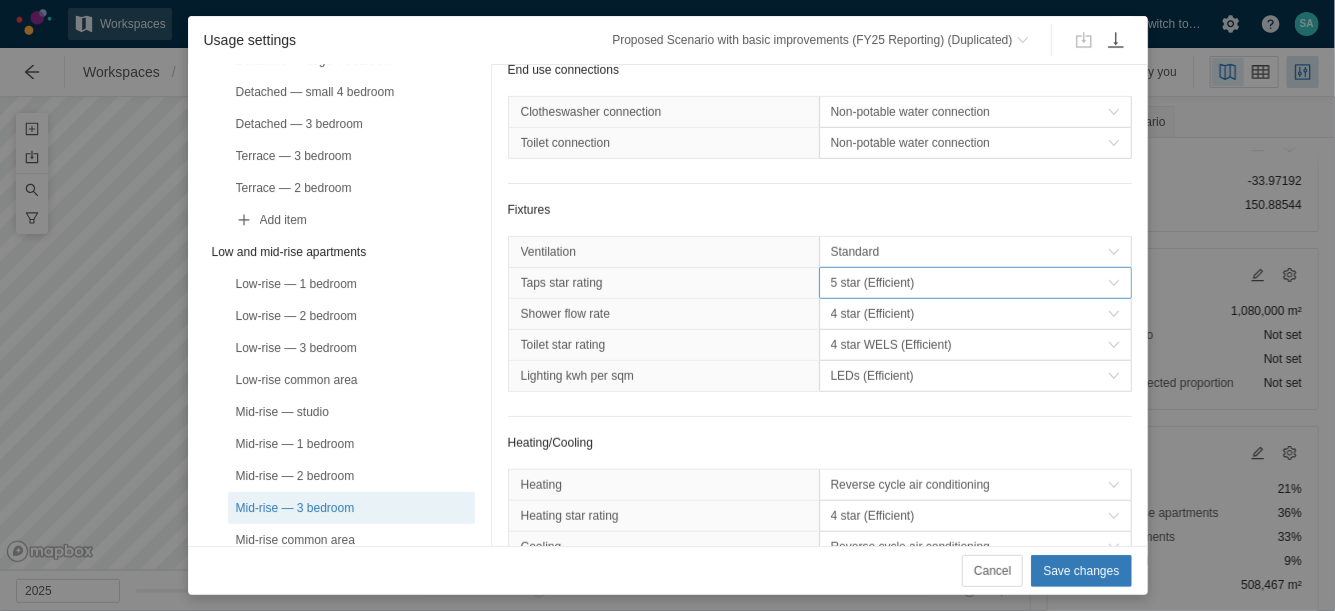 click on "5 star (Efficient)" at bounding box center (969, 283) 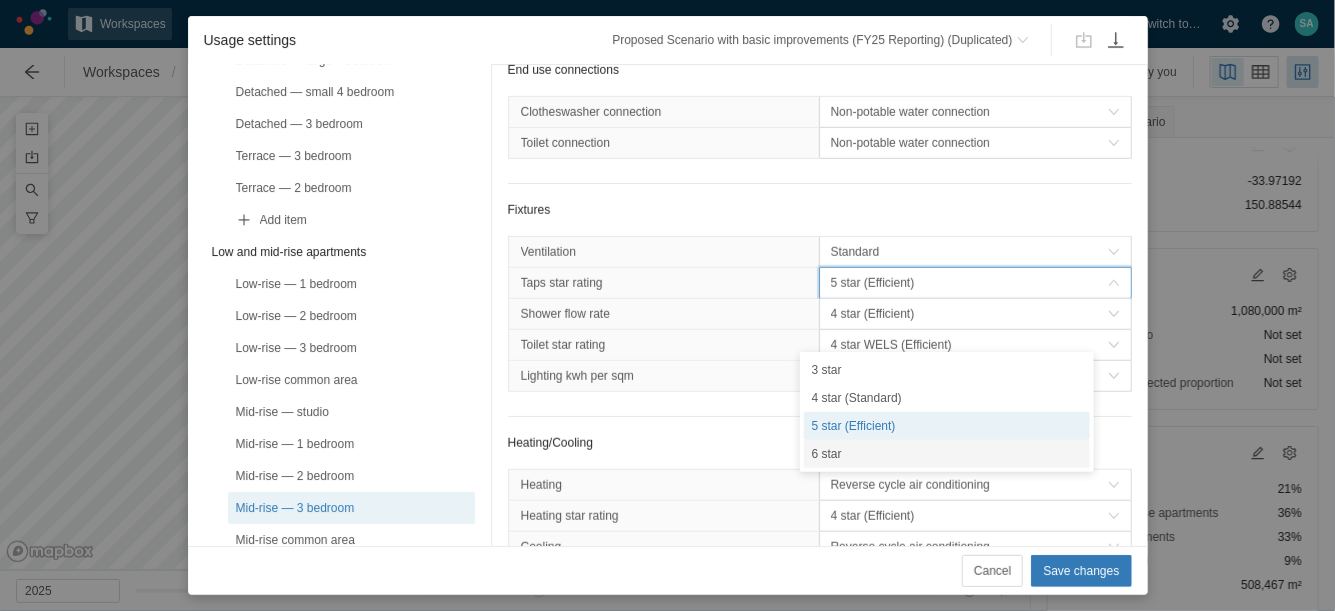 click on "6 star" at bounding box center (947, 454) 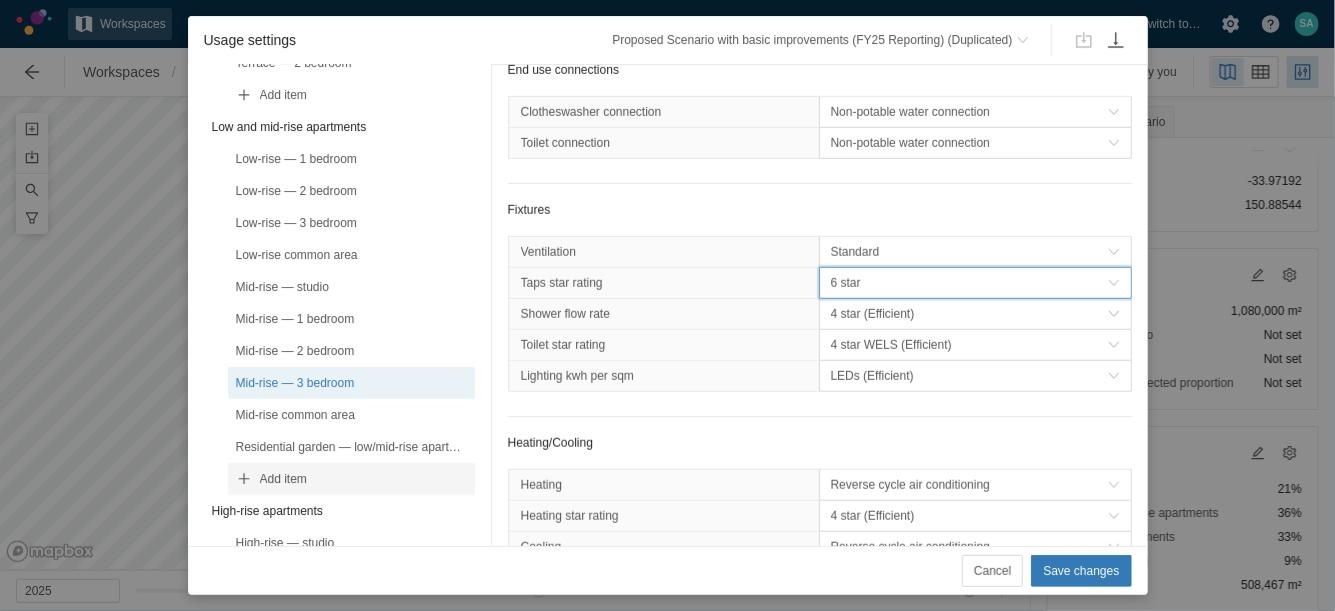 scroll, scrollTop: 500, scrollLeft: 0, axis: vertical 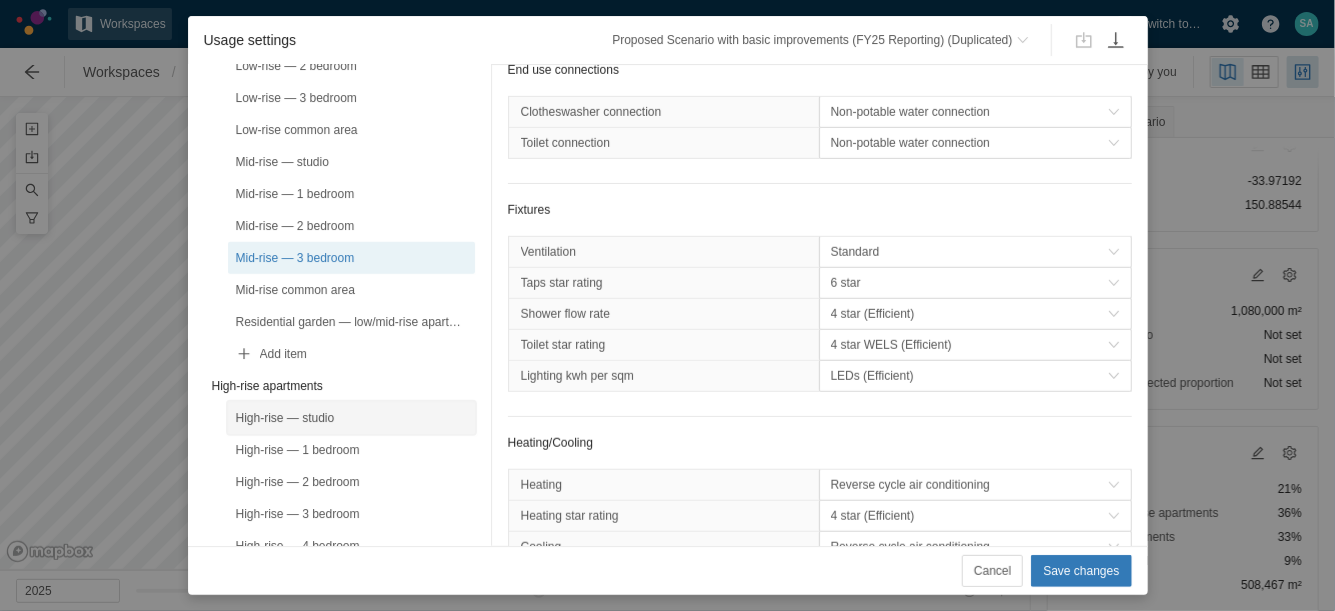 click on "High-rise — studio" at bounding box center [351, 418] 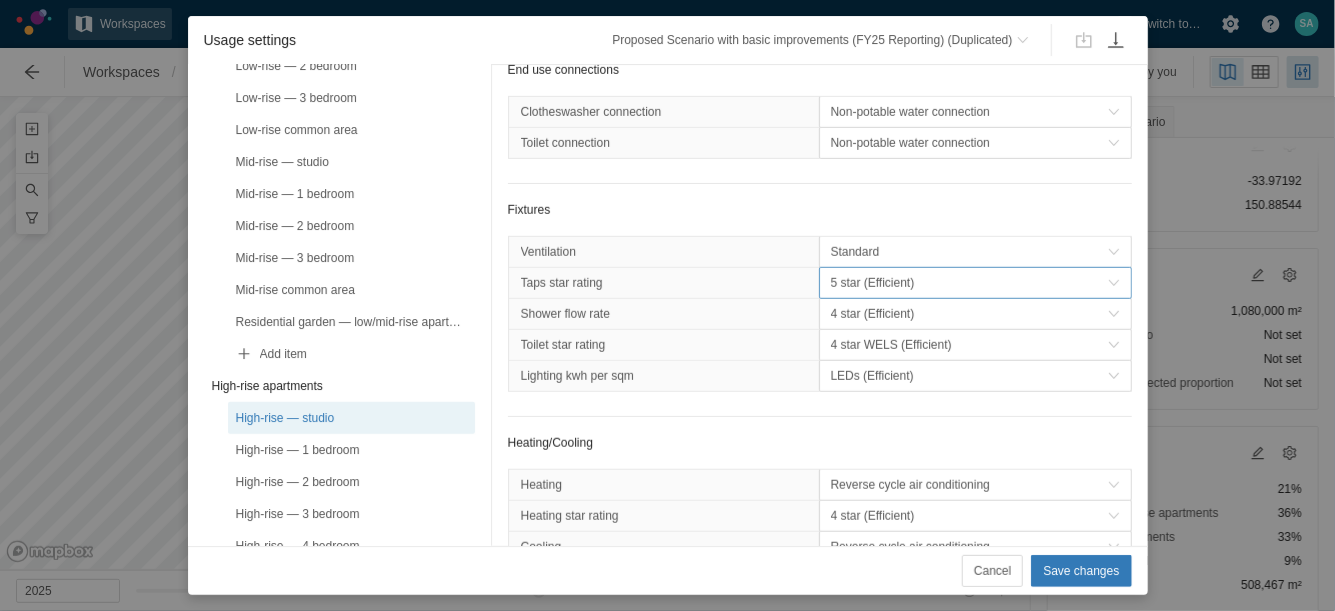 click on "5 star (Efficient)" at bounding box center (969, 283) 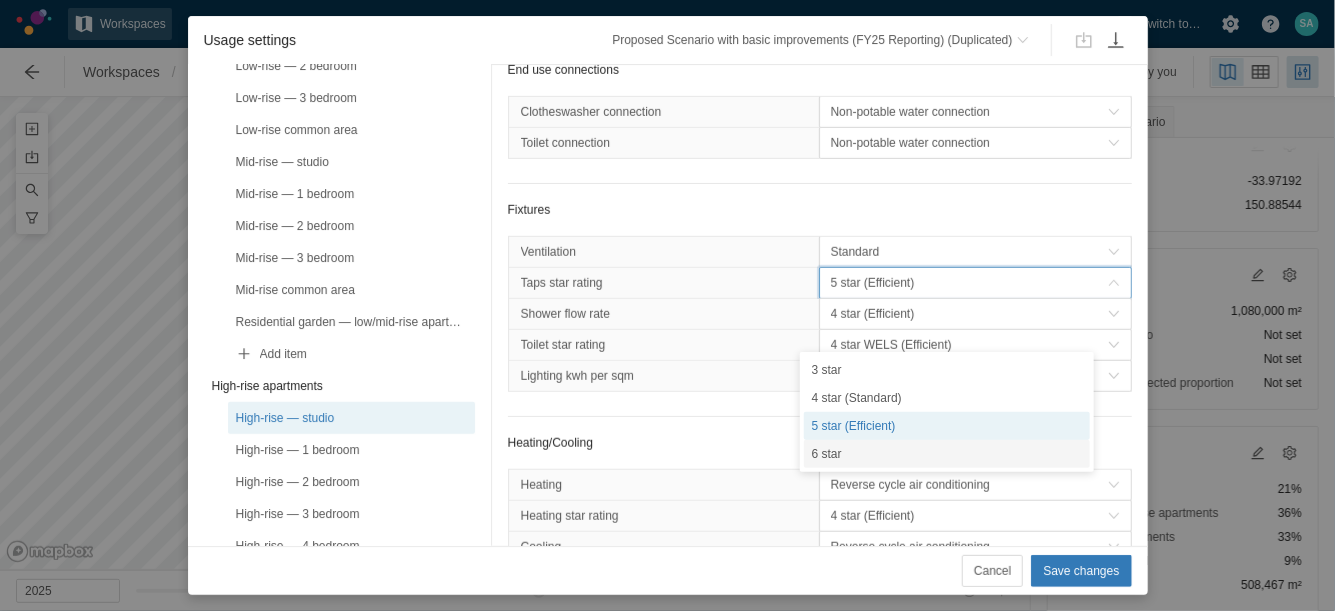 click on "6 star" at bounding box center (947, 454) 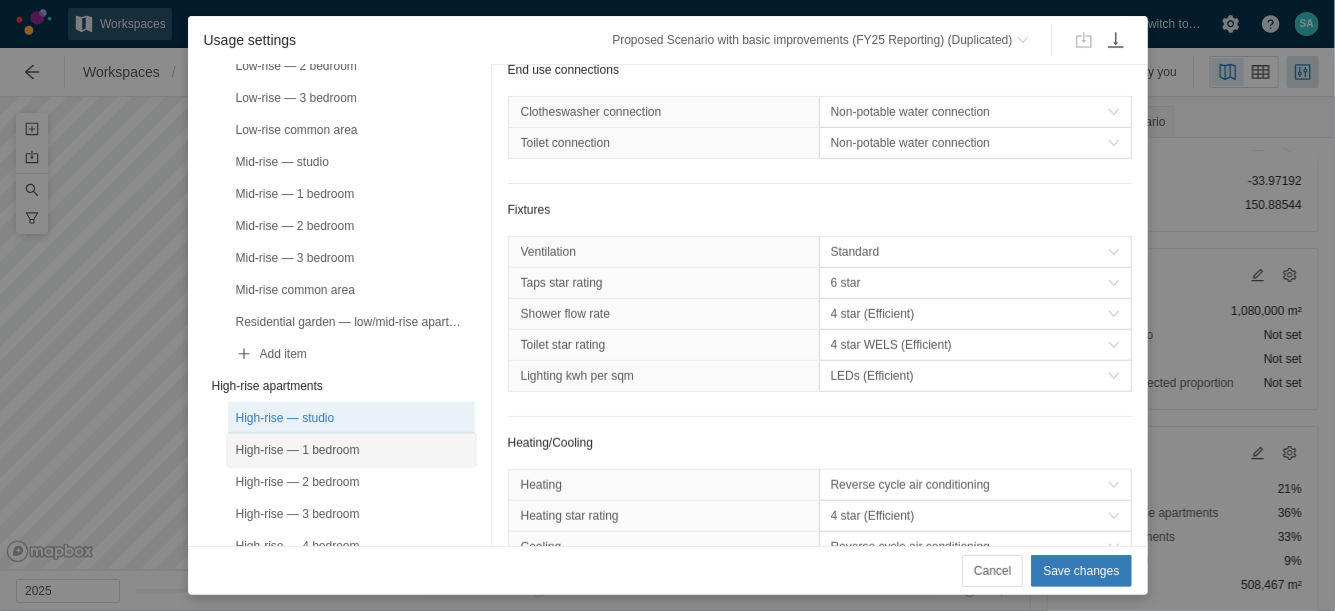 click on "High-rise — 1 bedroom" at bounding box center (351, 450) 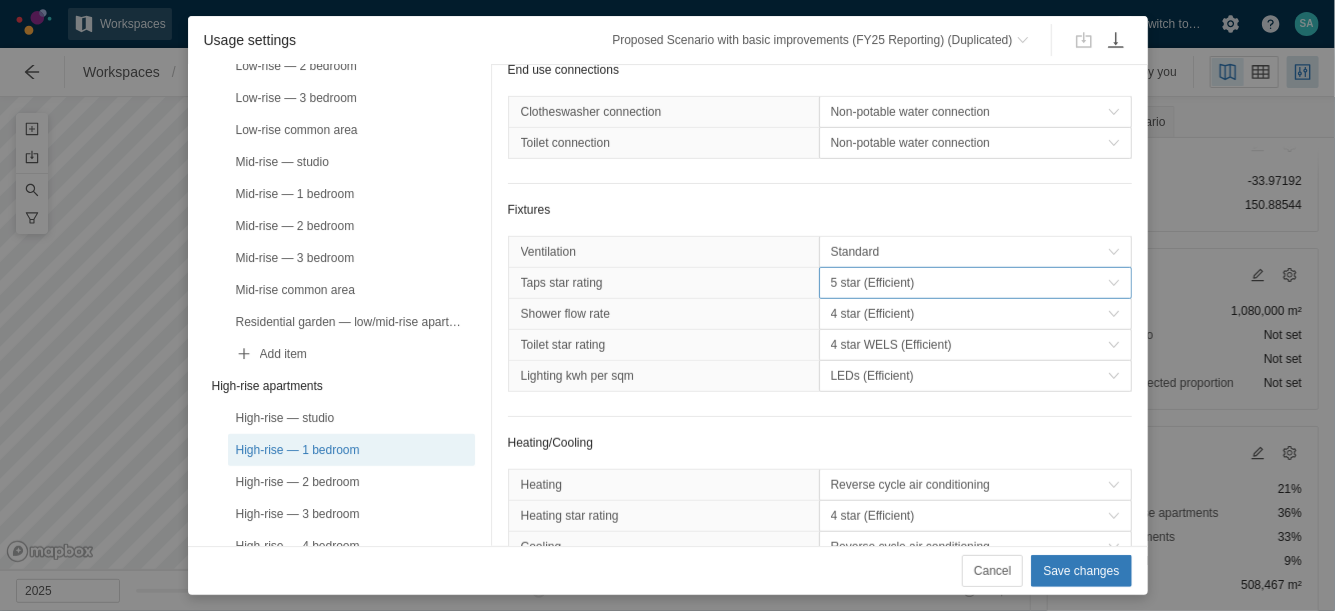 click on "5 star (Efficient)" at bounding box center [969, 283] 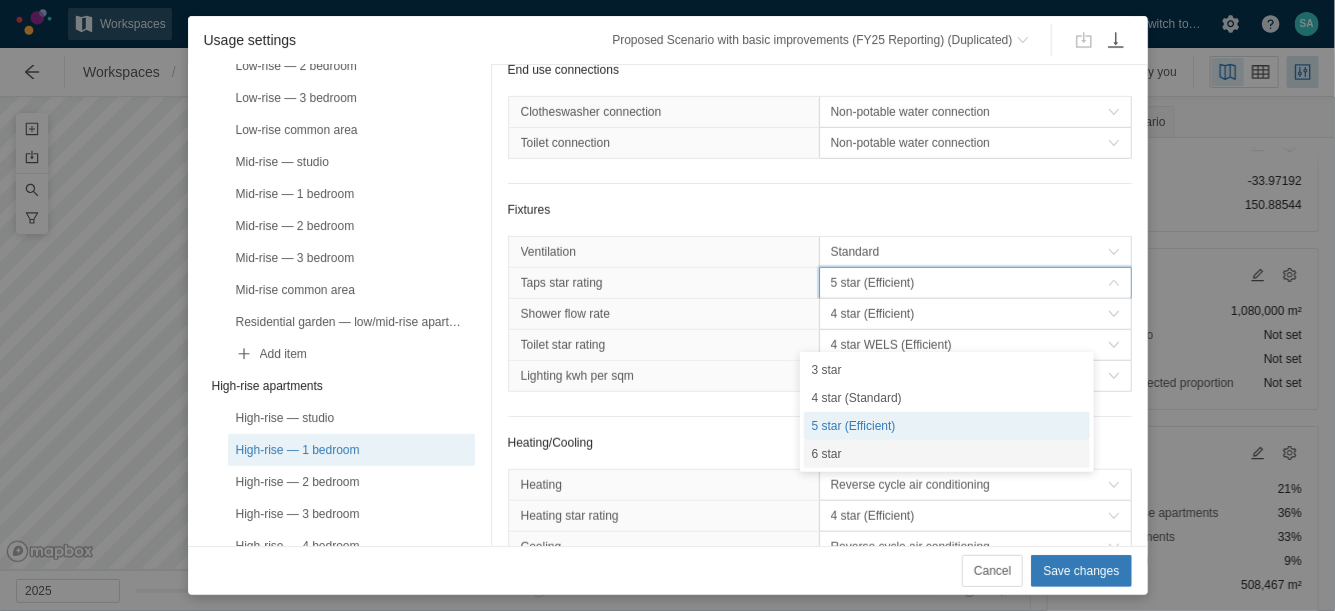 click on "6 star" at bounding box center [947, 454] 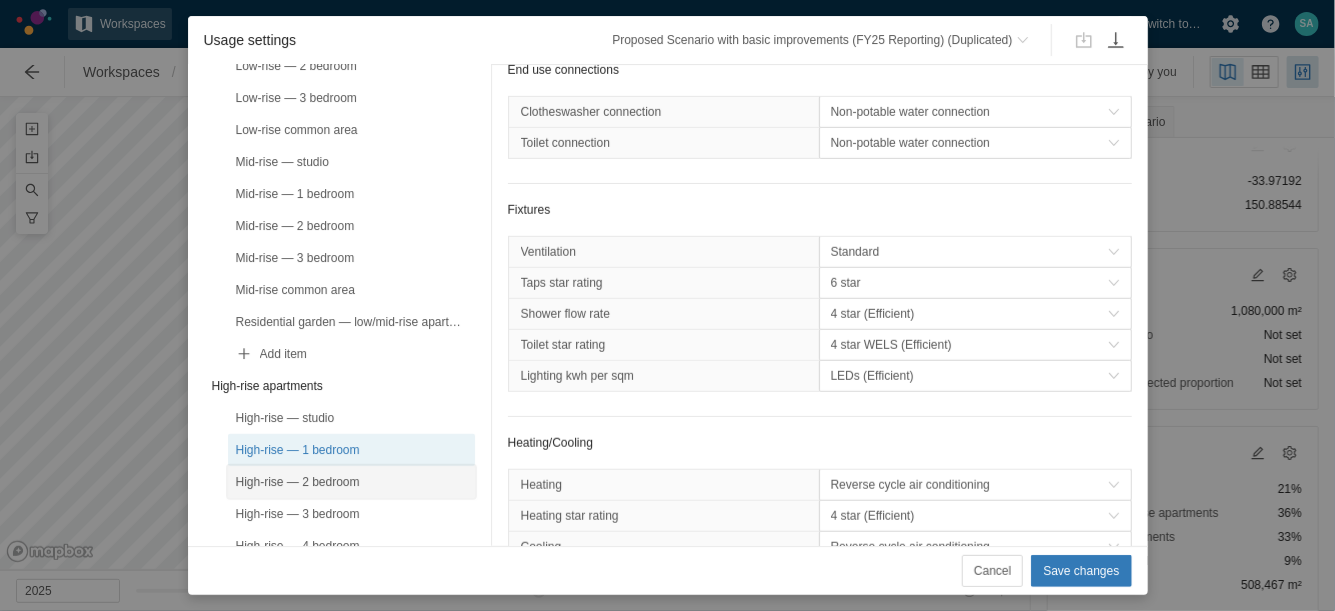 click on "High-rise — 2 bedroom" at bounding box center (351, 482) 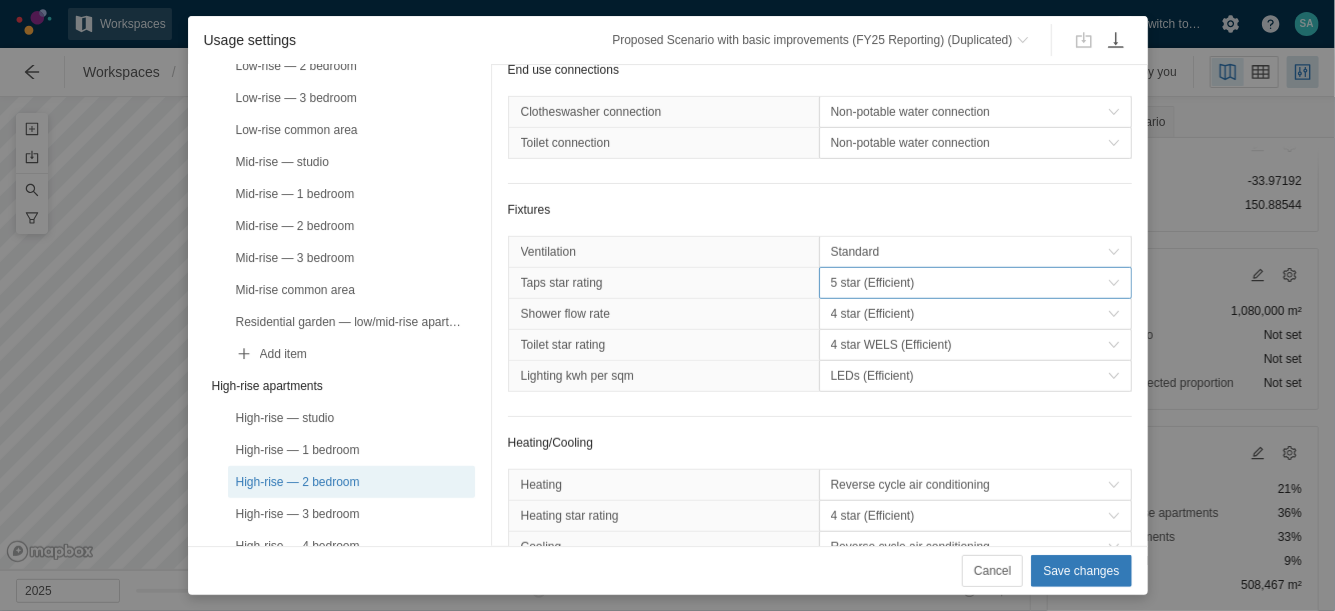 click on "5 star (Efficient)" at bounding box center [969, 283] 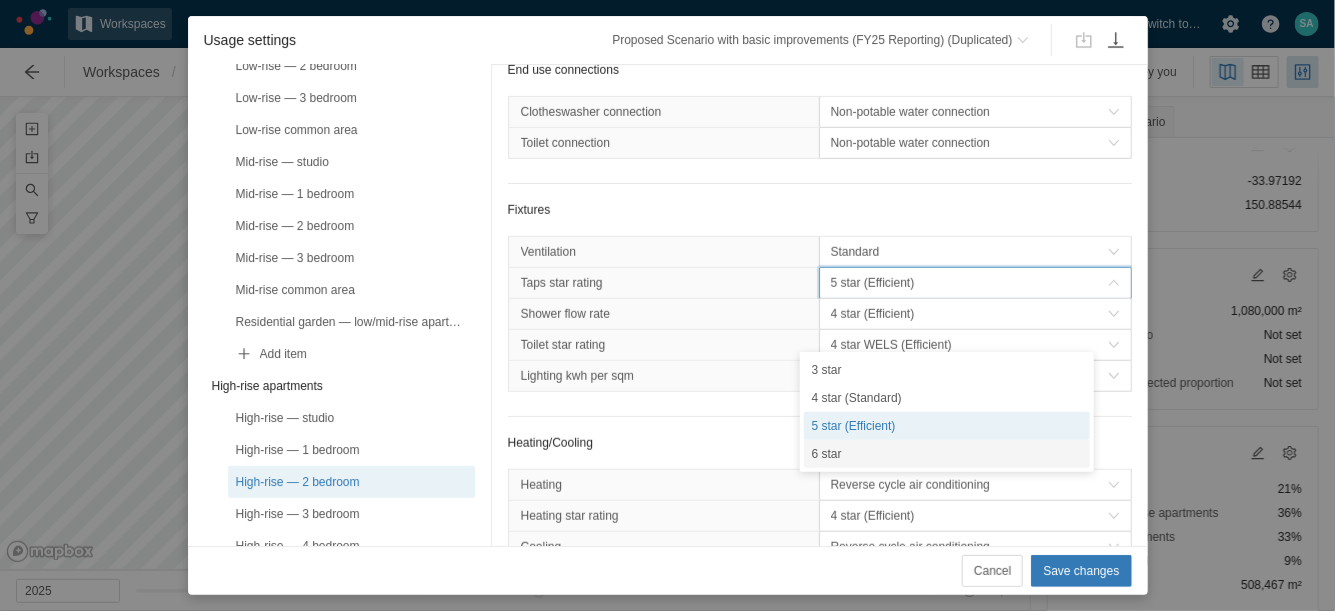 drag, startPoint x: 838, startPoint y: 453, endPoint x: 722, endPoint y: 455, distance: 116.01724 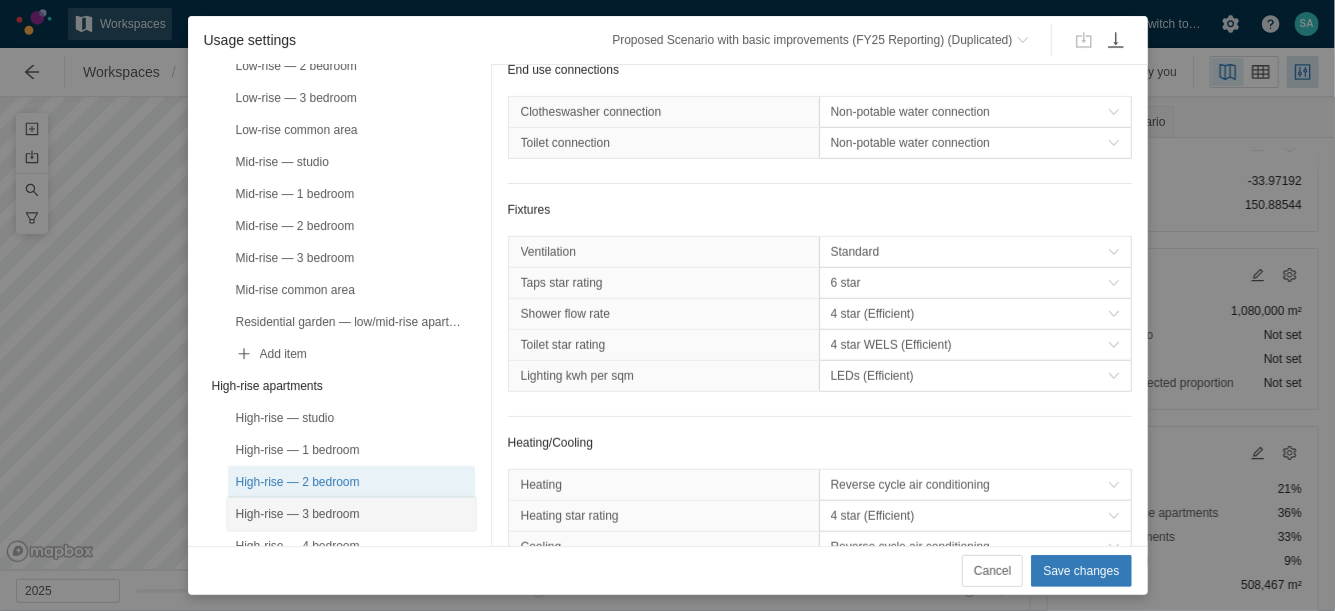 click on "High-rise — 3 bedroom" at bounding box center (351, 514) 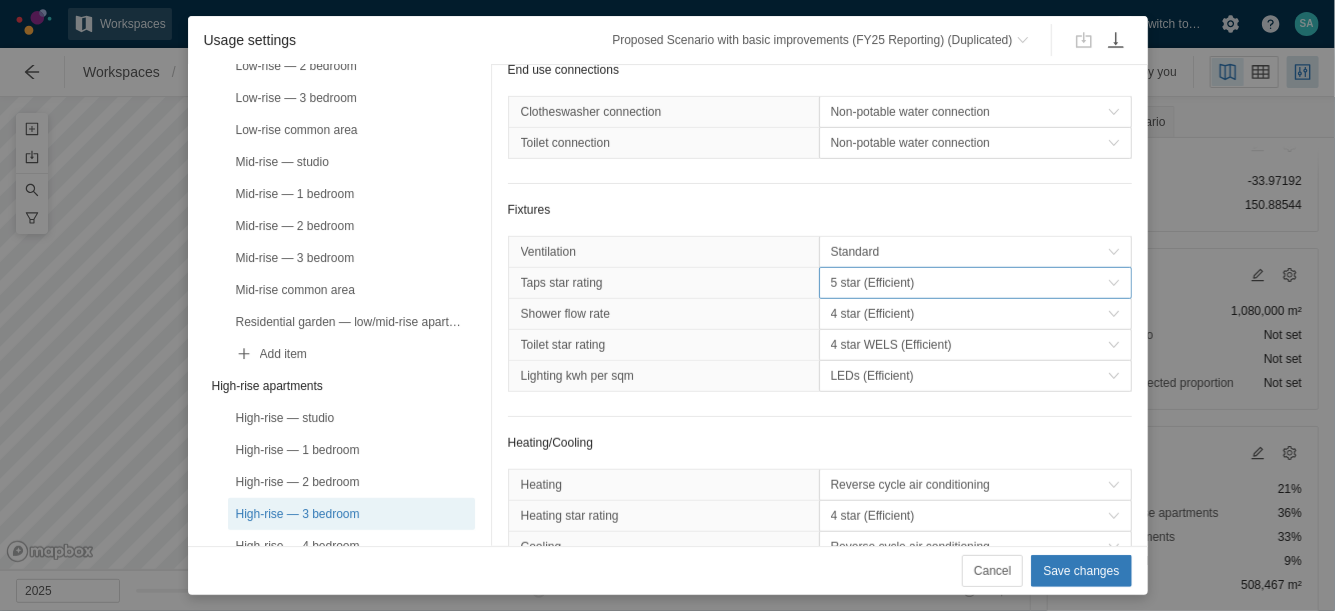 click on "5 star (Efficient)" at bounding box center (969, 283) 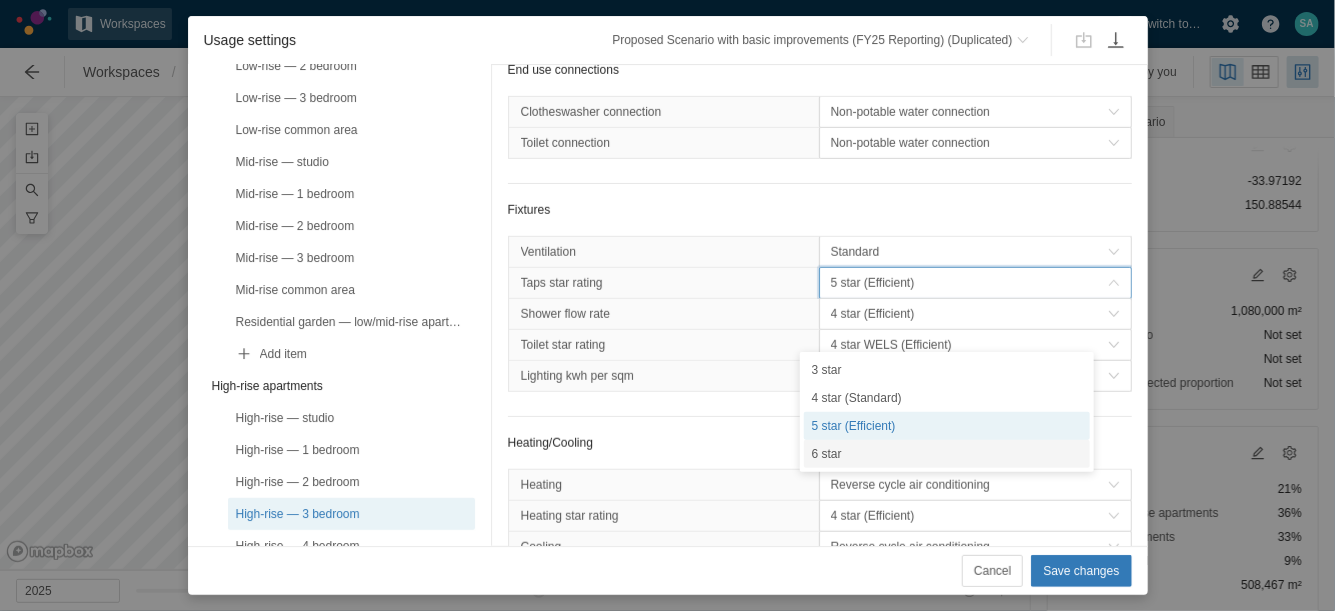 click on "6 star" at bounding box center (947, 454) 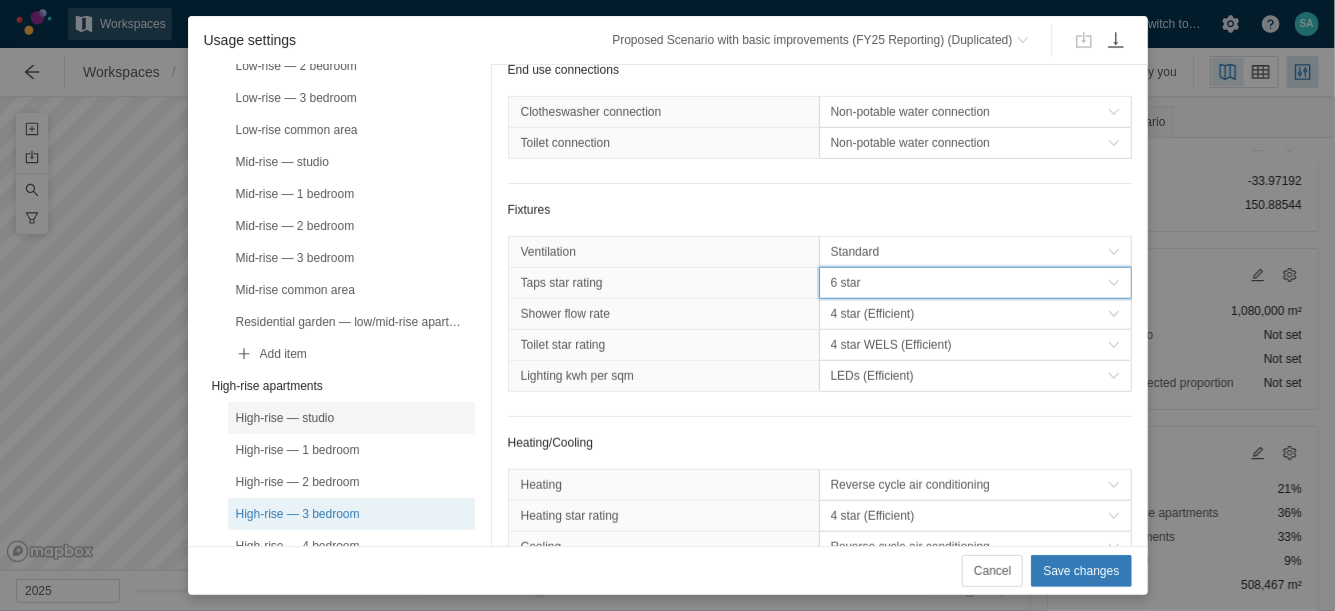 scroll, scrollTop: 625, scrollLeft: 0, axis: vertical 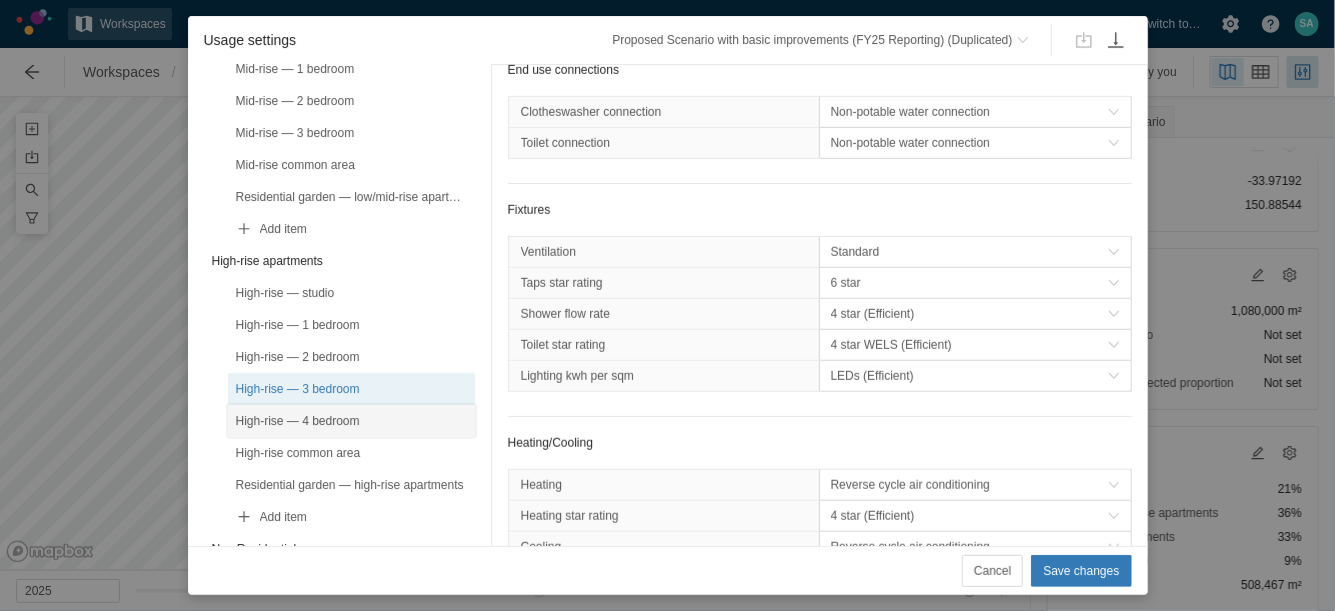 click on "High-rise — 4 bedroom" at bounding box center (351, 421) 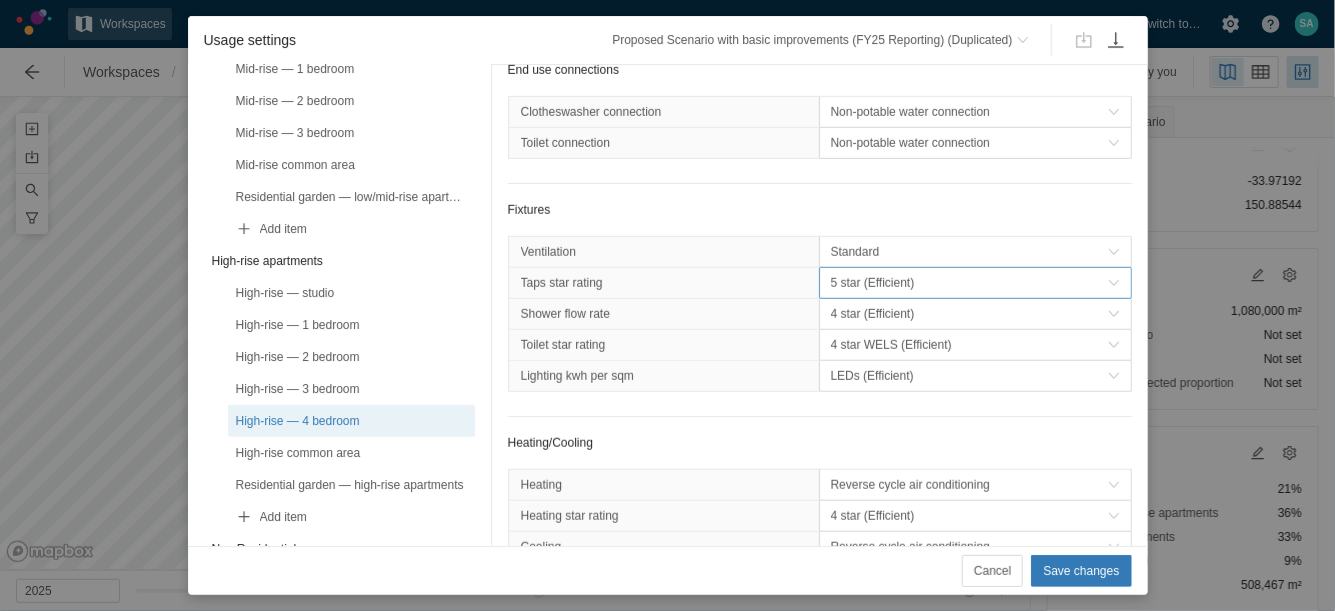 click on "5 star (Efficient)" at bounding box center [969, 283] 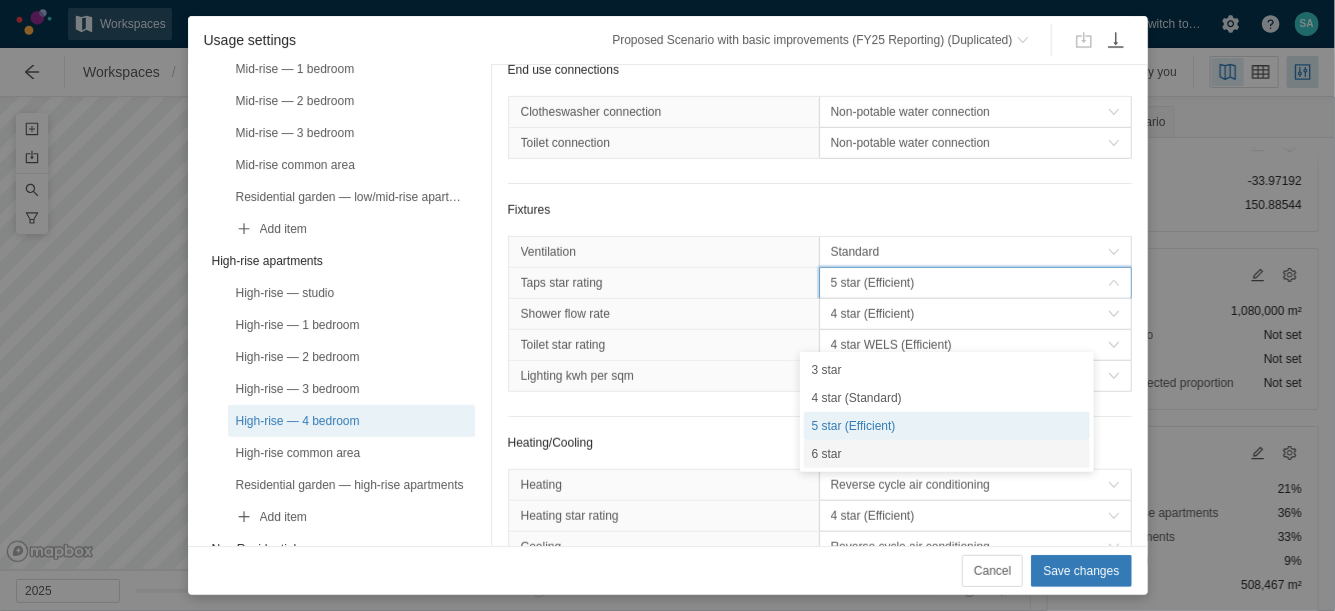 click on "6 star" at bounding box center [947, 454] 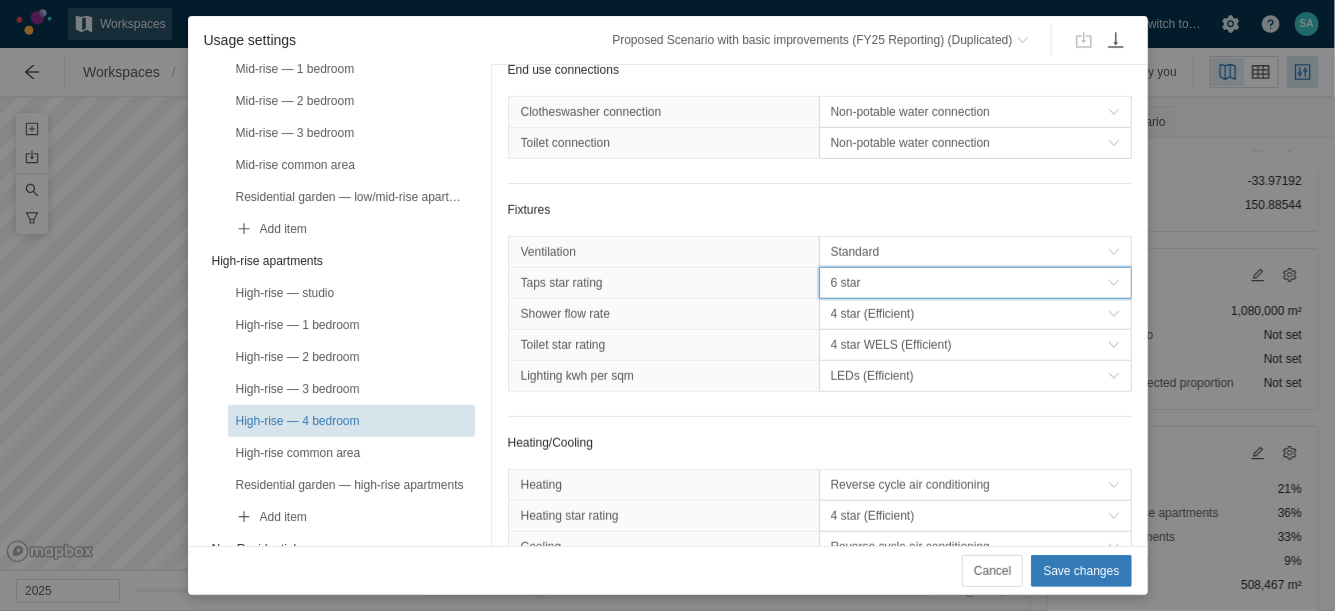 scroll, scrollTop: 750, scrollLeft: 0, axis: vertical 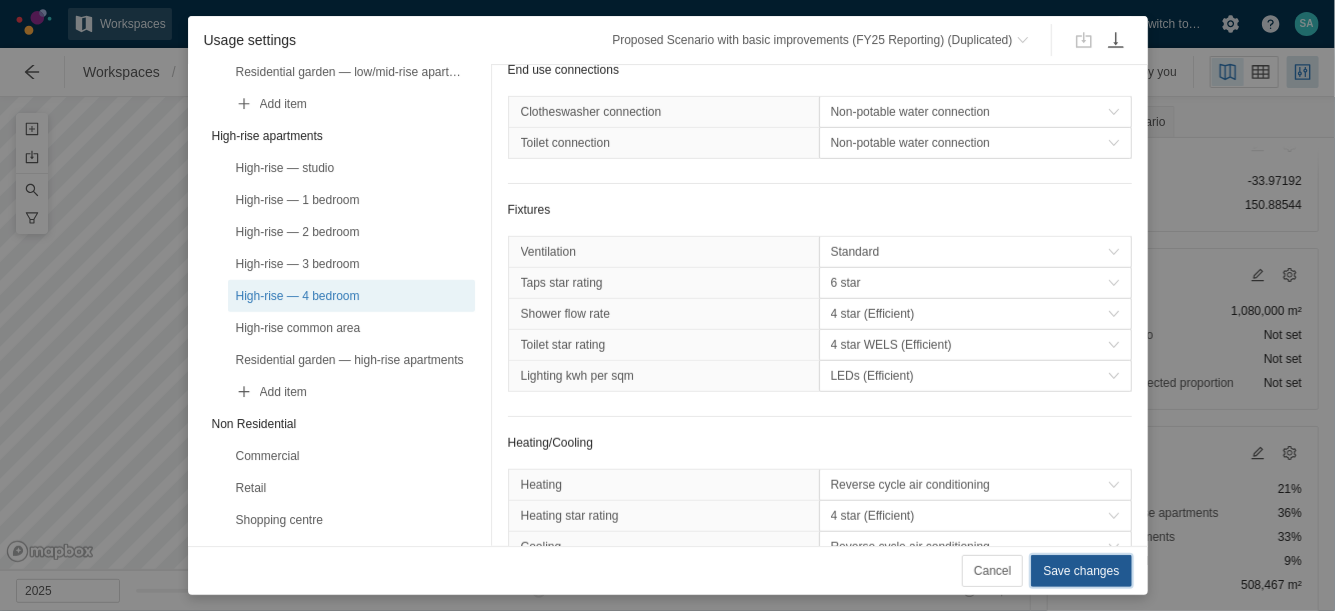 click on "Save changes" at bounding box center (1081, 571) 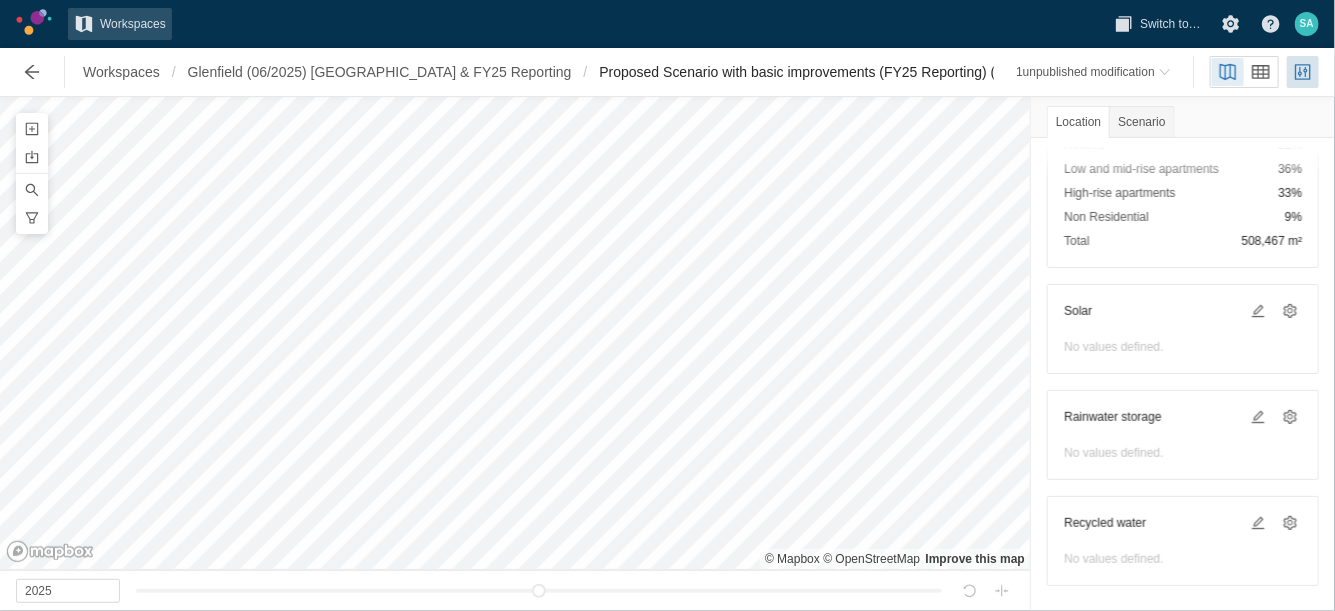 scroll, scrollTop: 471, scrollLeft: 0, axis: vertical 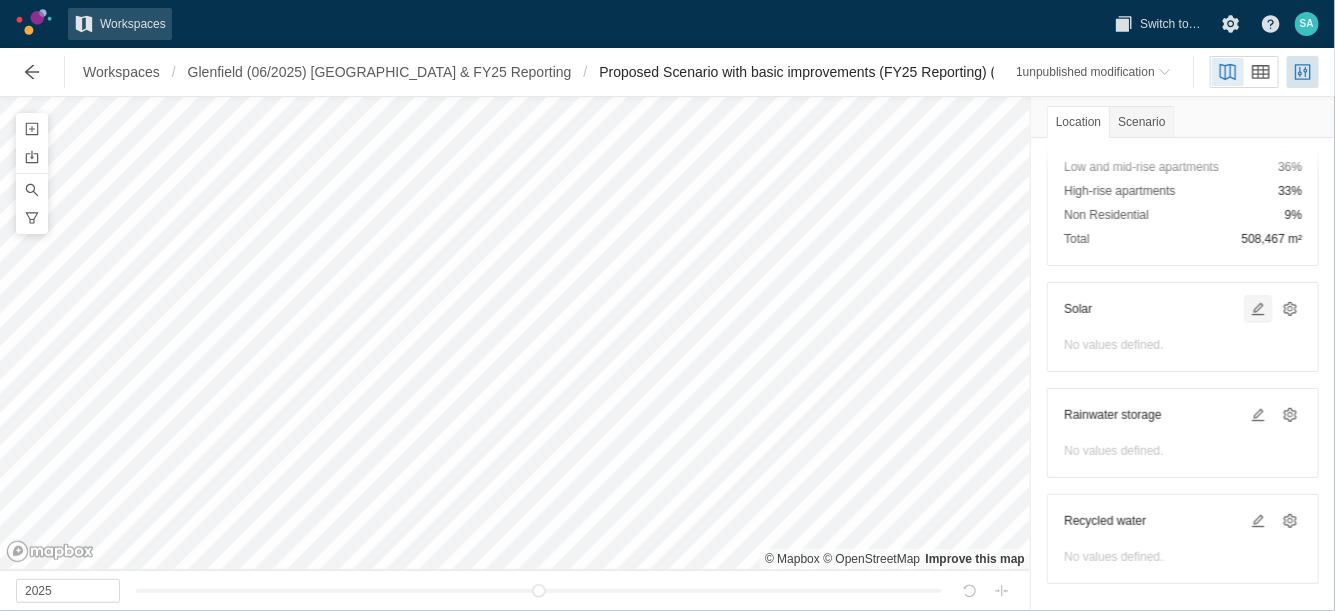 click at bounding box center [1258, 309] 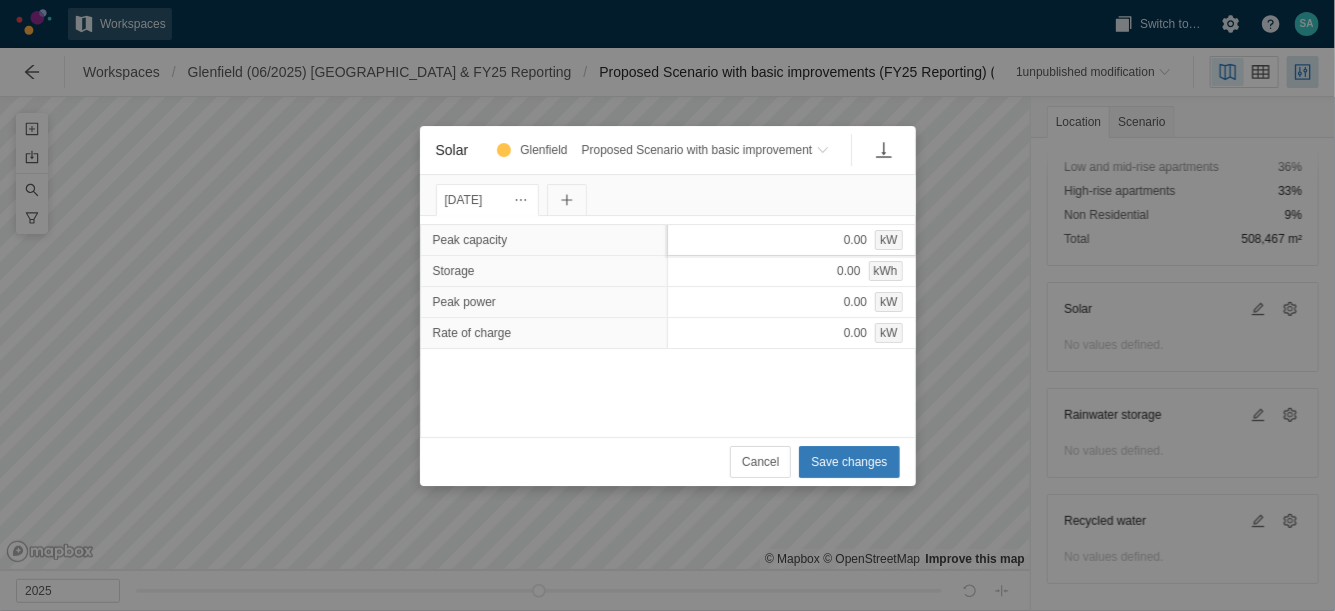 click on "0.00 kW" at bounding box center [791, 240] 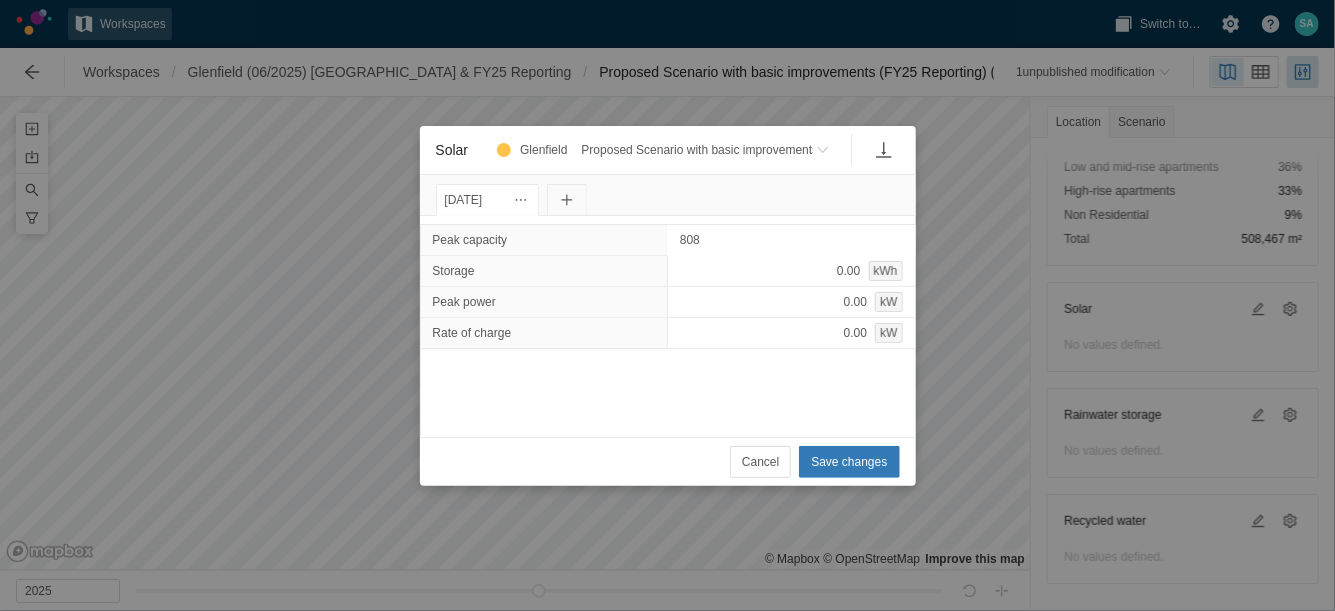 type on "8084" 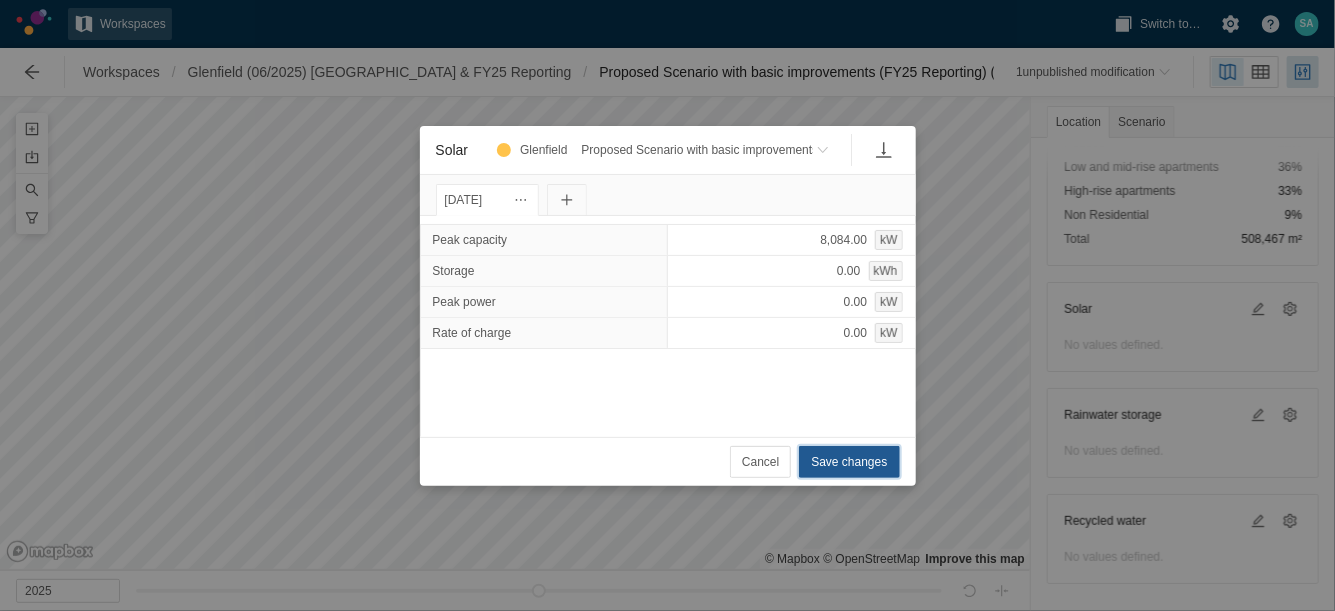 click on "Save changes" at bounding box center [849, 462] 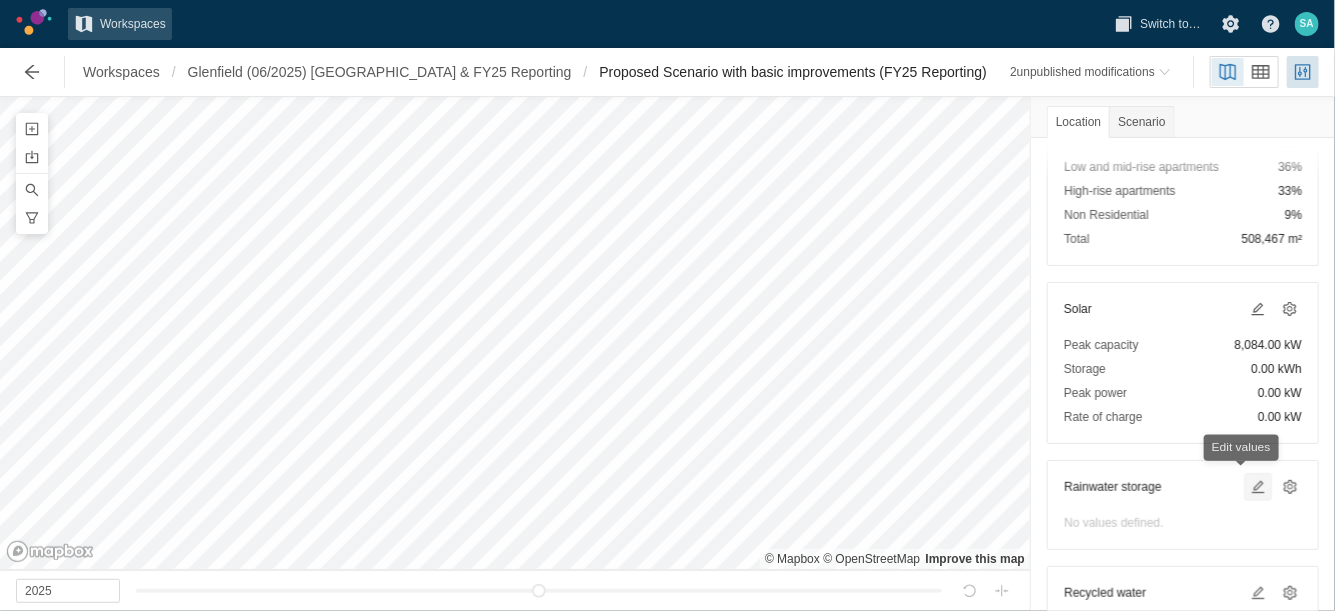 click at bounding box center (1258, 487) 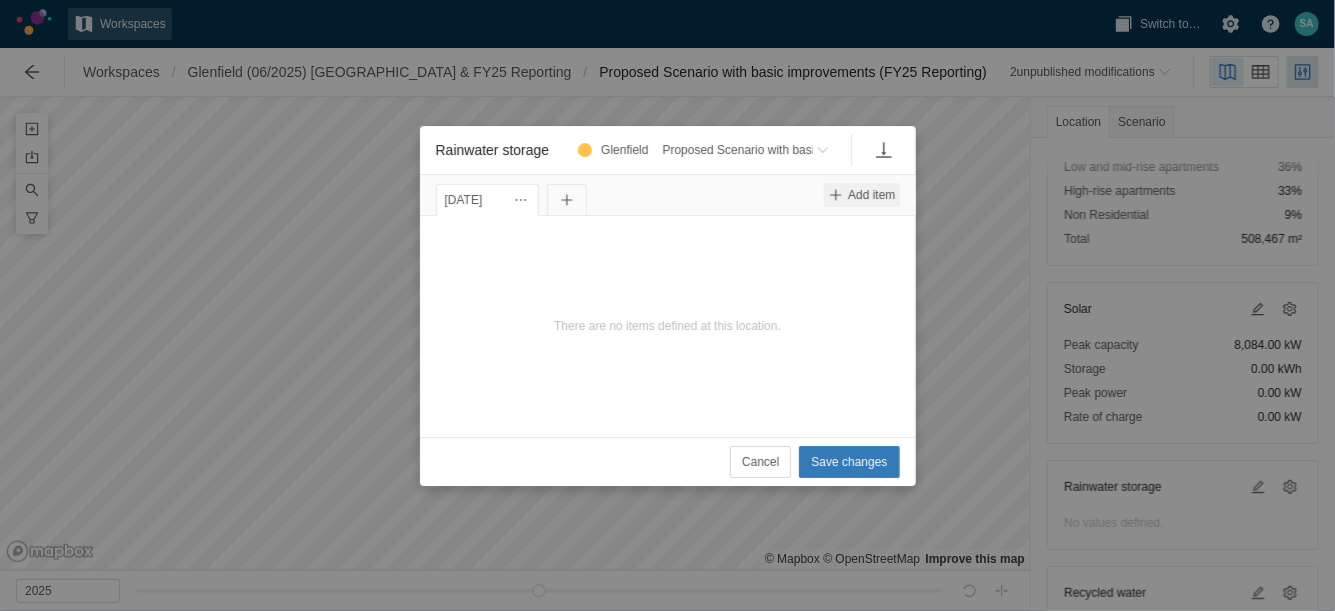 click at bounding box center (836, 195) 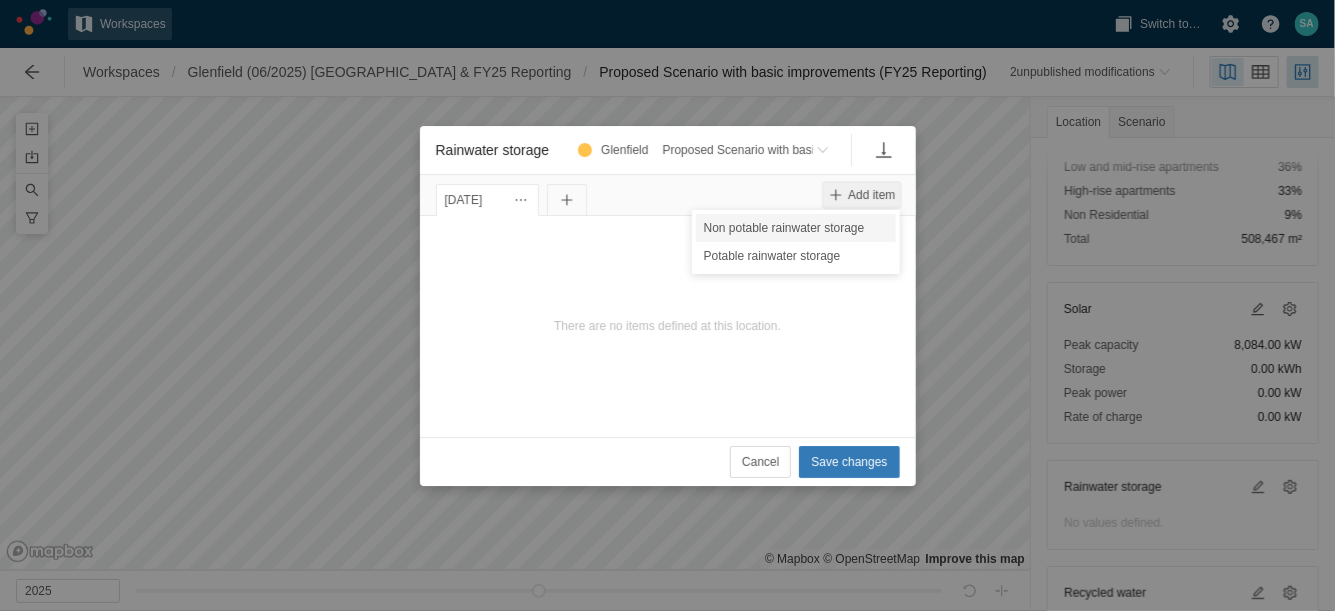 click on "Non potable rainwater storage" at bounding box center (796, 228) 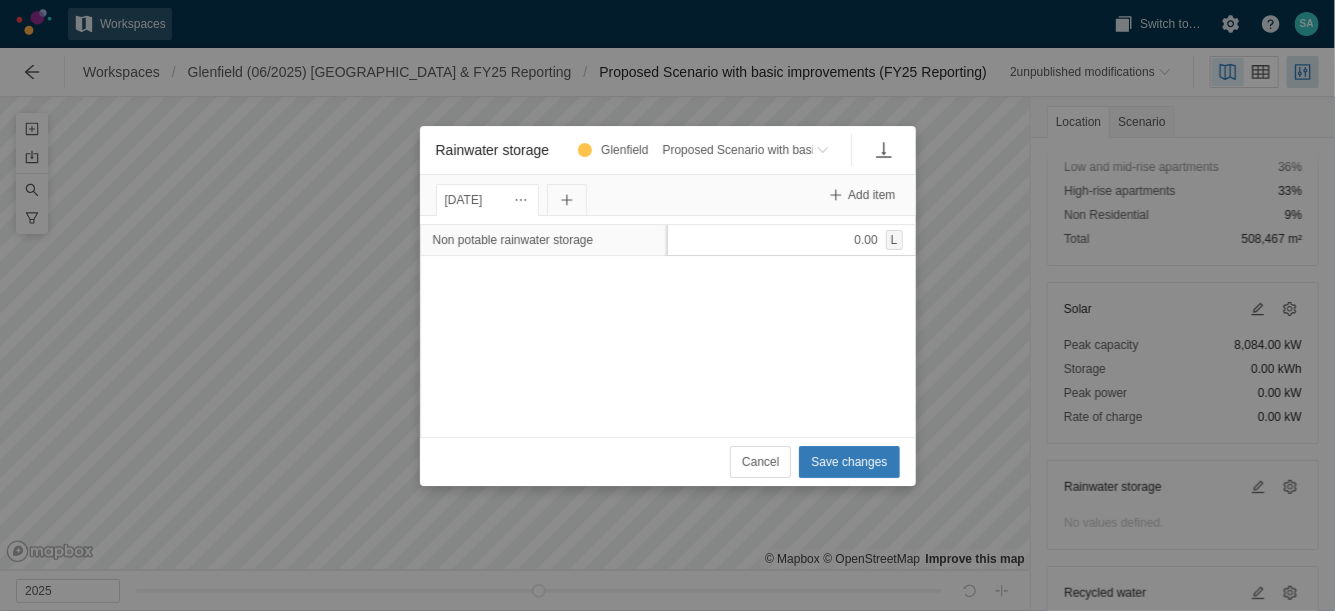 click on "0.00 L" at bounding box center [791, 240] 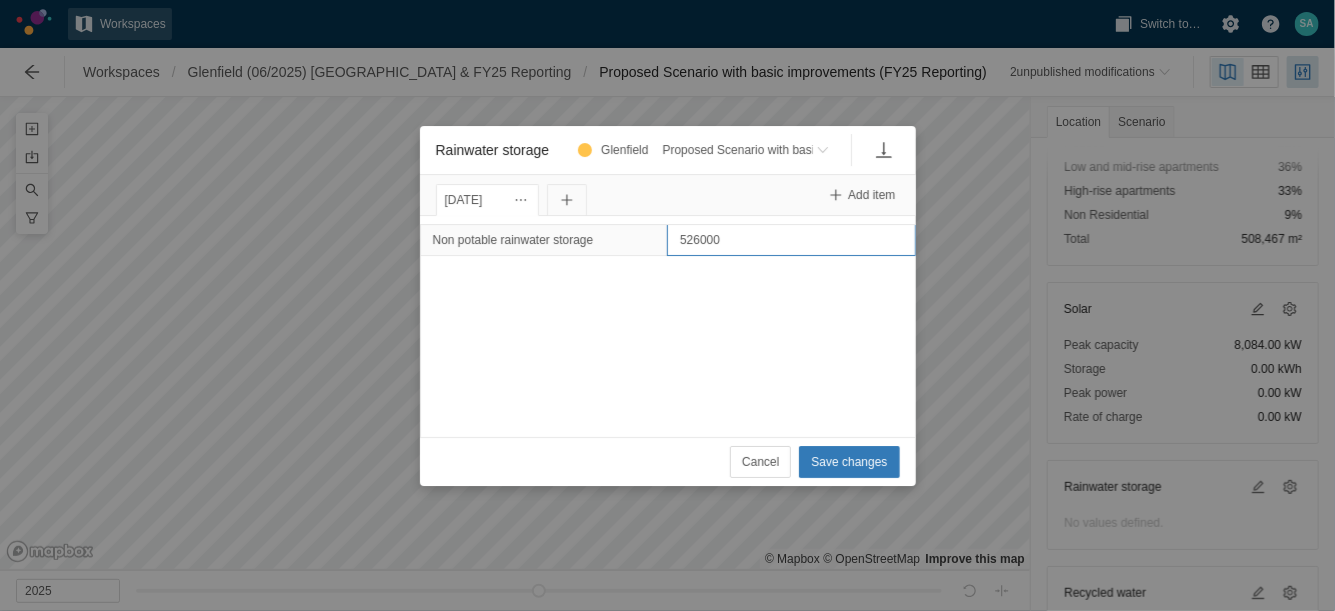 type on "5260000" 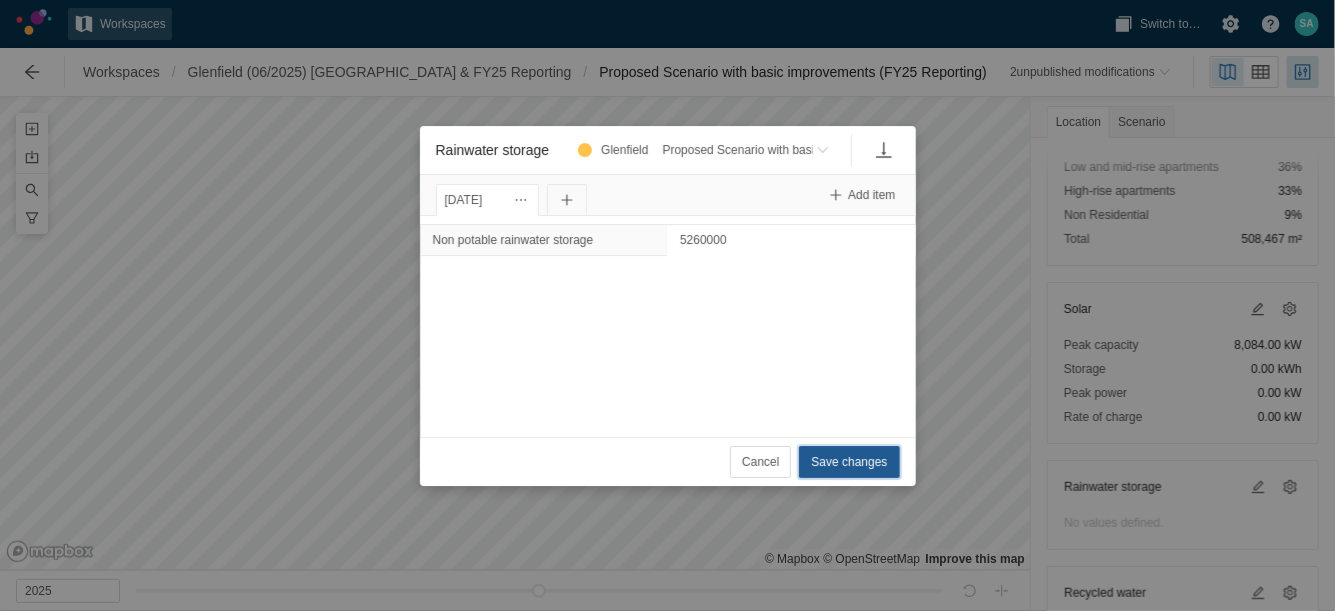 click on "Save changes" at bounding box center [849, 462] 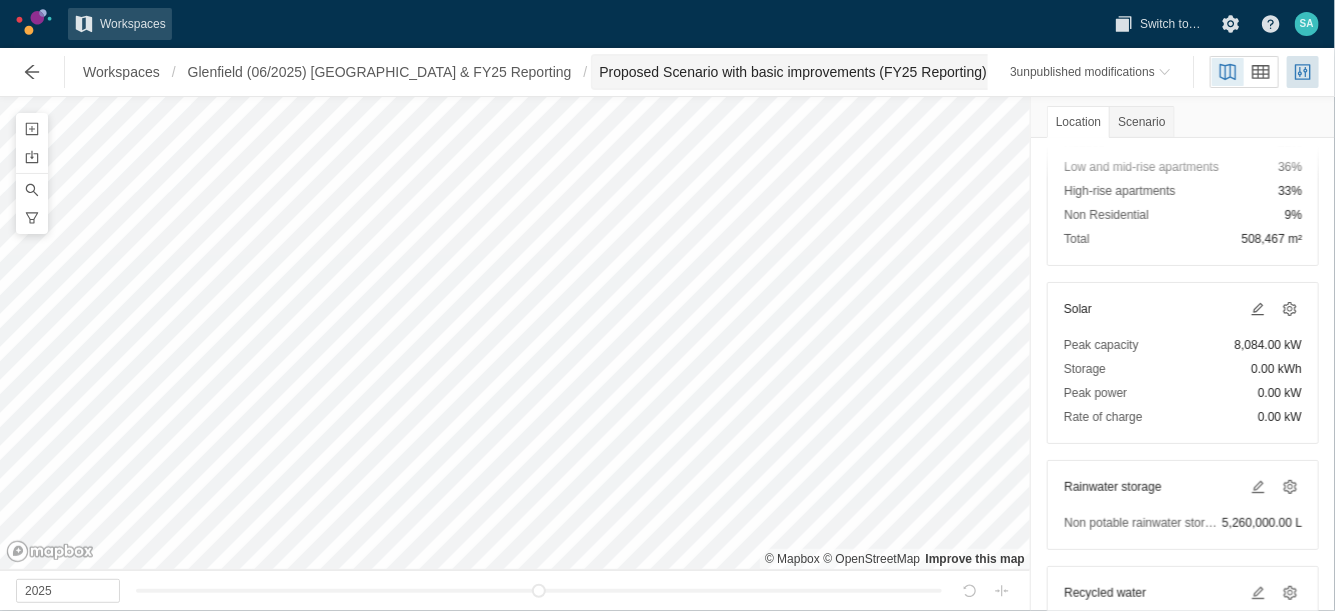click on "Proposed Scenario with basic improvements (FY25 Reporting) (Duplicated)  (Draft)" at bounding box center (852, 72) 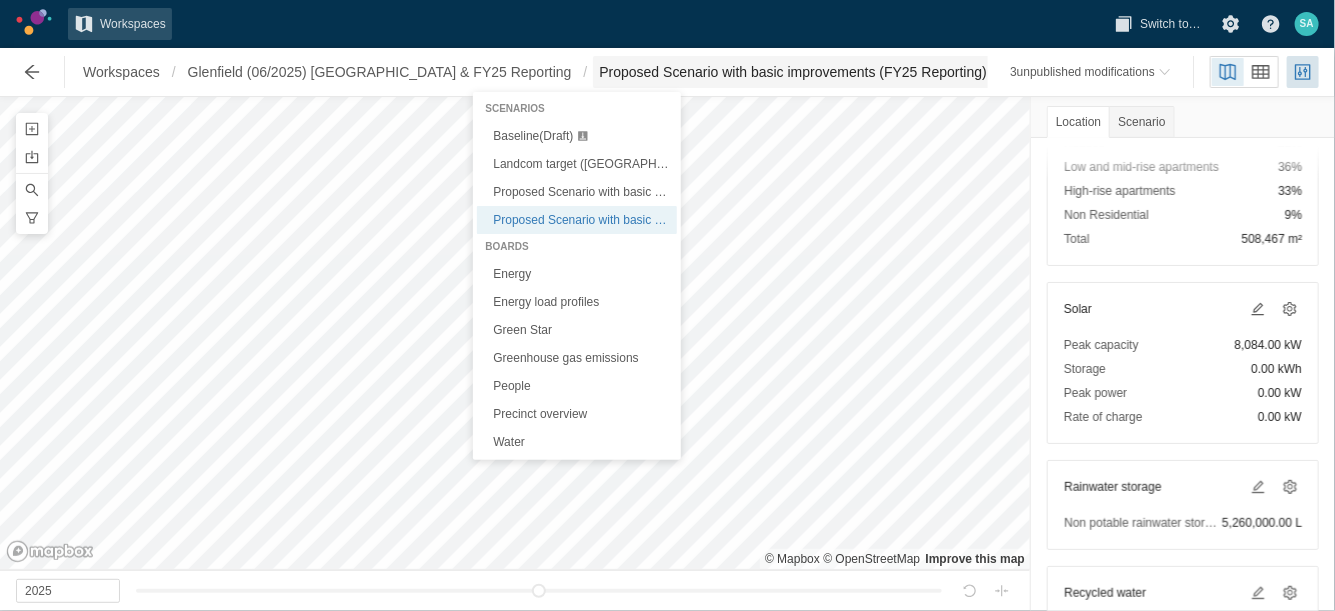 click on "Location" at bounding box center [1078, 122] 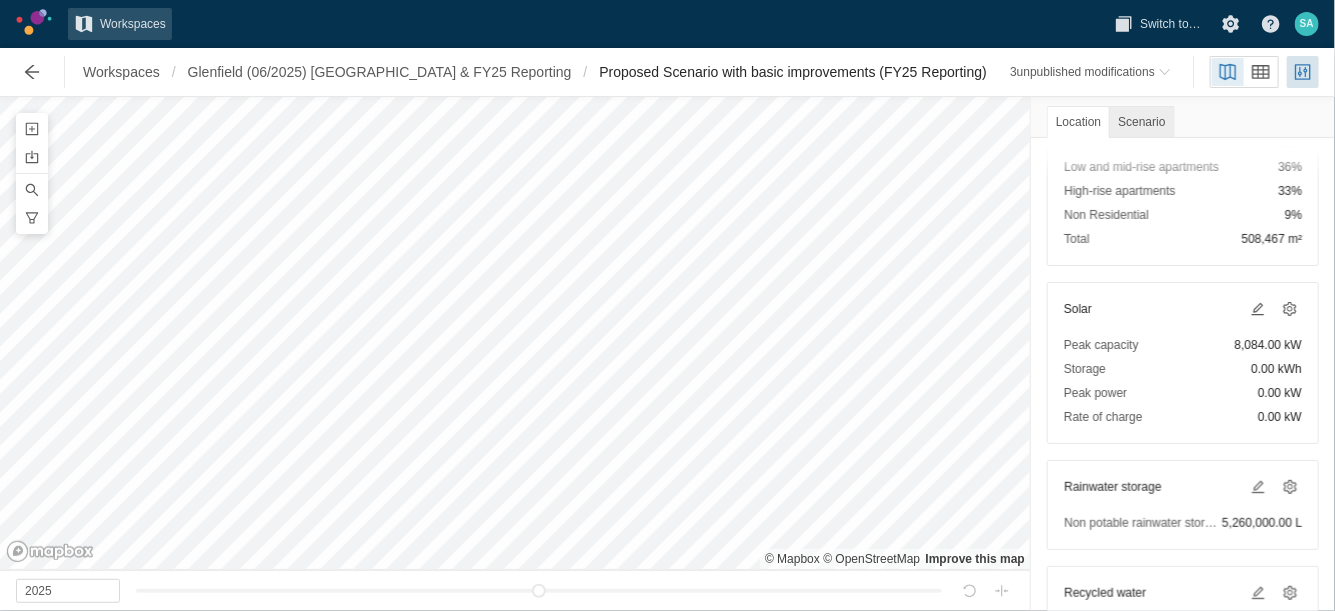 click on "Scenario" at bounding box center (1141, 122) 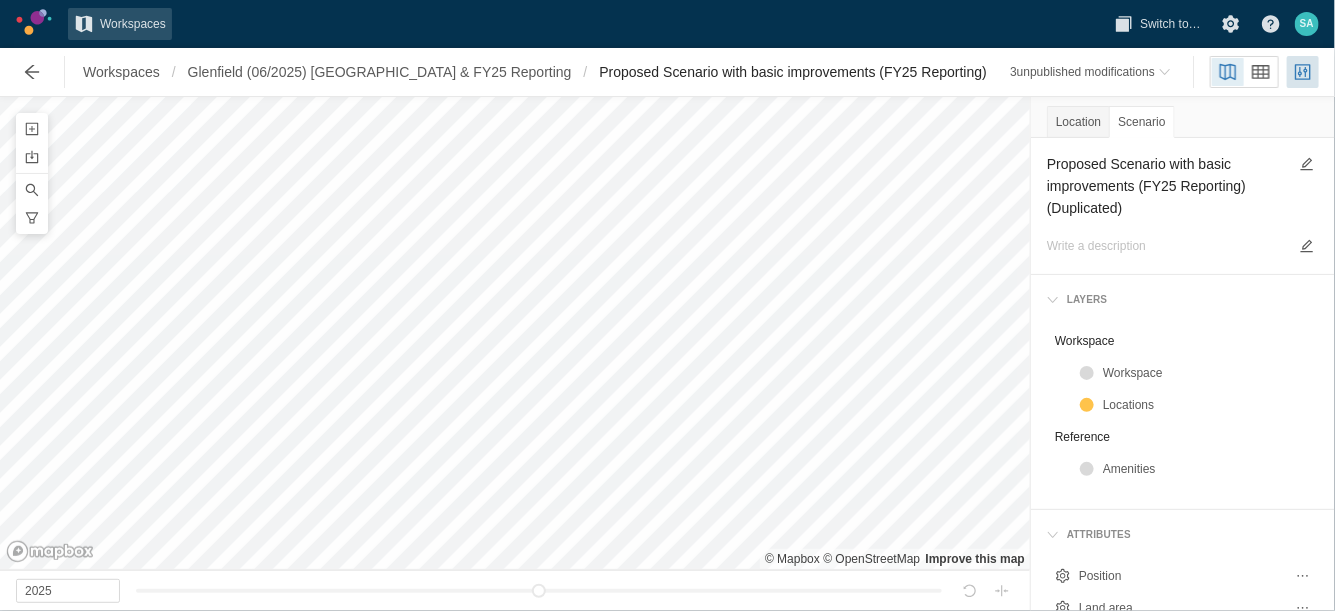 click on "Proposed Scenario with basic improvements (FY25 Reporting) (Duplicated)" at bounding box center [1167, 186] 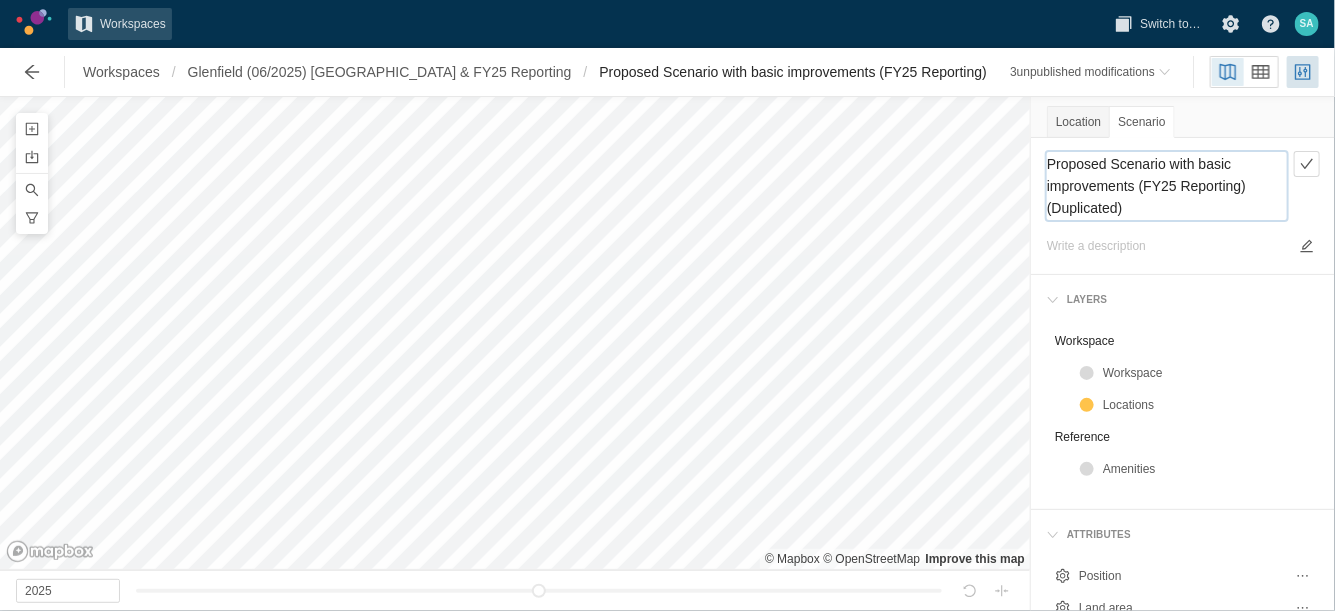 click on "Proposed Scenario with basic improvements (FY25 Reporting) (Duplicated)" at bounding box center [1167, 186] 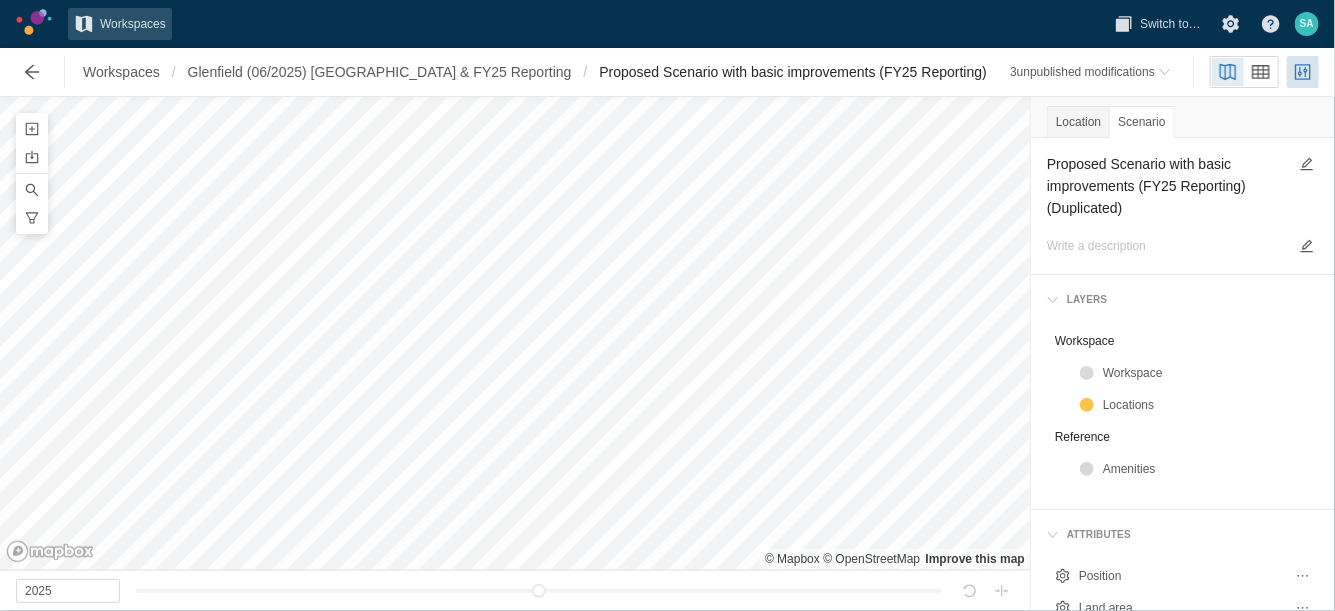 drag, startPoint x: 1110, startPoint y: 181, endPoint x: 1123, endPoint y: 184, distance: 13.341664 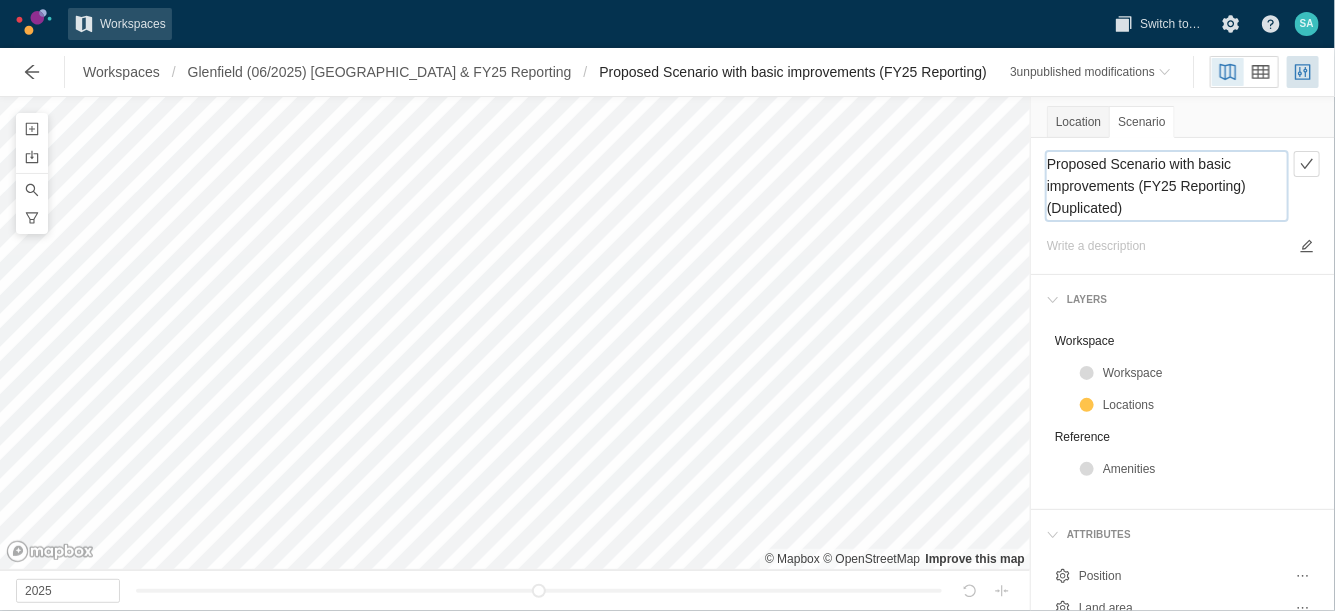 click on "Proposed Scenario with basic improvements (FY25 Reporting) (Duplicated)" at bounding box center (1167, 186) 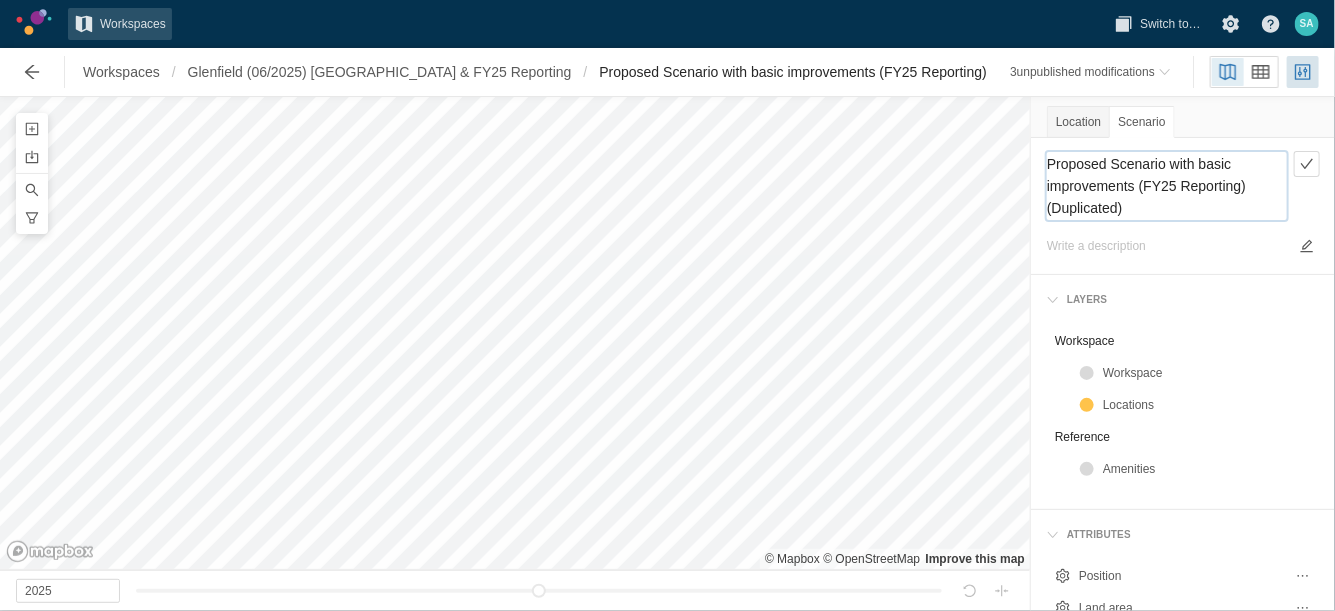 click on "© Mapbox   © OpenStreetMap   Improve this map 2025 Location Scenario Glenfield Attributes Position Latitude -33.97192 Longitude 150.88544 Land area Area 1,080,000 m² Floor space ratio Not set Roof area Not set Rainwater connected proportion Not set Usage Houses 21% Low and mid-rise apartments 36% High-rise apartments 33% Non Residential 9% Total 508,467 m² Solar Peak capacity 8,084.00 kW Storage 0.00 kWh Peak power 0.00 kW Rate of charge 0.00 kW Rainwater storage Non potable rainwater storage 5,260,000.00 L Recycled water No values defined. Proposed Scenario with basic improvements (FY25 Reporting) (Duplicated) Layers Workspace Workspace Locations Reference Amenities Attributes Position Land area Usage Solar Rainwater storage Recycled water Add custom attribute" at bounding box center (667, 354) 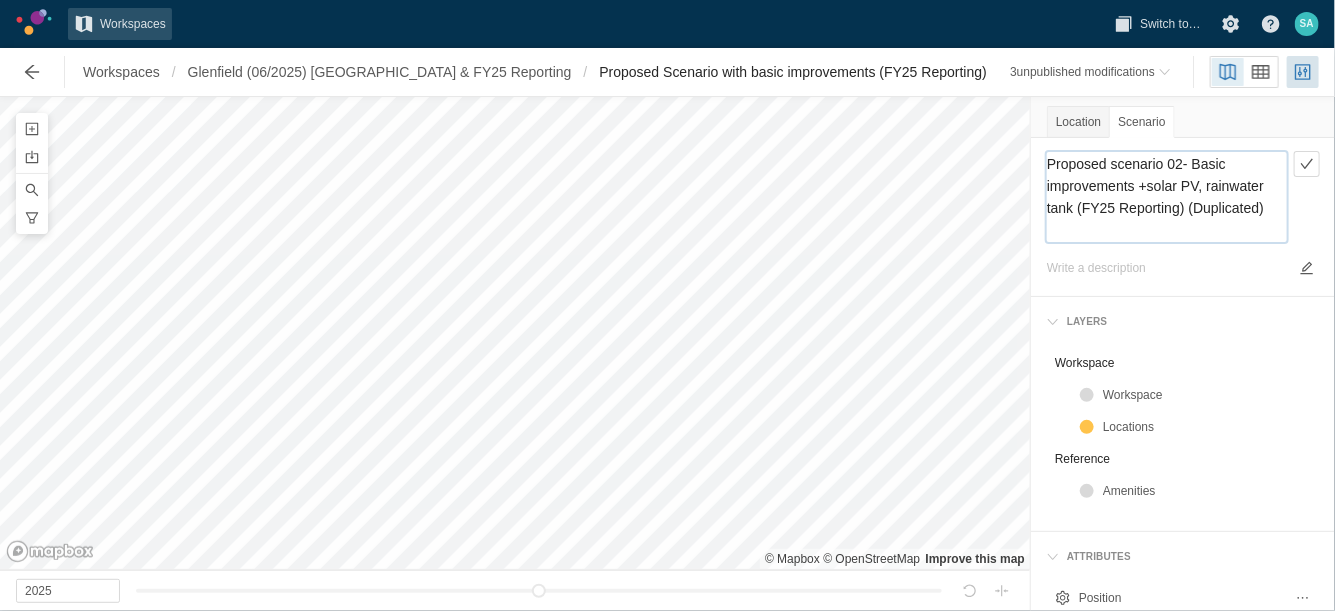 click on "© Mapbox   © OpenStreetMap   Improve this map 2025 Location Scenario Glenfield Attributes Position Latitude -33.97192 Longitude 150.88544 Land area Area 1,080,000 m² Floor space ratio Not set Roof area Not set Rainwater connected proportion Not set Usage Houses 21% Low and mid-rise apartments 36% High-rise apartments 33% Non Residential 9% Total 508,467 m² Solar Peak capacity 8,084.00 kW Storage 0.00 kWh Peak power 0.00 kW Rate of charge 0.00 kW Rainwater storage Non potable rainwater storage 5,260,000.00 L Recycled water No values defined. Proposed scenario 02- Basic improvements +solar PV, rainwater tank (FY25 Reporting) (Duplicated) Layers Workspace Workspace Locations Reference Amenities Attributes Position Land area Usage Solar Rainwater storage Recycled water Add custom attribute" at bounding box center (667, 354) 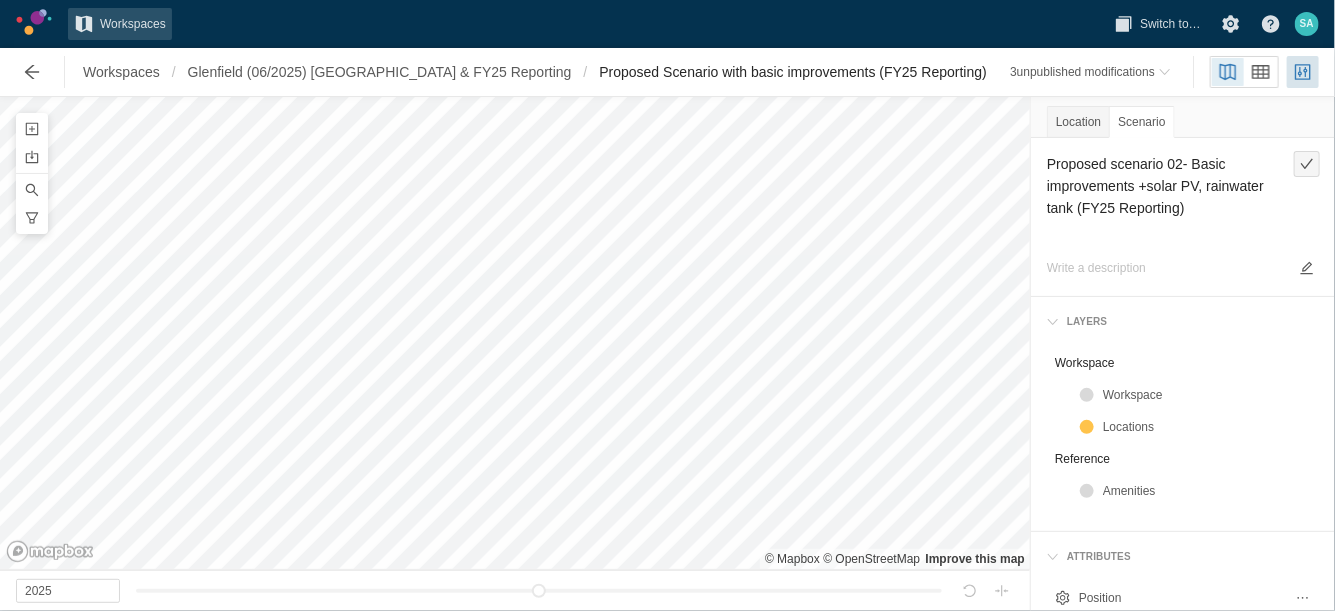 type on "Proposed scenario 02- Basic improvements +solar PV, rainwater tank (FY25 Reporting)" 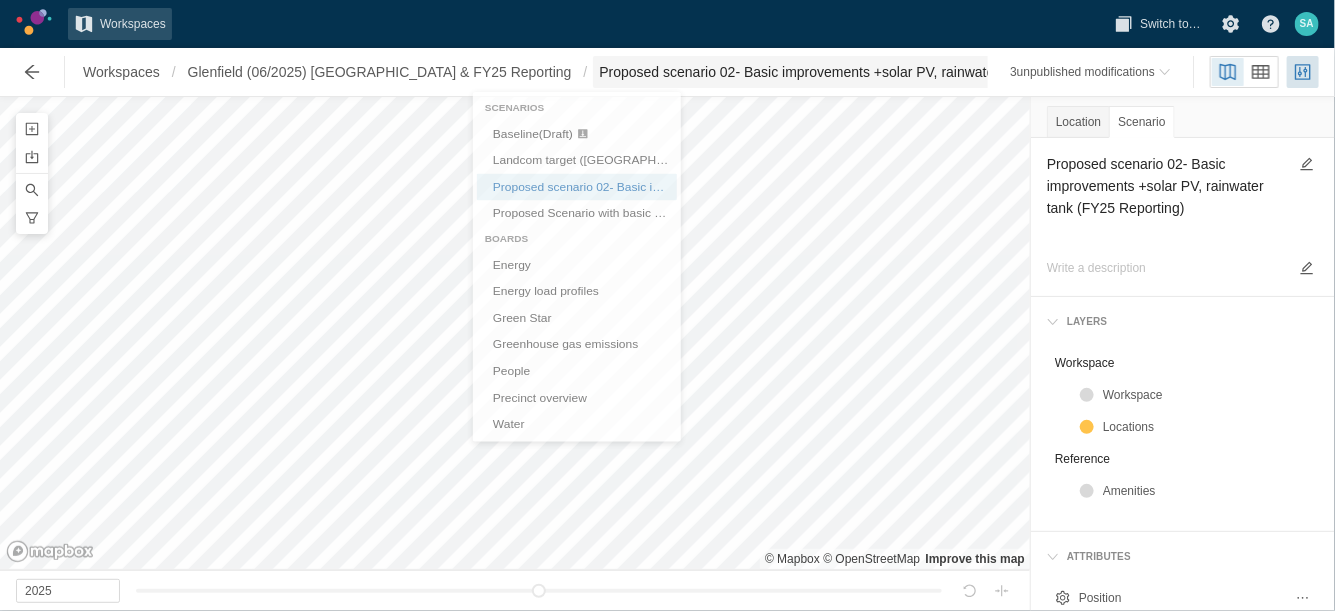 click on "Proposed scenario 02- Basic improvements +solar PV, rainwater tank (FY25 Reporting)  (Draft)" at bounding box center [889, 72] 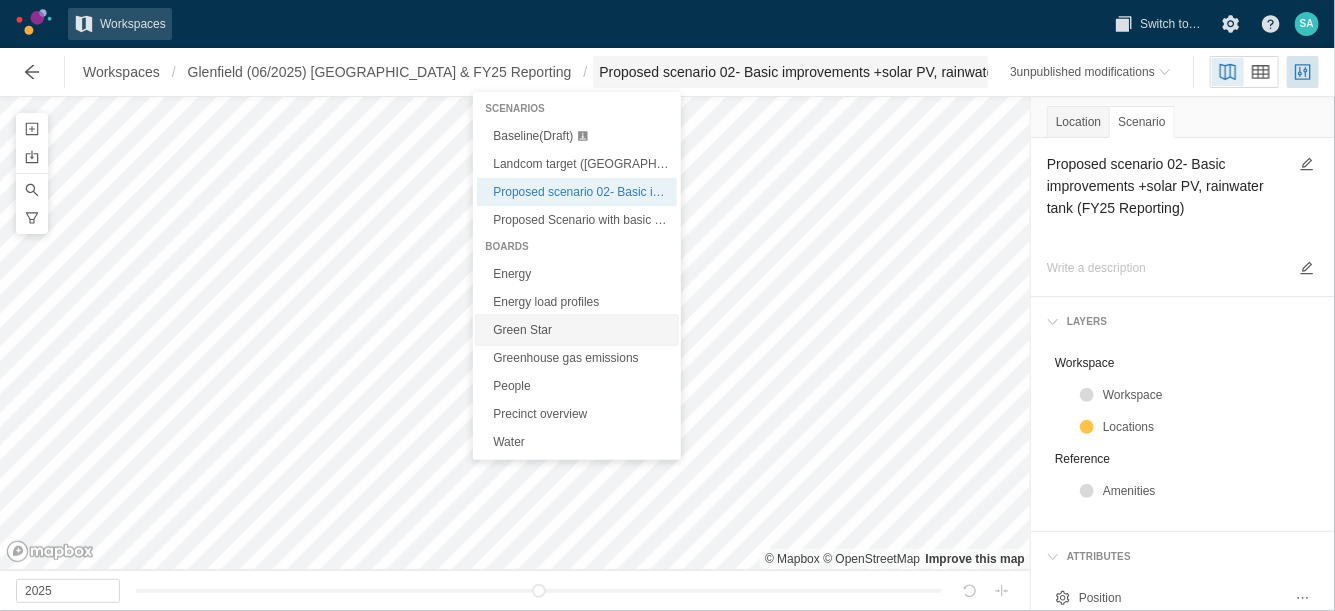 click on "Green Star" at bounding box center (577, 330) 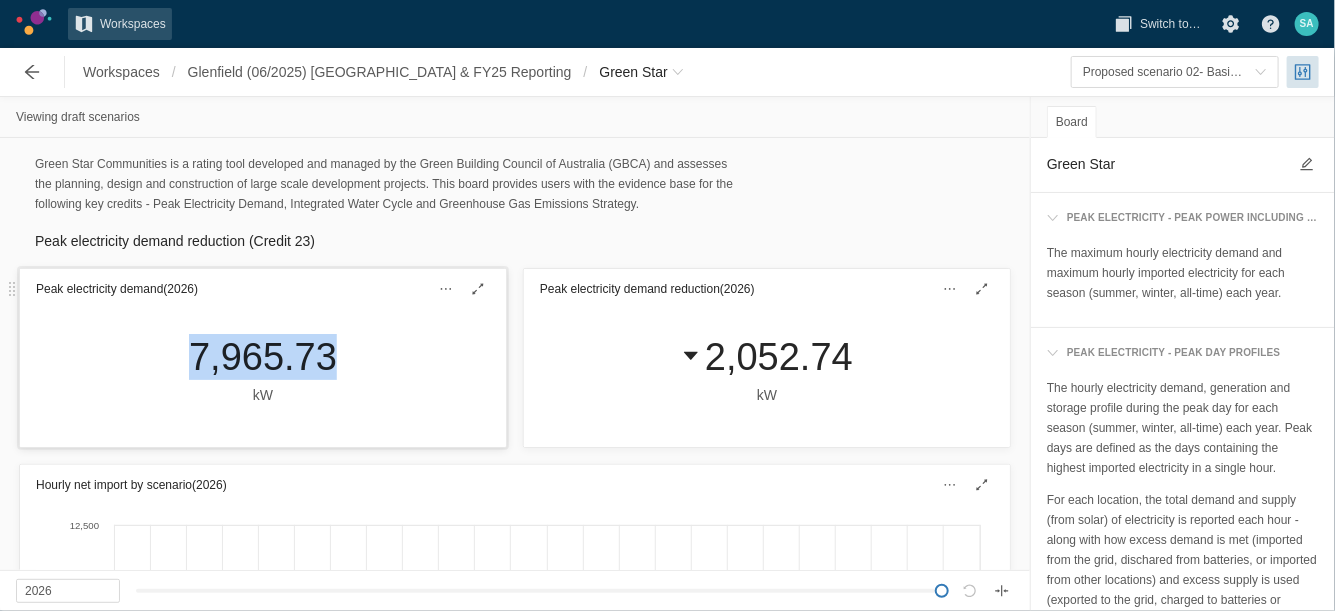 drag, startPoint x: 177, startPoint y: 355, endPoint x: 336, endPoint y: 359, distance: 159.05031 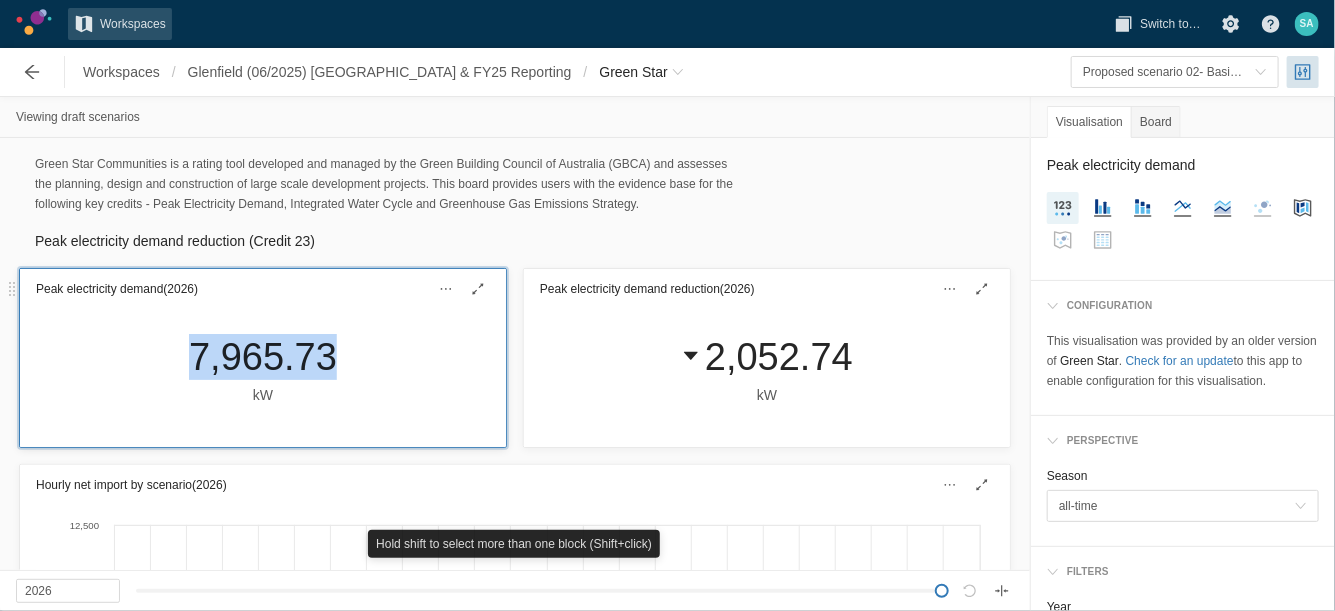 drag, startPoint x: 333, startPoint y: 357, endPoint x: 322, endPoint y: 356, distance: 11.045361 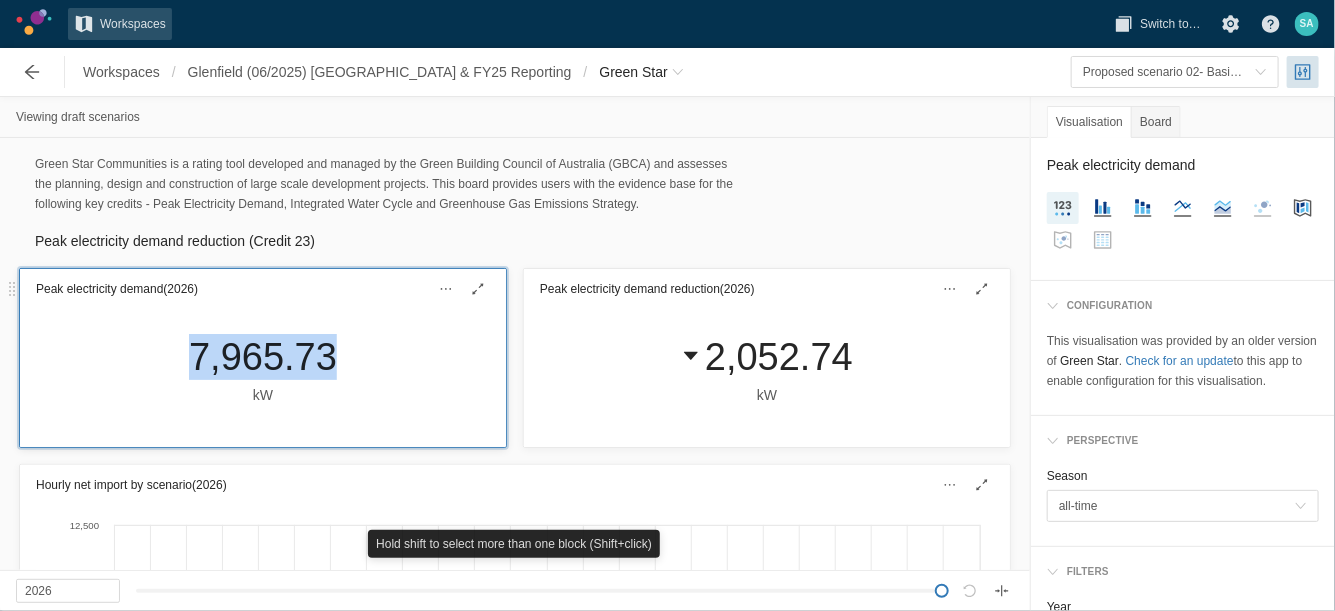 copy on "7,965.73" 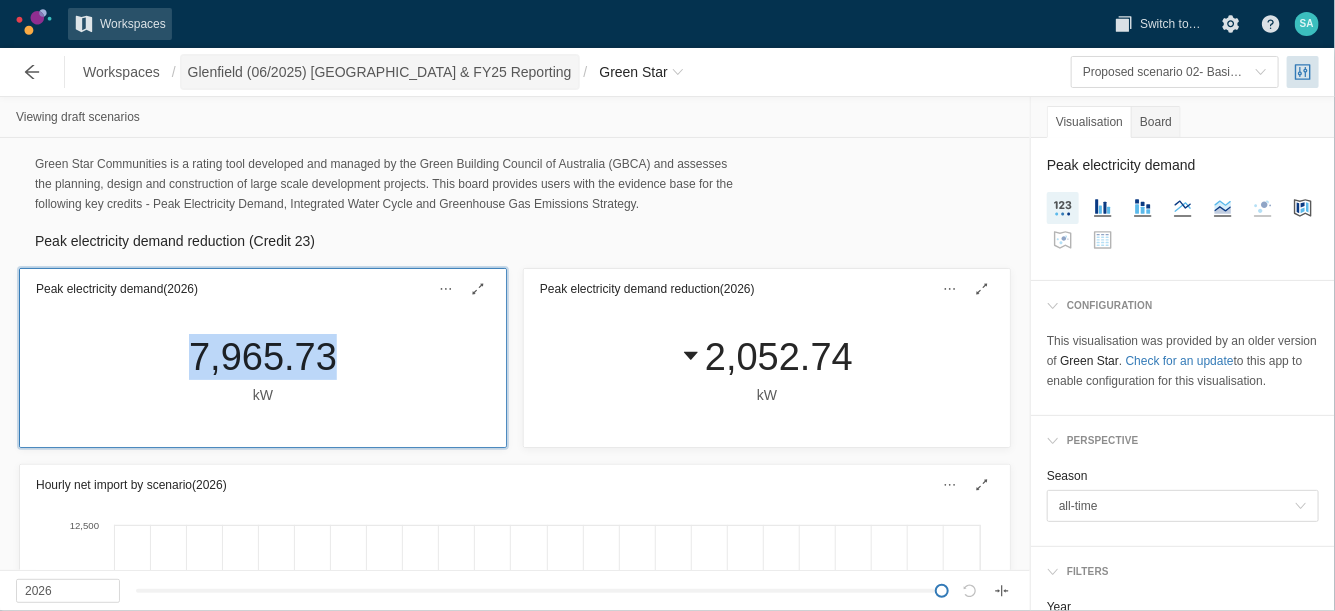 drag, startPoint x: 379, startPoint y: 70, endPoint x: 436, endPoint y: 82, distance: 58.249462 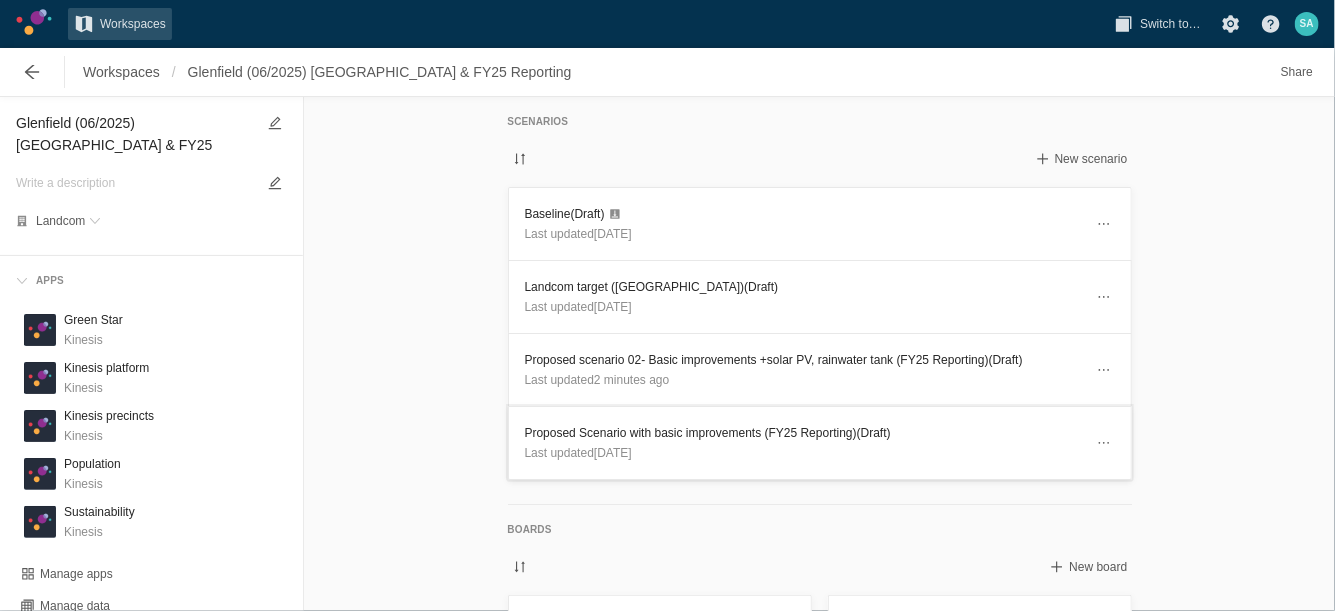 click on "Proposed Scenario with basic improvements (FY25 Reporting)  (Draft)" at bounding box center [804, 433] 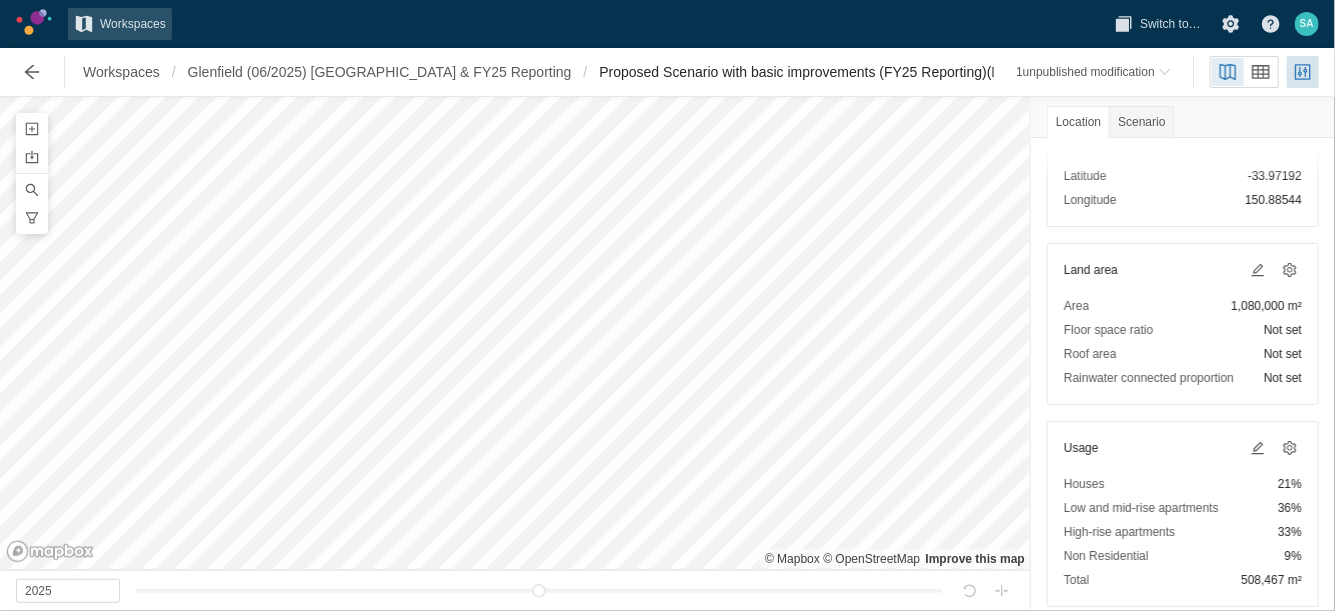 scroll, scrollTop: 125, scrollLeft: 0, axis: vertical 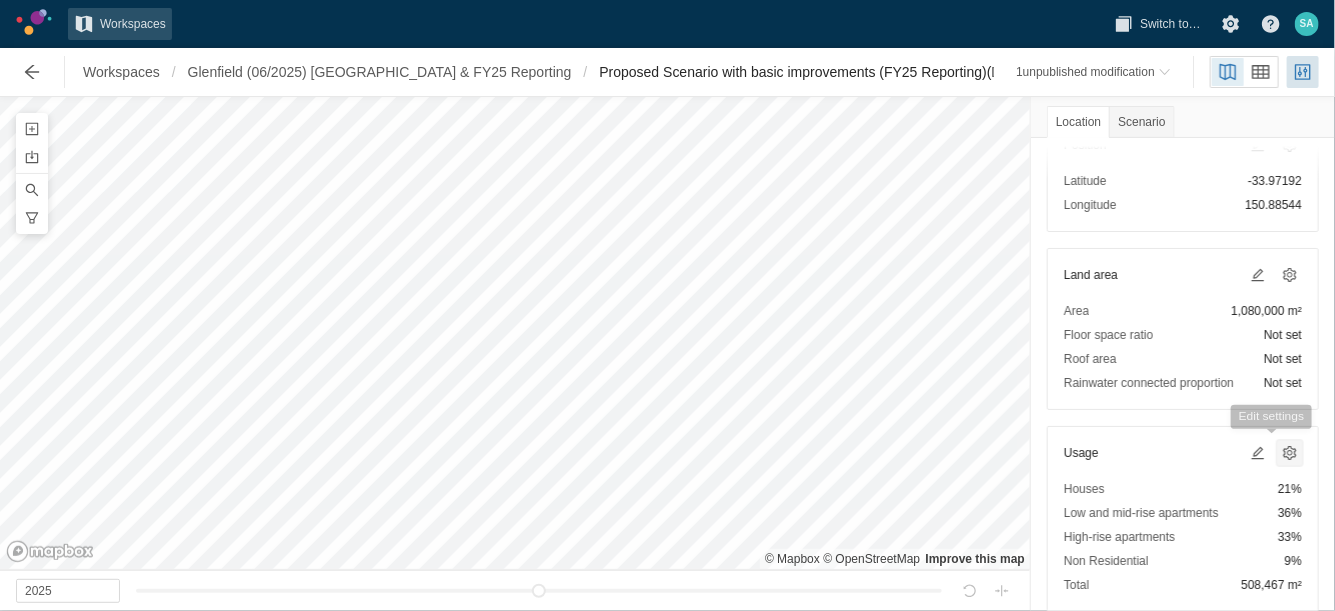 click at bounding box center [1290, 453] 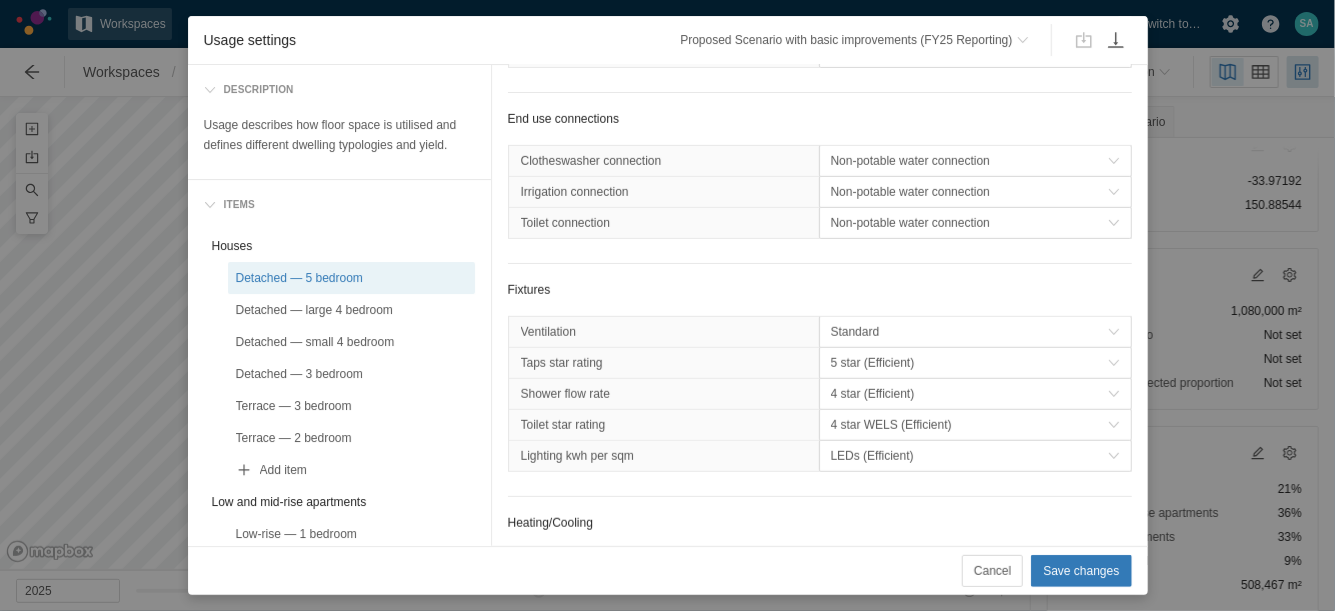 scroll, scrollTop: 500, scrollLeft: 0, axis: vertical 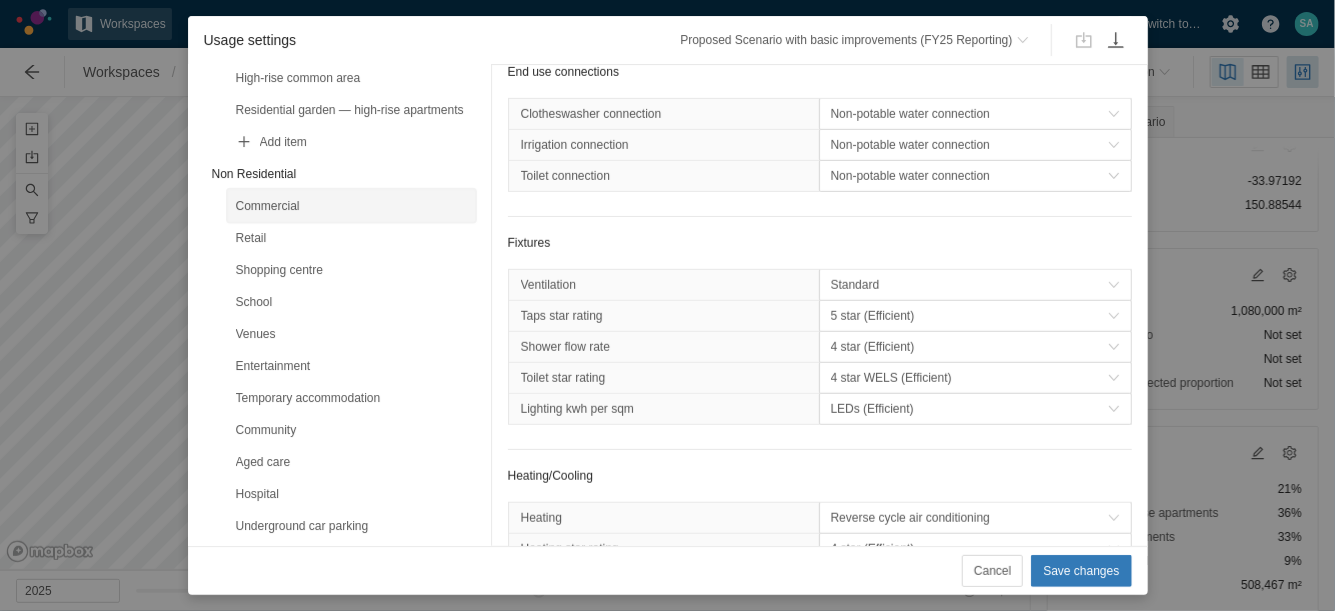 click on "Commercial" at bounding box center (351, 206) 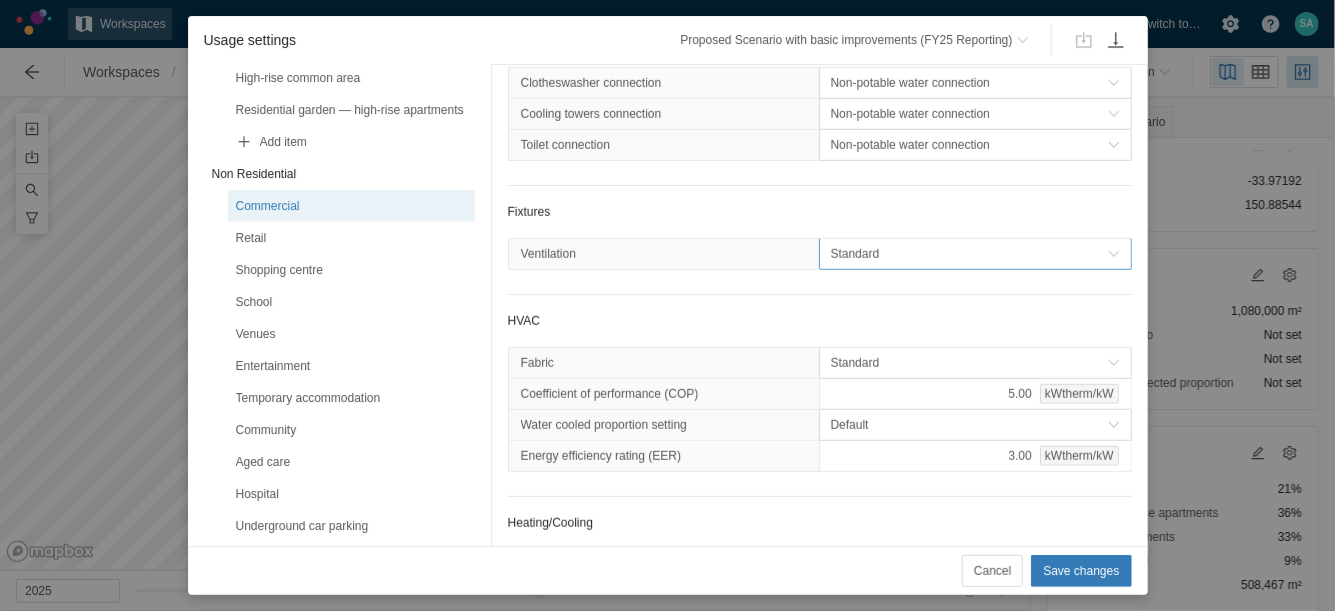 click on "Standard" at bounding box center (969, 254) 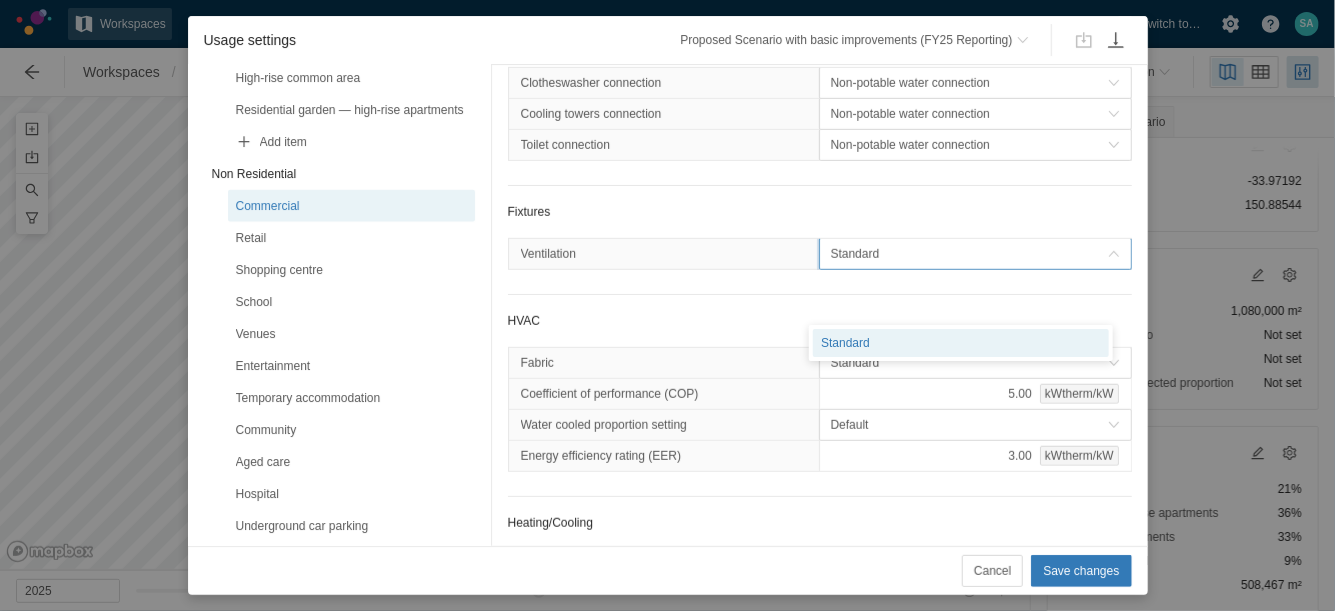 click on "Standard" at bounding box center (969, 254) 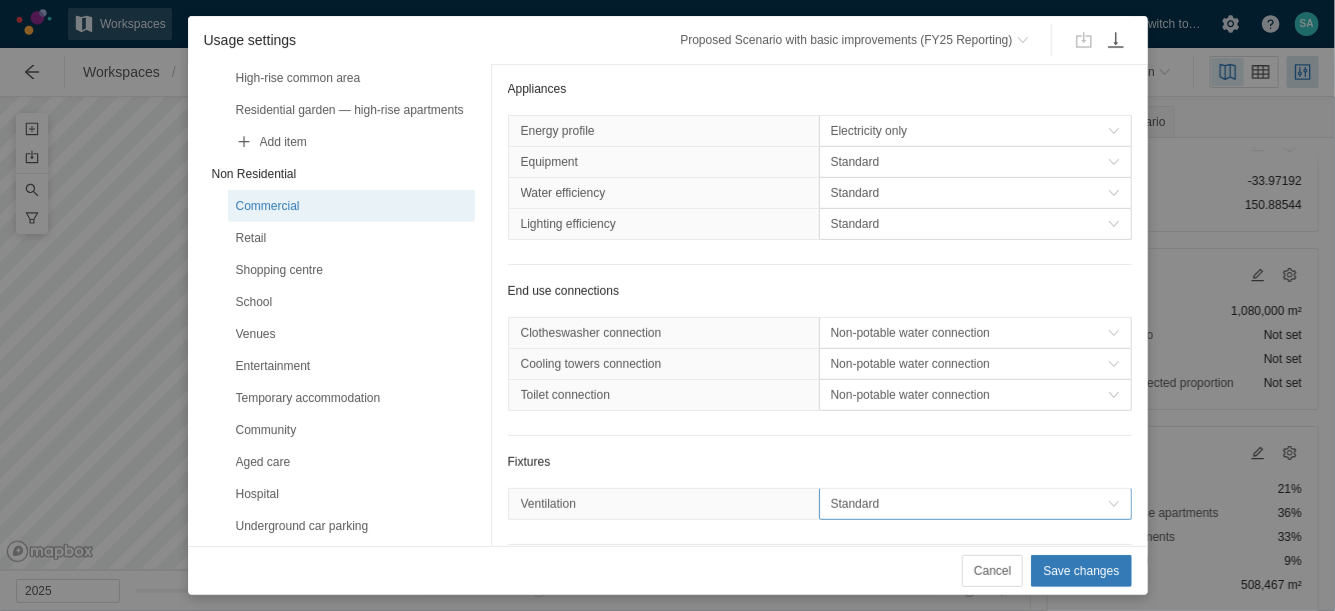scroll, scrollTop: 0, scrollLeft: 0, axis: both 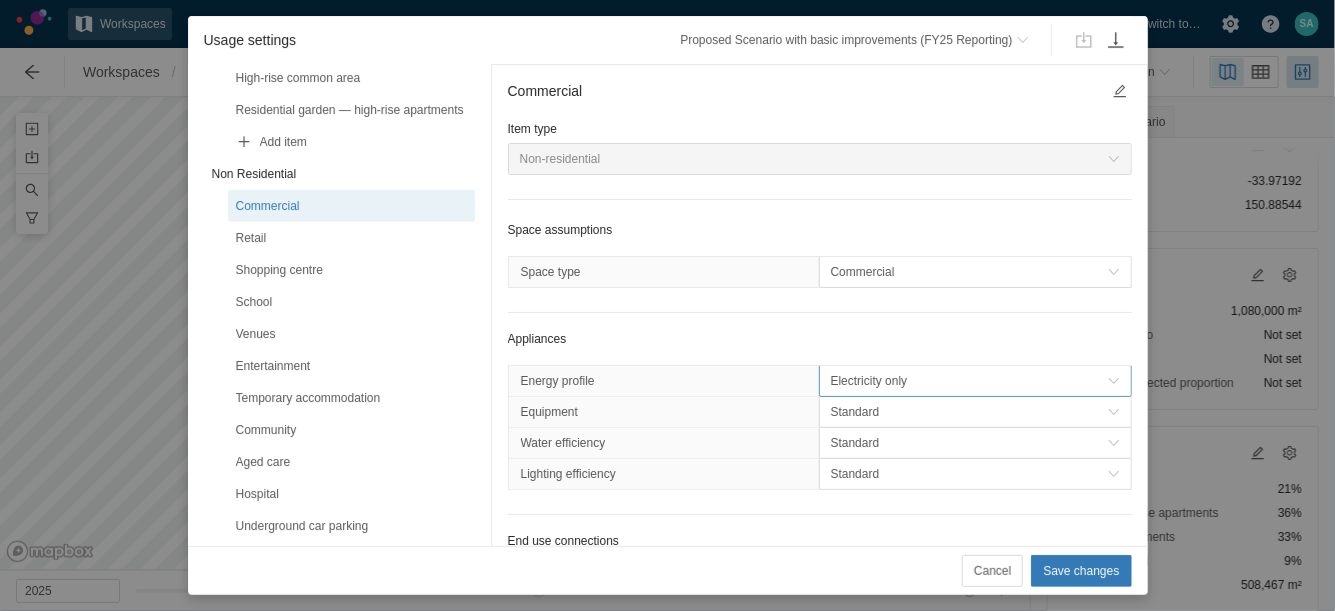 click on "Electricity only" at bounding box center [969, 381] 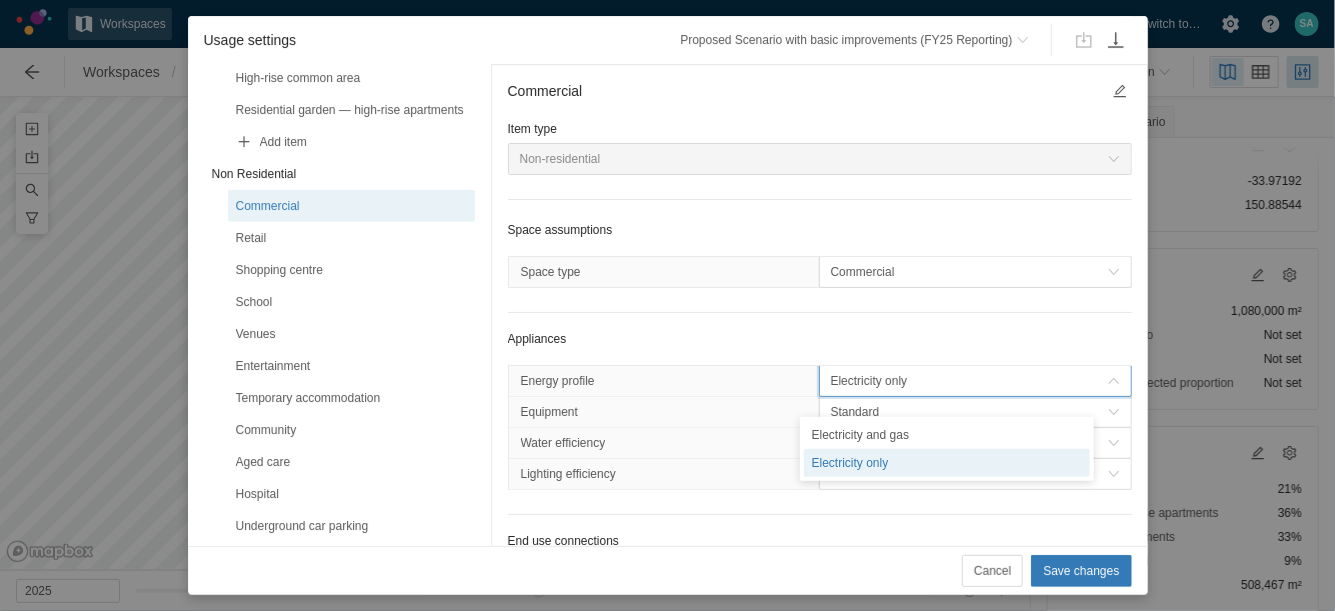 click on "Electricity only" at bounding box center (969, 381) 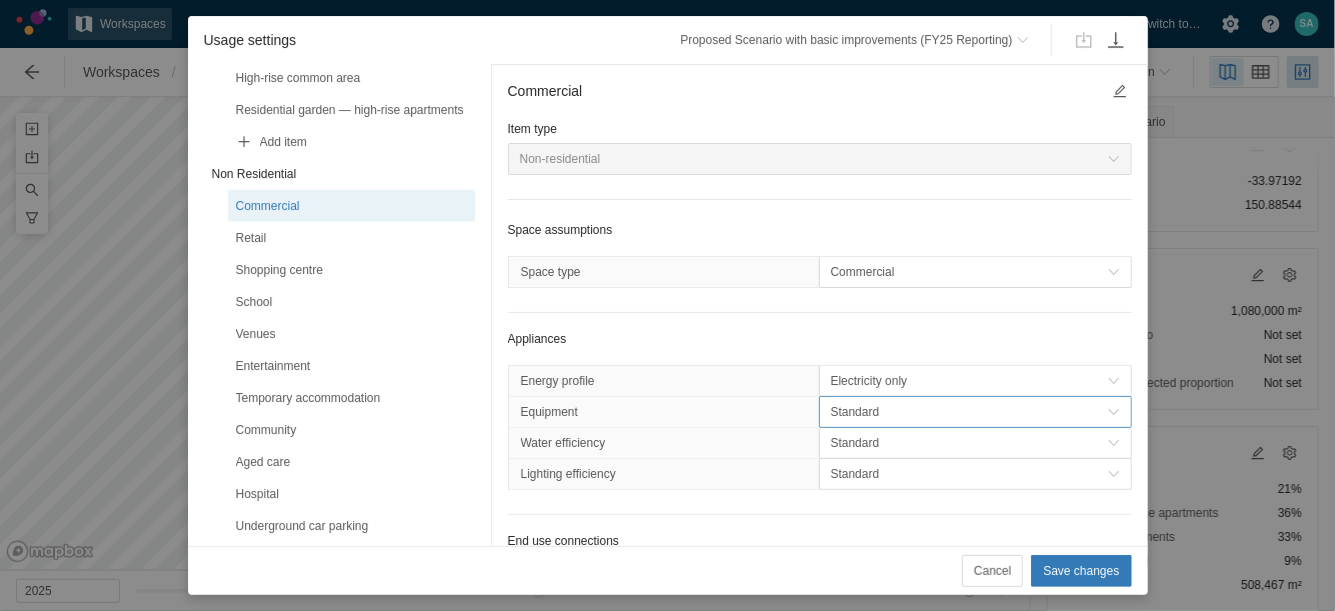 click on "Standard" at bounding box center [969, 412] 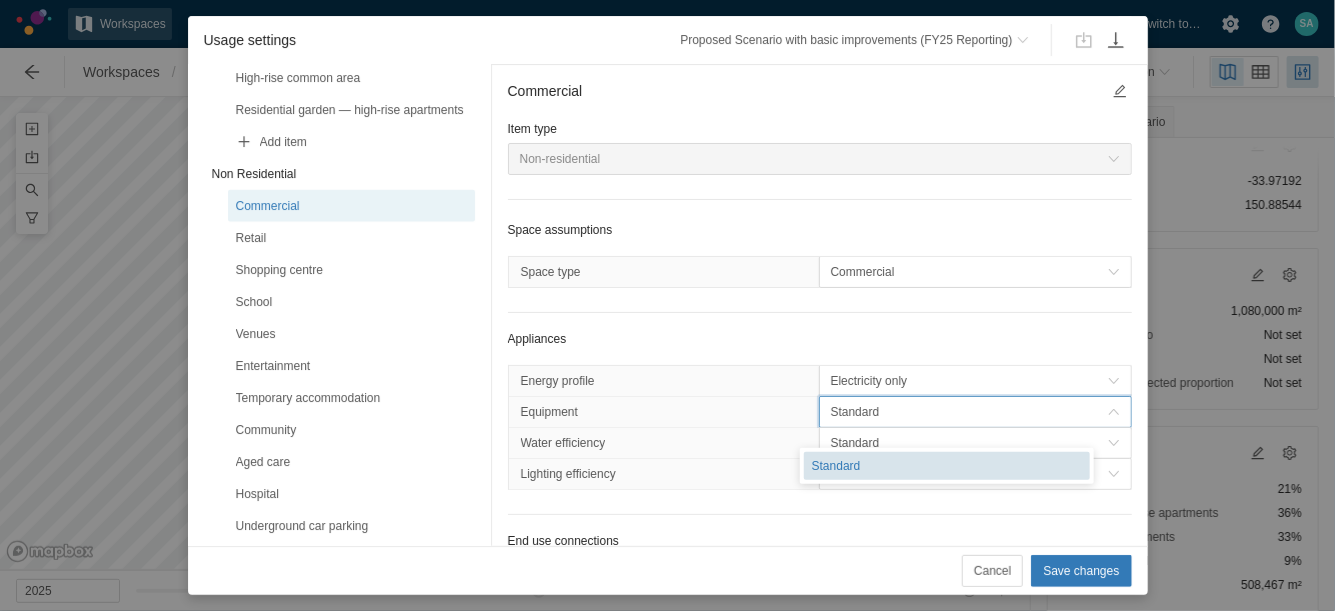 click on "Standard" at bounding box center [947, 466] 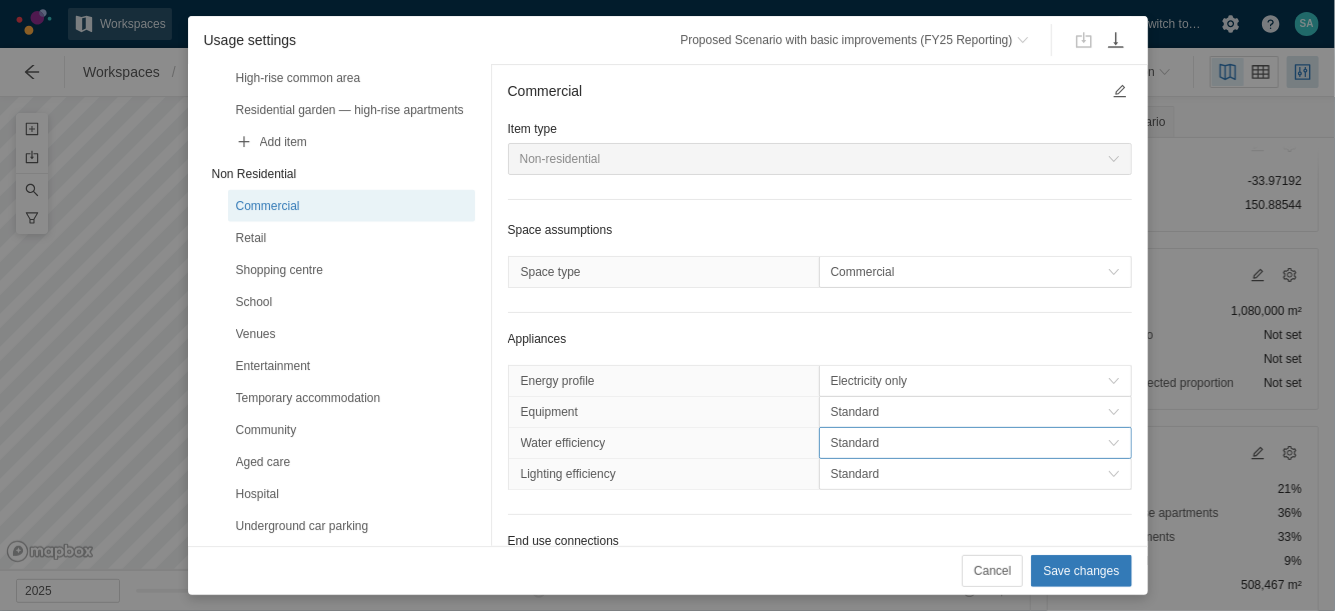 click on "Standard" at bounding box center (969, 443) 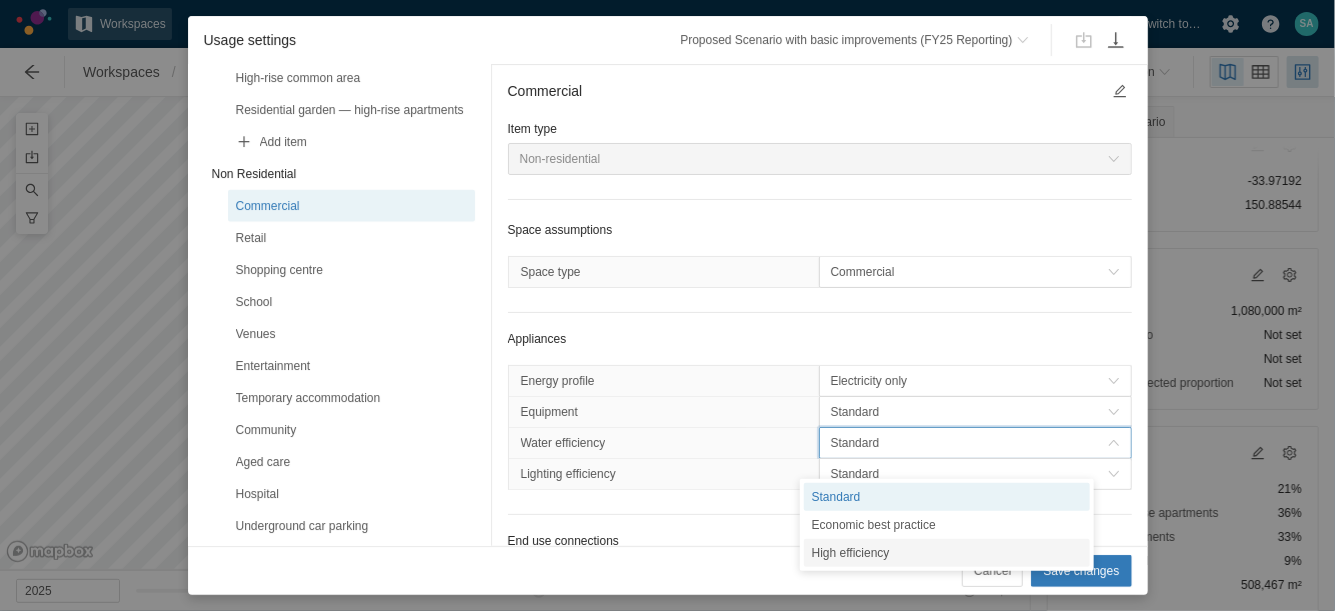 click on "High efficiency" at bounding box center [947, 553] 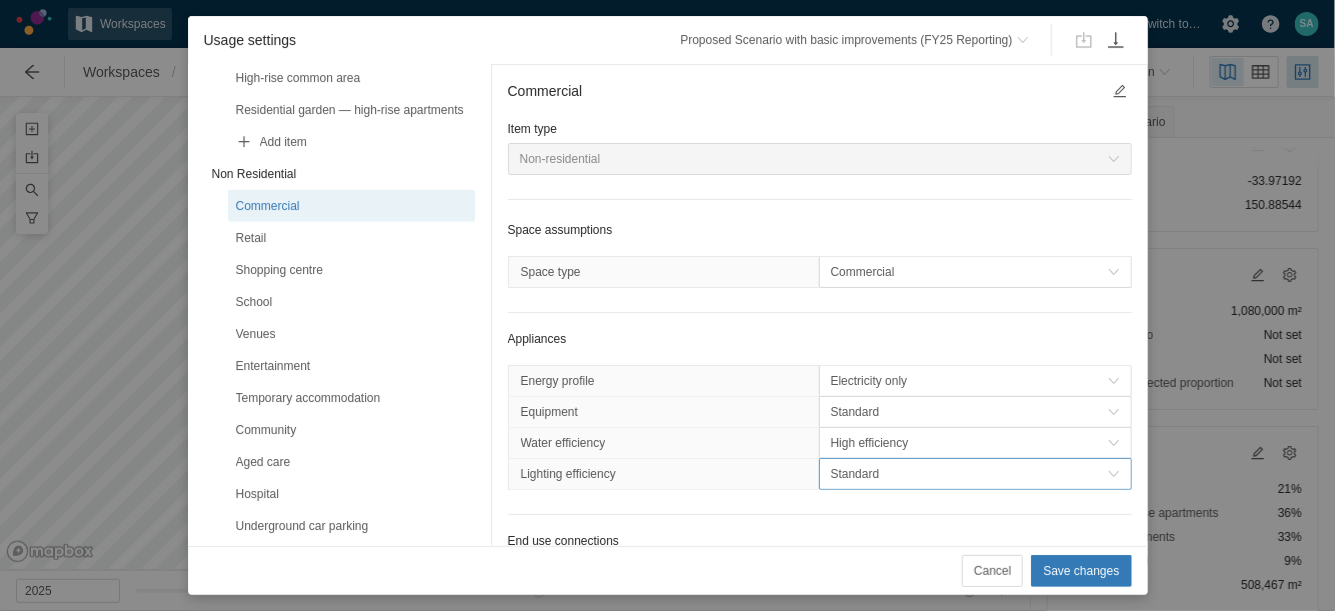 click on "Standard" at bounding box center (969, 474) 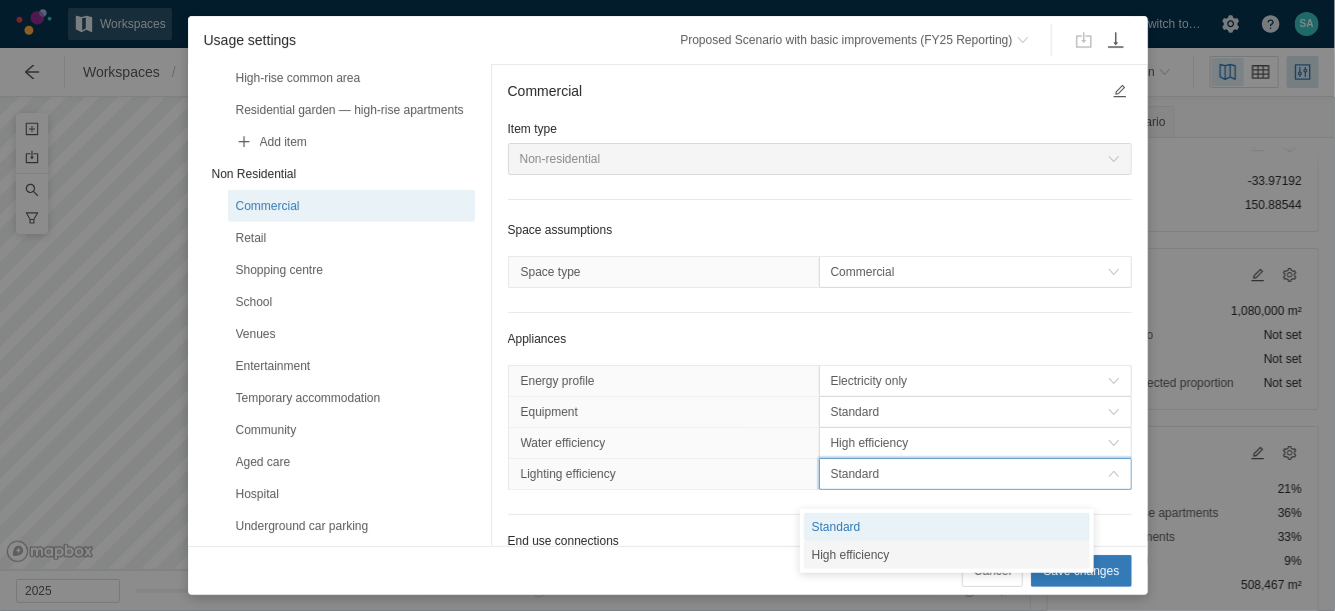click on "High efficiency" at bounding box center [947, 555] 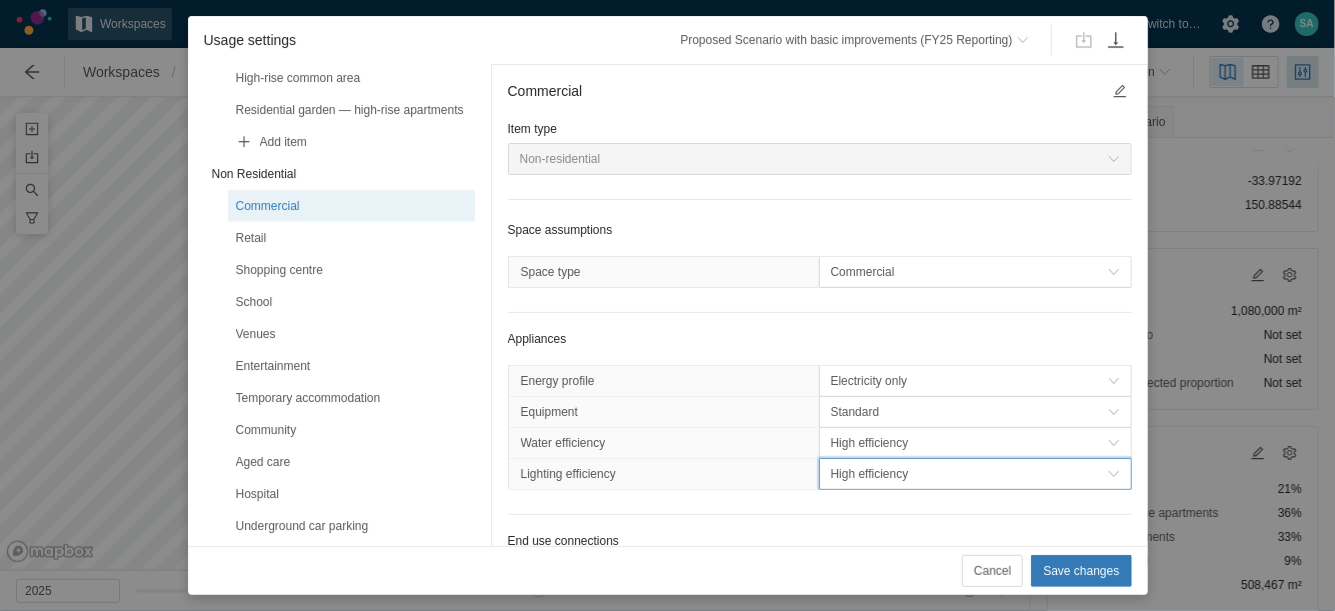 scroll, scrollTop: 0, scrollLeft: 0, axis: both 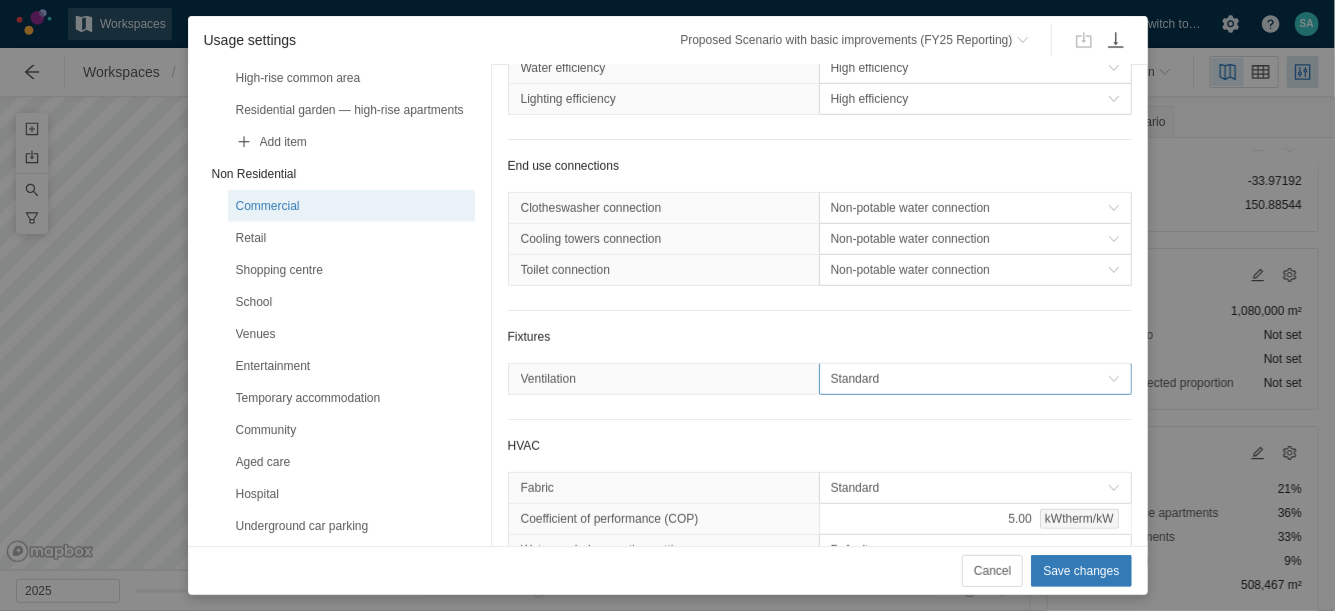 click on "Standard" at bounding box center [969, 379] 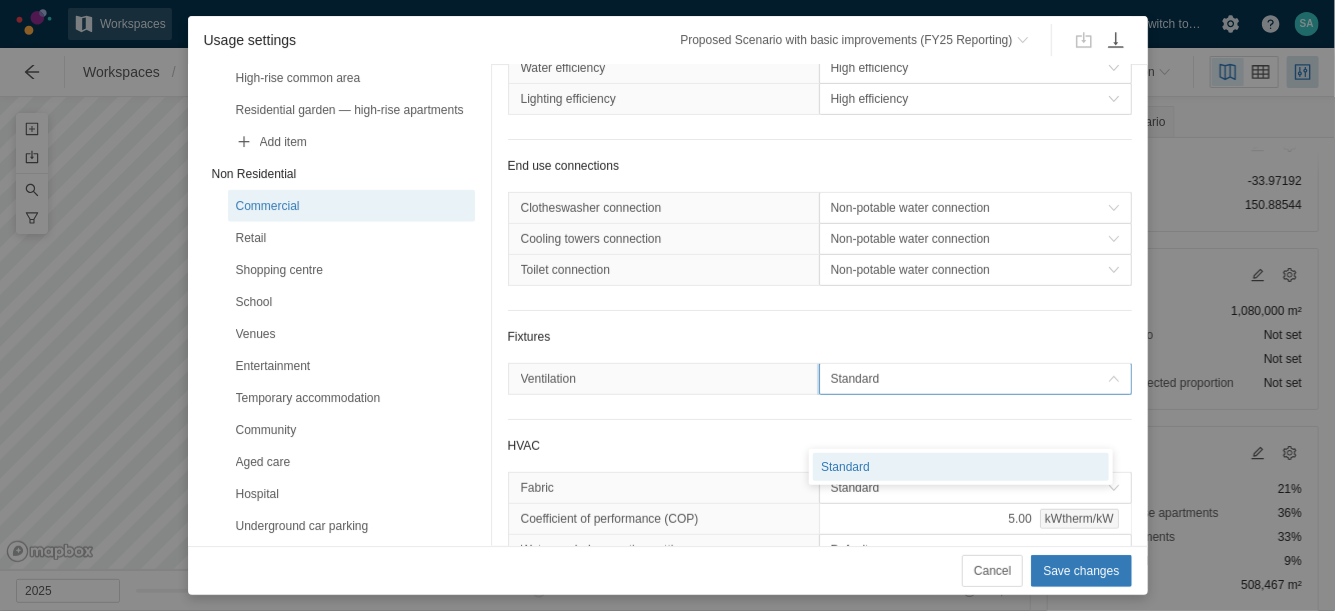 click on "Standard" at bounding box center (969, 379) 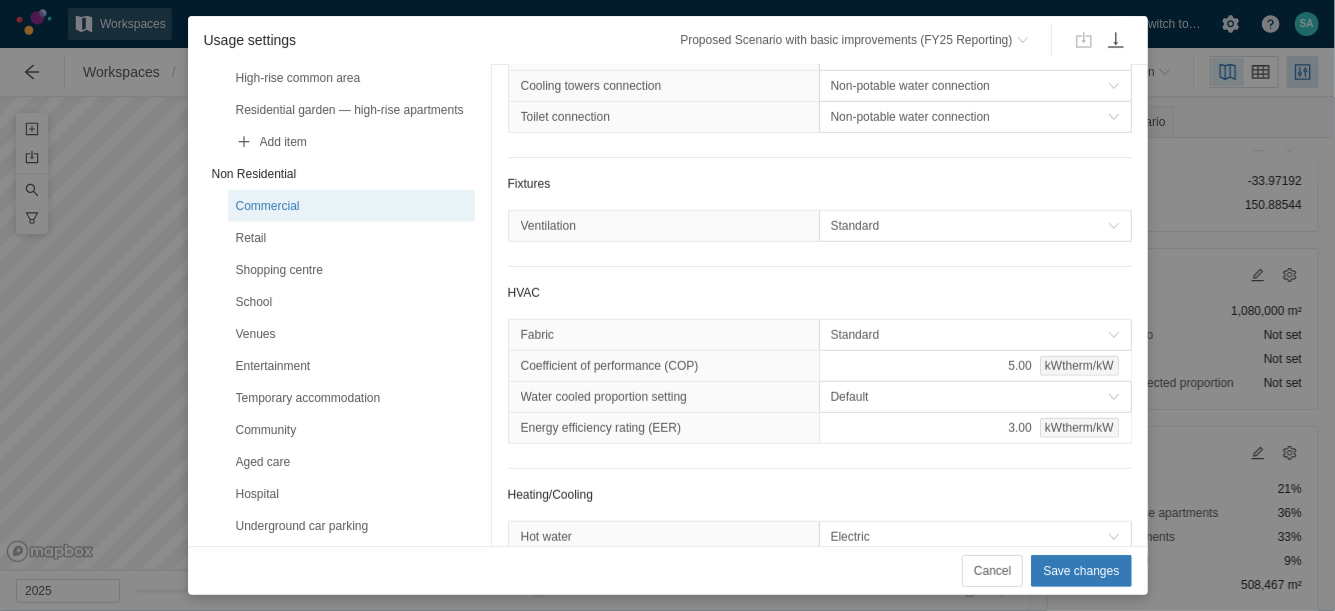 scroll, scrollTop: 625, scrollLeft: 0, axis: vertical 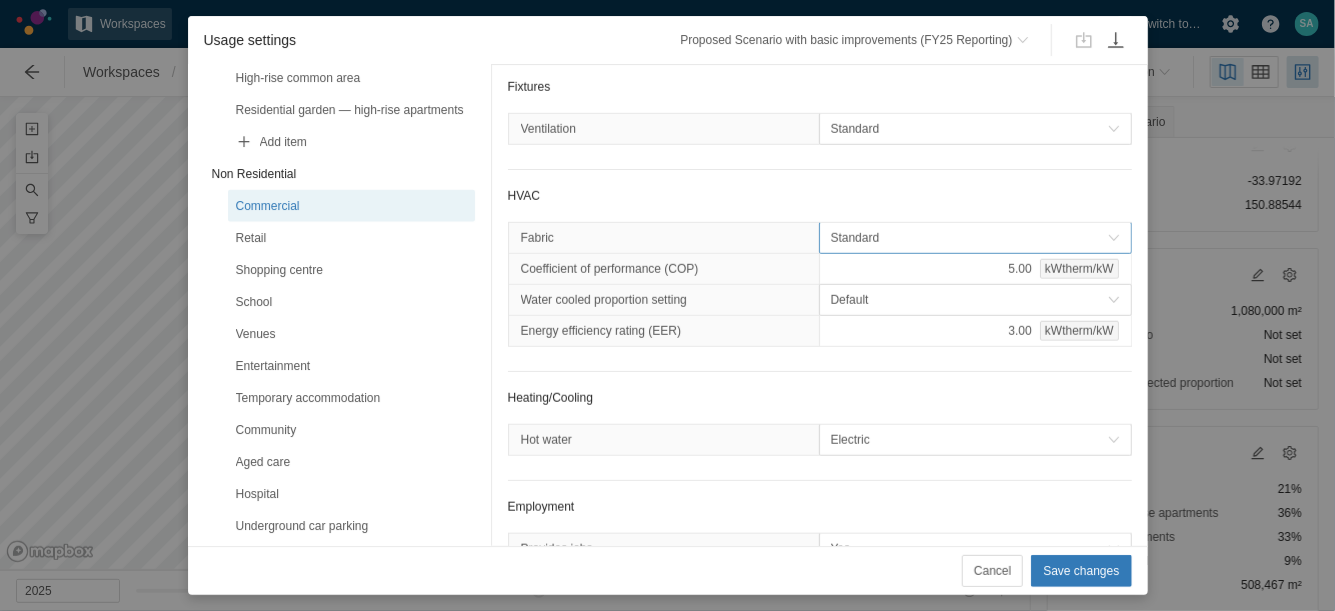 click on "Standard" at bounding box center [969, 238] 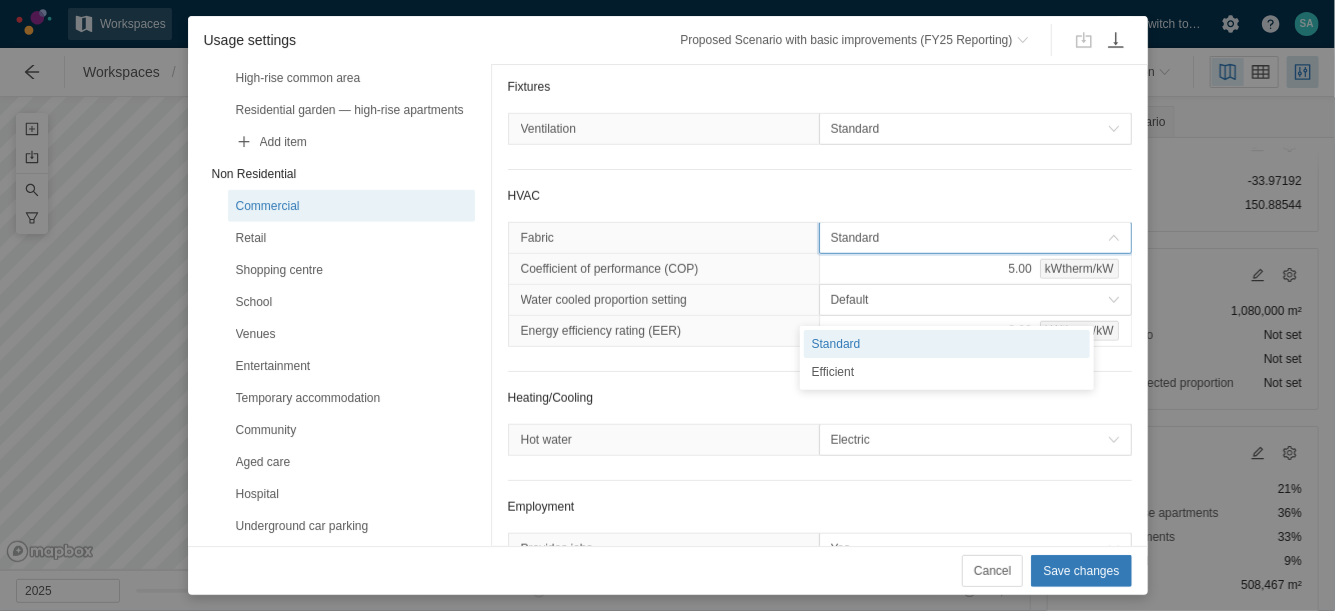 click on "Standard" at bounding box center [969, 238] 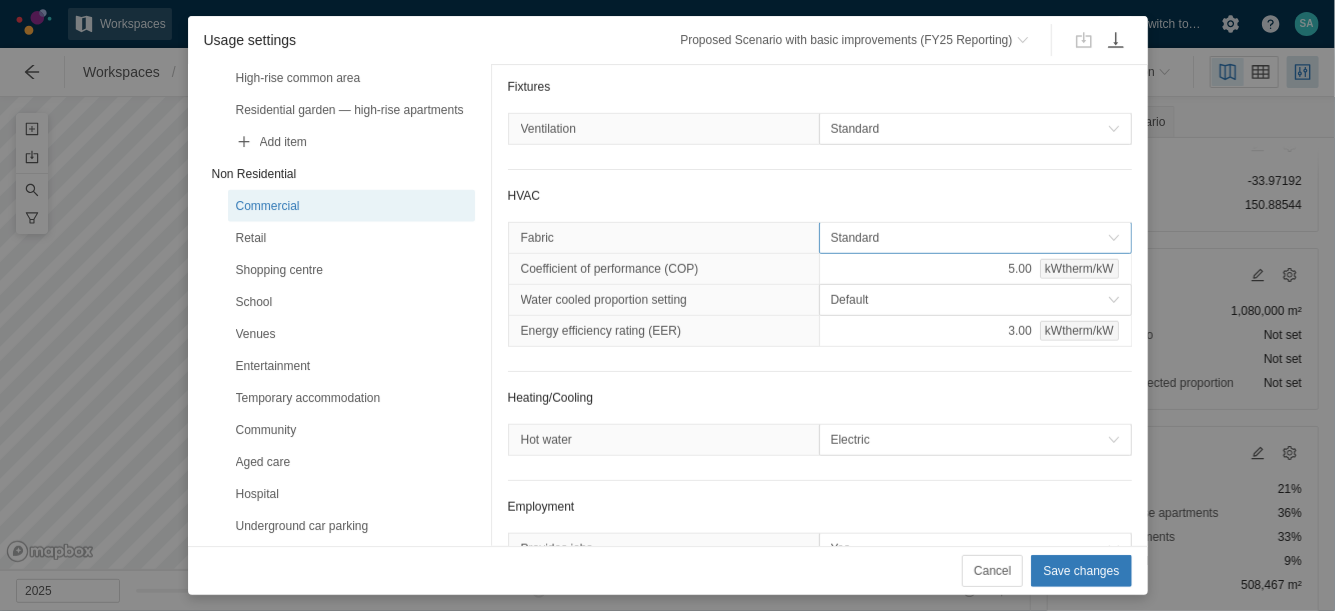 click on "Standard" at bounding box center [969, 238] 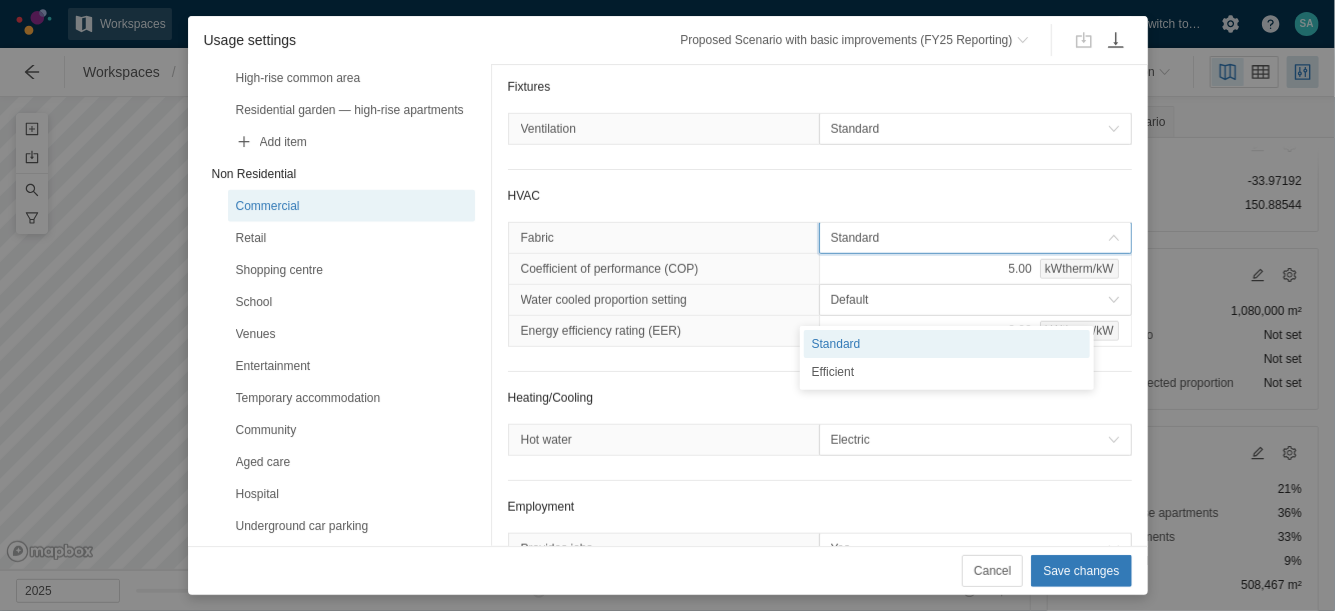 click on "Standard" at bounding box center [969, 238] 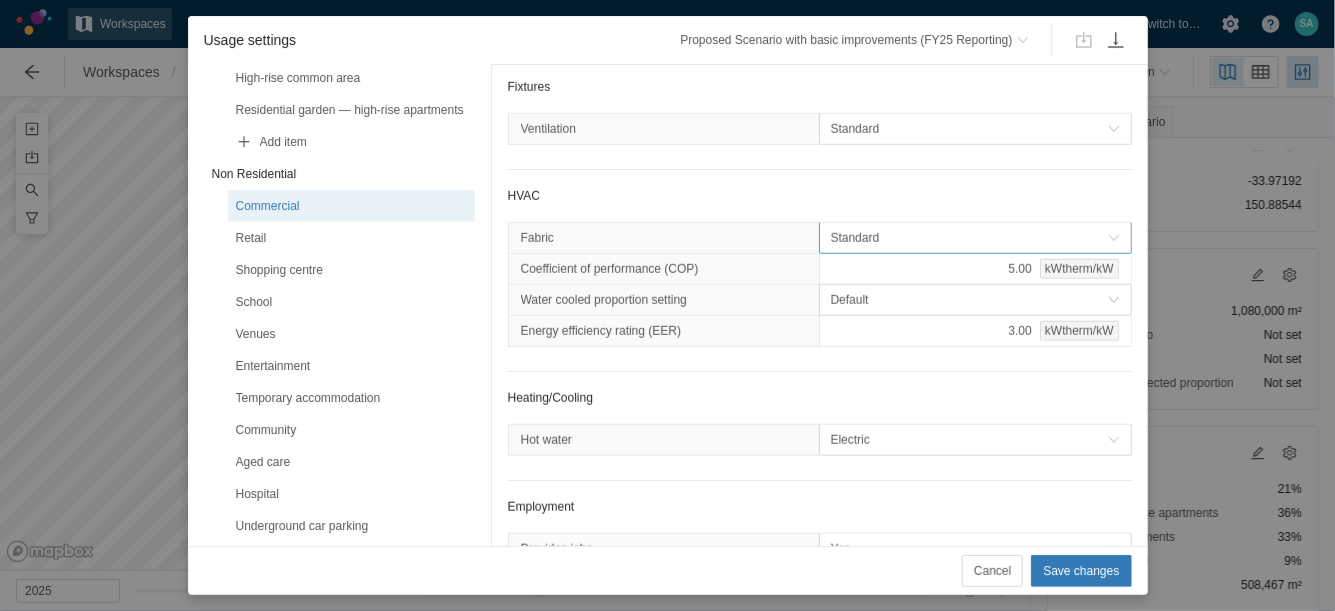 click on "Standard" at bounding box center (969, 238) 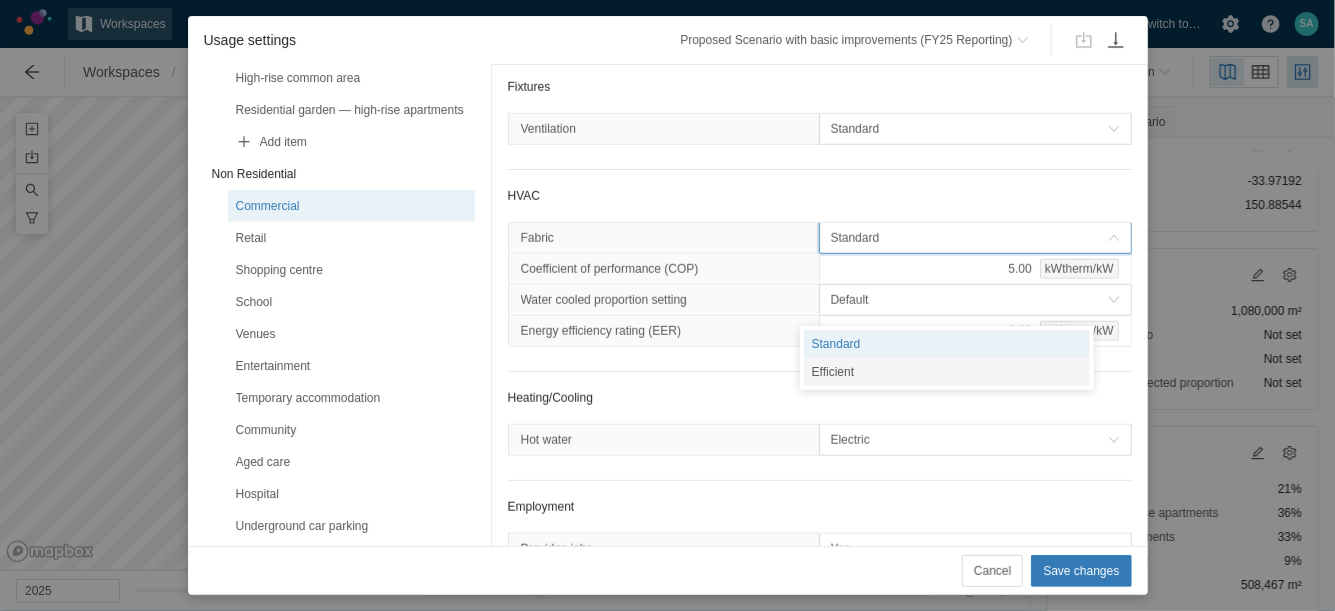 click on "Efficient" at bounding box center (947, 372) 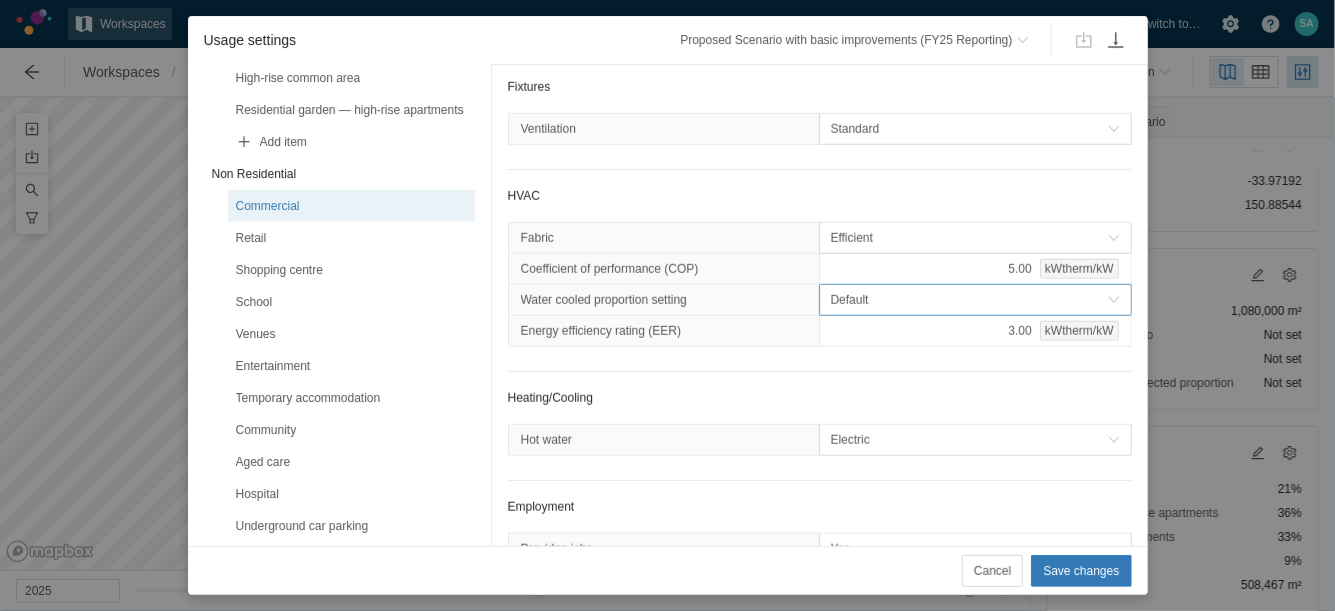 click on "Default" at bounding box center (969, 300) 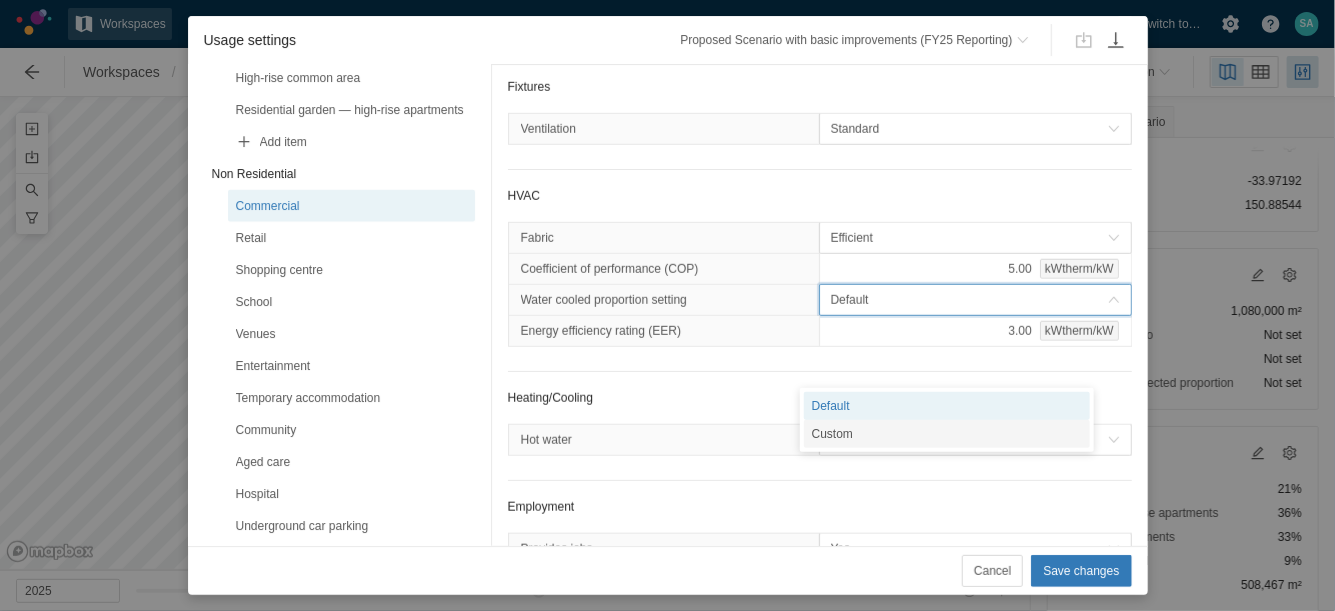 click on "Custom" at bounding box center [947, 434] 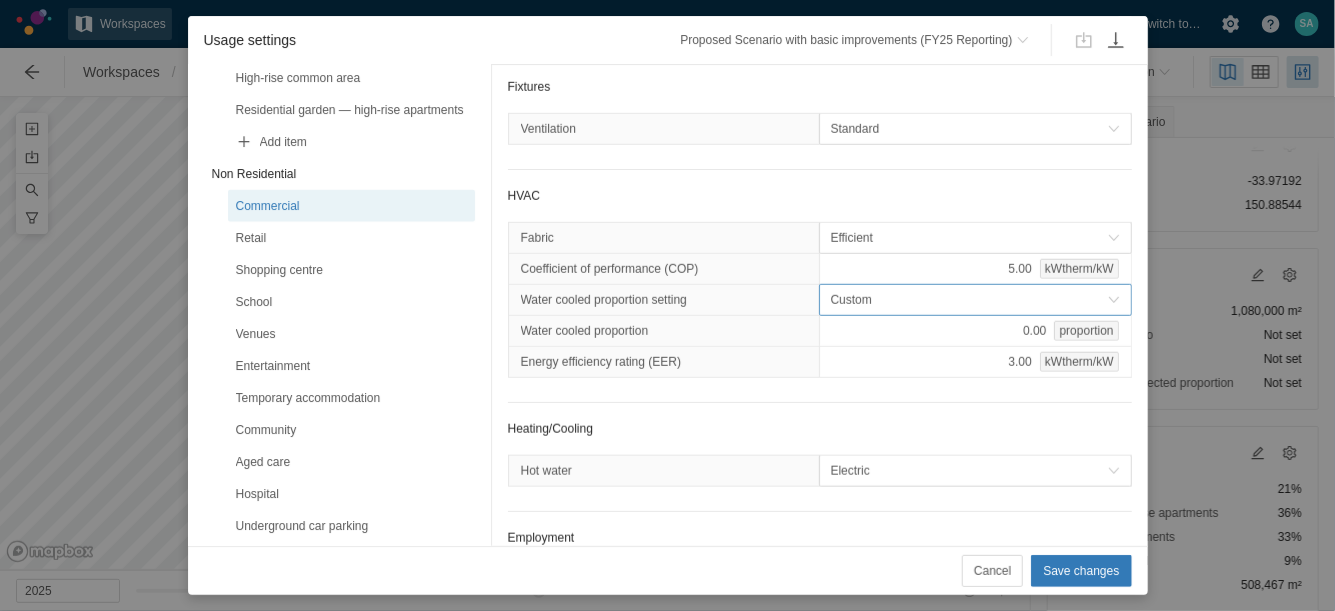 click on "Custom" at bounding box center (969, 300) 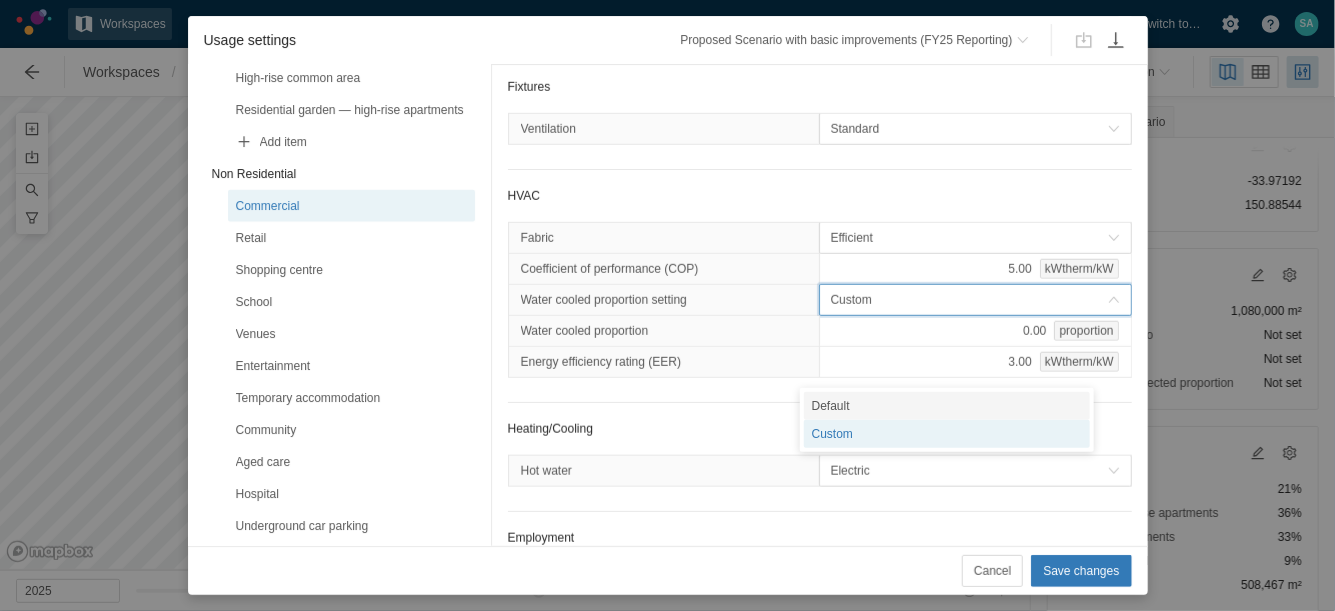 click on "Default" at bounding box center (947, 406) 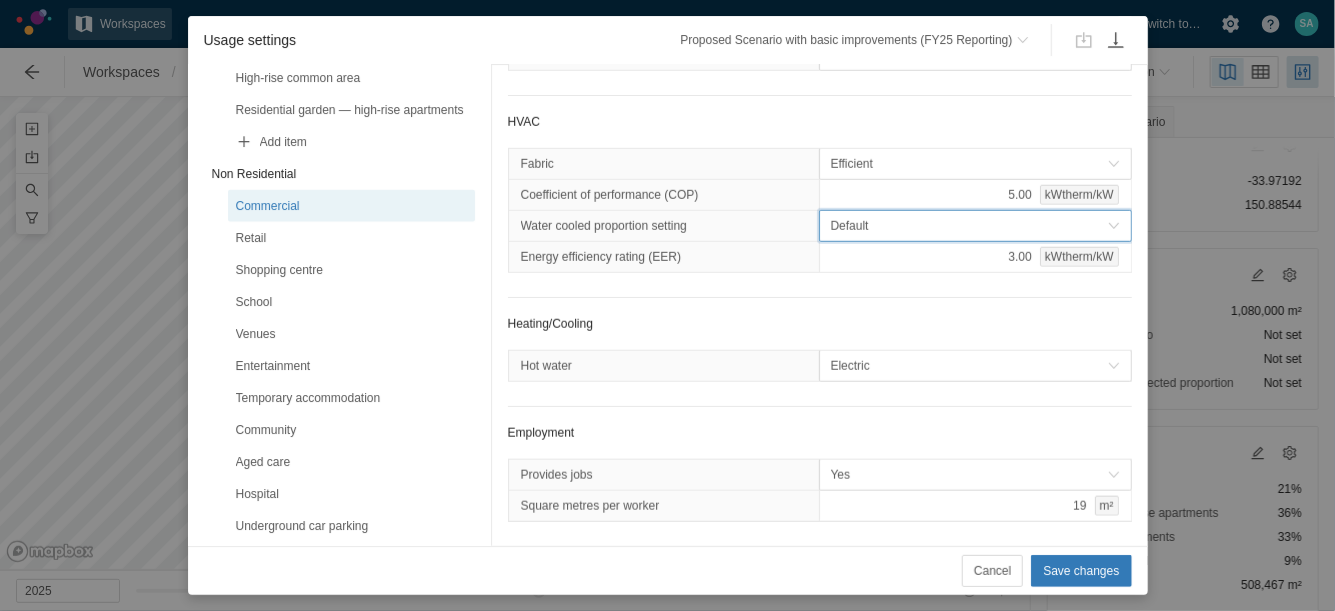 scroll, scrollTop: 820, scrollLeft: 0, axis: vertical 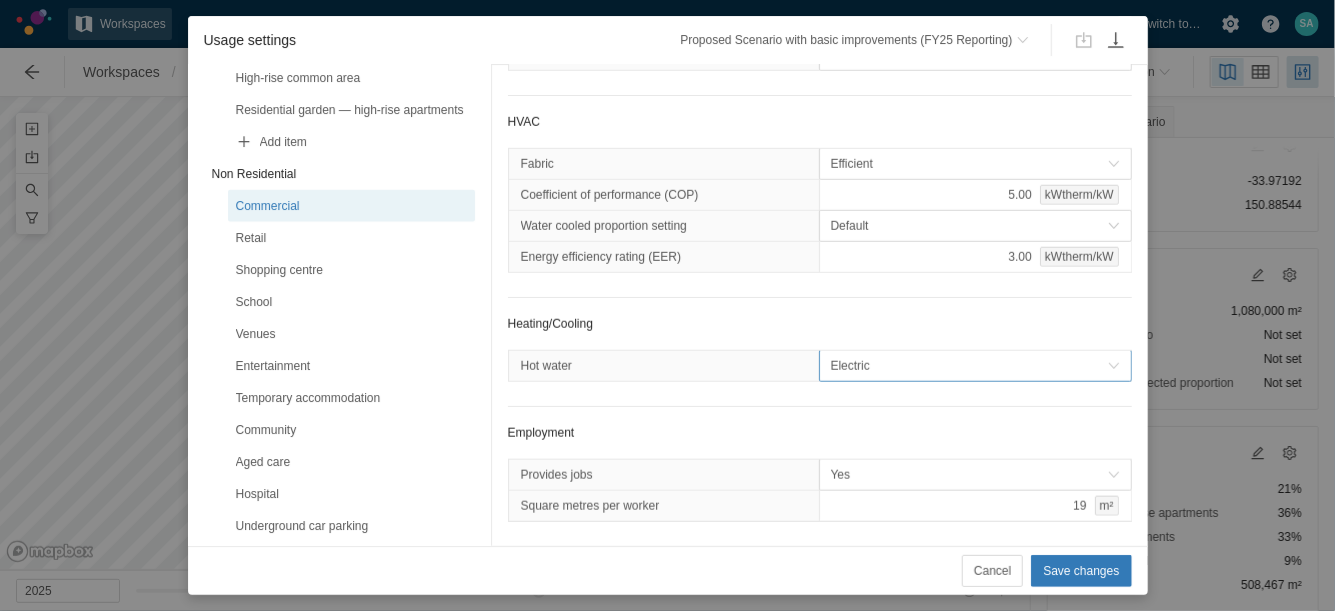click on "Electric" at bounding box center [969, 366] 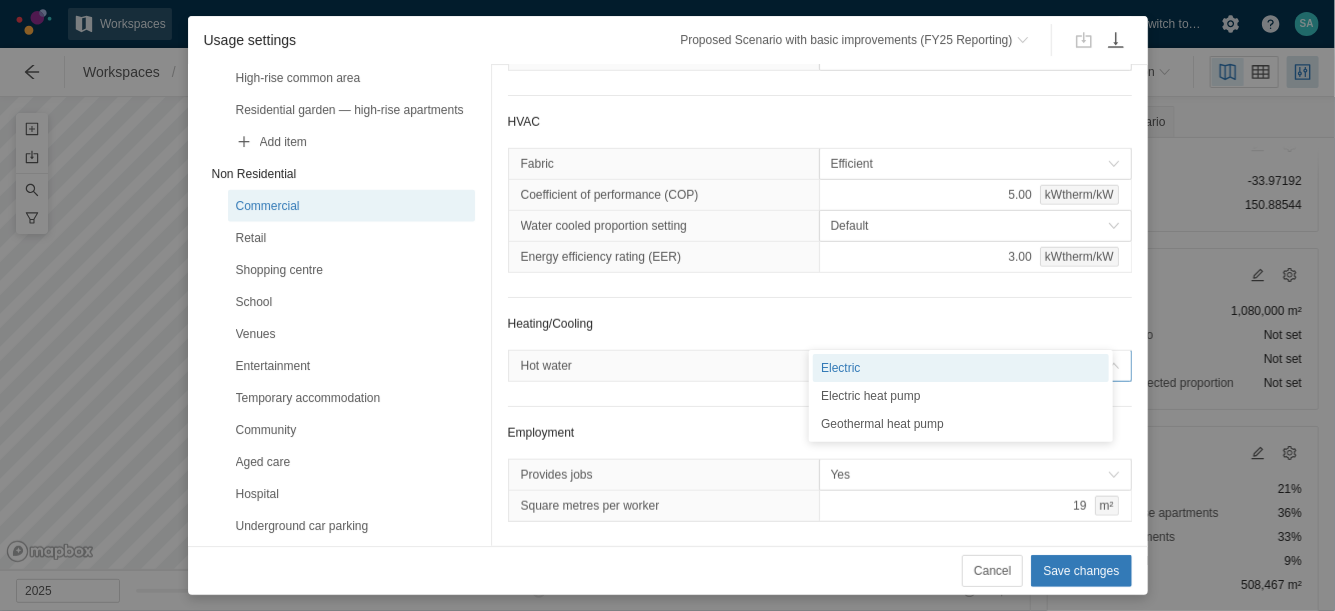 click on "Electric" at bounding box center [969, 366] 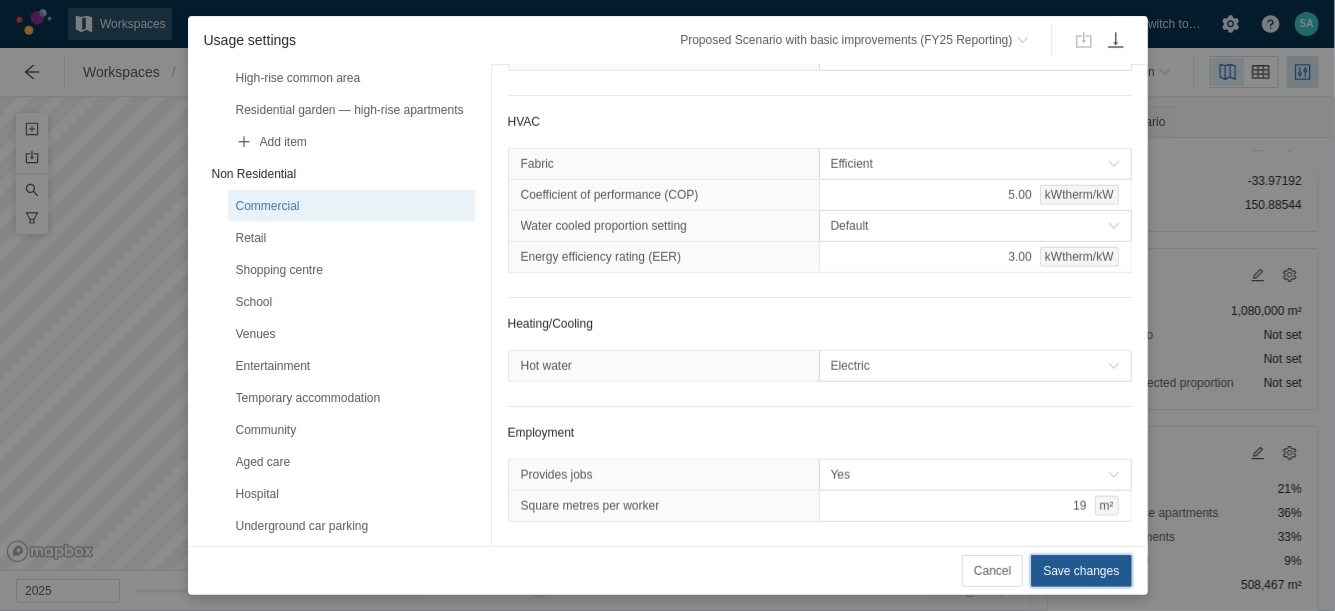 click on "Save changes" at bounding box center (1081, 571) 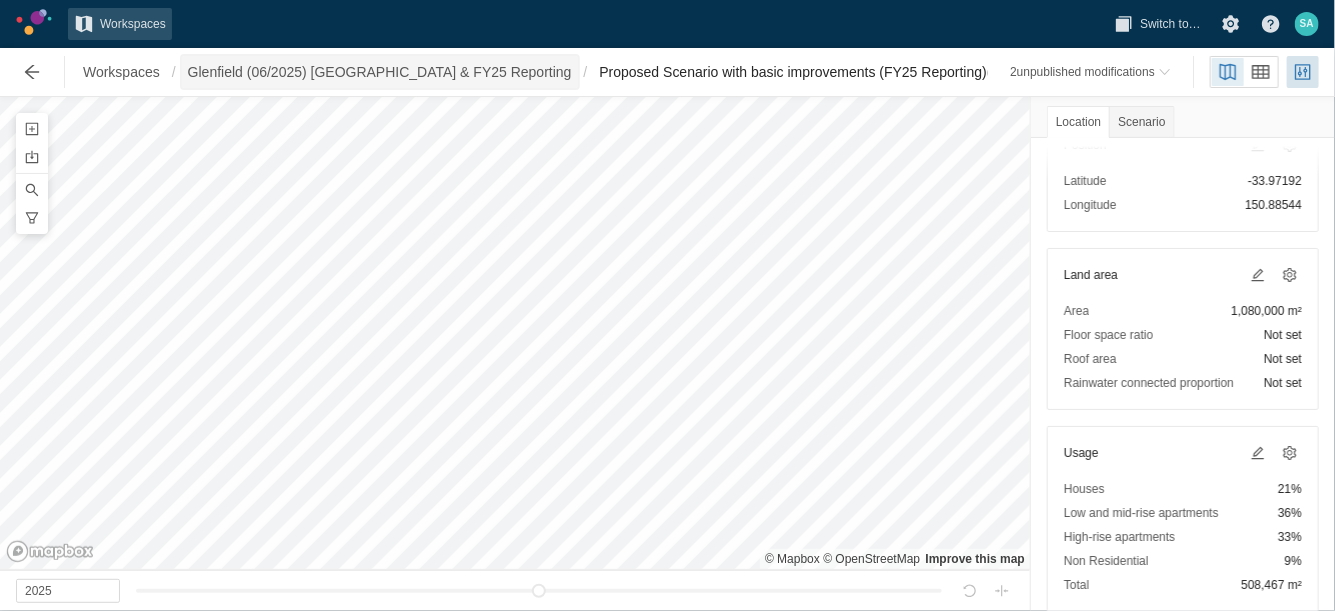 click on "Glenfield (06/2025) [GEOGRAPHIC_DATA] & FY25 Reporting" at bounding box center [380, 72] 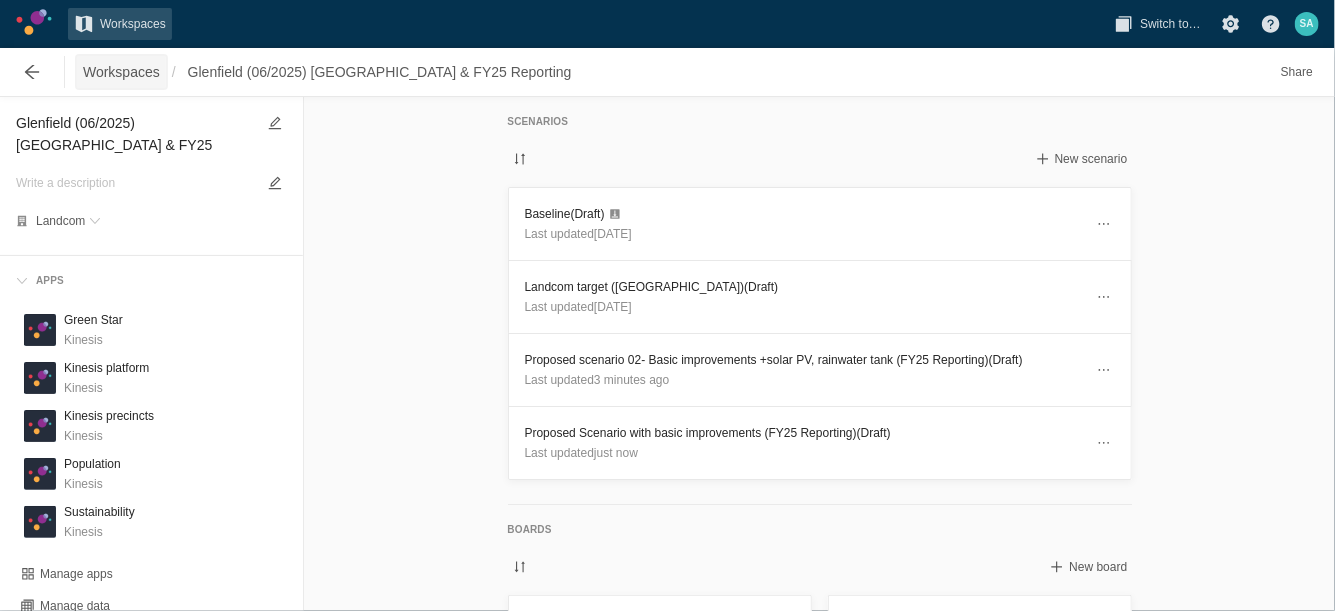click on "Workspaces" at bounding box center [121, 72] 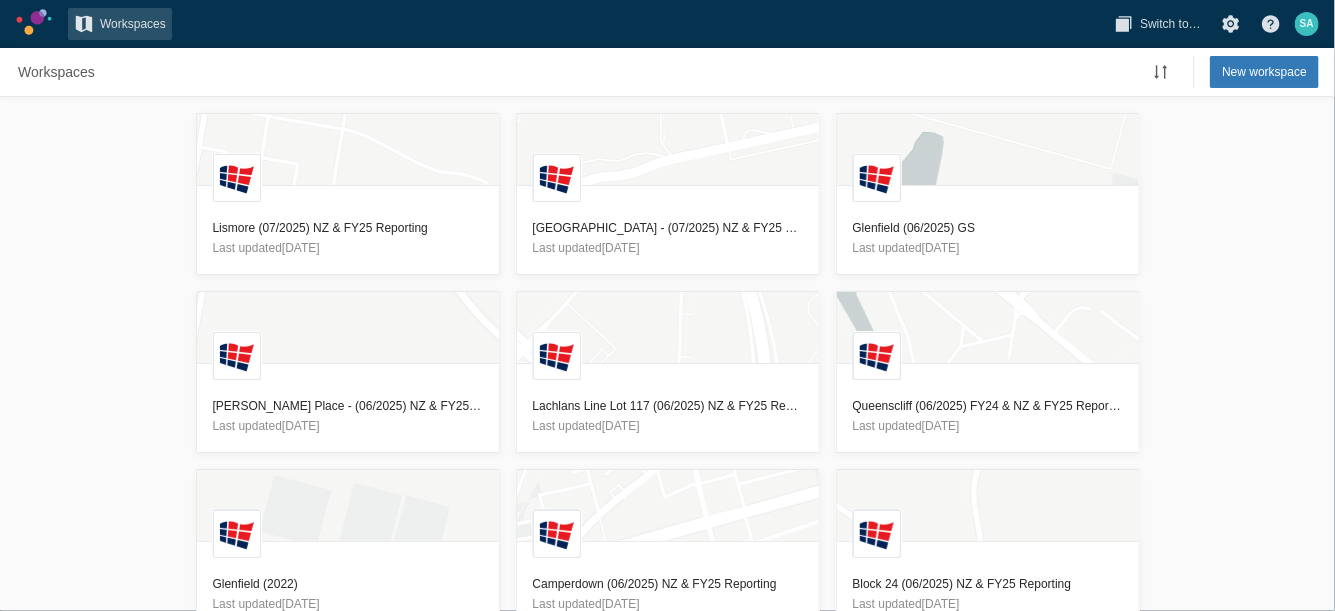 click on "L Lismore (07/2025) NZ & FY25 Reporting Last updated  4 days ago L Macarthur Gardens North - (07/2025) NZ & FY25 Reporting Last updated  6 days ago L Glenfield (06/2025) GS Last updated  6 days ago L Redmond Place - (06/2025) NZ & FY25 Reporting Last updated  14 days ago L Lachlans Line Lot 117 (06/2025) NZ & FY25 Reporting Last updated  14 days ago L Queenscliff (06/2025) FY24 & NZ & FY25 Reporting Last updated  14 days ago L Glenfield (2022) Last updated  17 days ago L Camperdown (06/2025) NZ & FY25 Reporting Last updated  17 days ago L Block 24 (06/2025) NZ & FY25 Reporting Last updated  17 days ago L Mullumbimby (06/2025) NZ & FY25 Reporting Last updated  17 days ago L Lismore - SCU (06/2025) NZ & FY25 Reporting Last updated  17 days ago L Austral- 06/2025- NZ & FY25 Reporting Last updated  17 days ago L Garden Suburb (06/2025) NZ & FY25 Reporting Last updated  17 days ago L Claymore (2024) NZ-waiting for data Last updated  21 days ago L Austral- 12/05/2025- GS Last updated  25 days ago L Last updated  L" at bounding box center [667, 354] 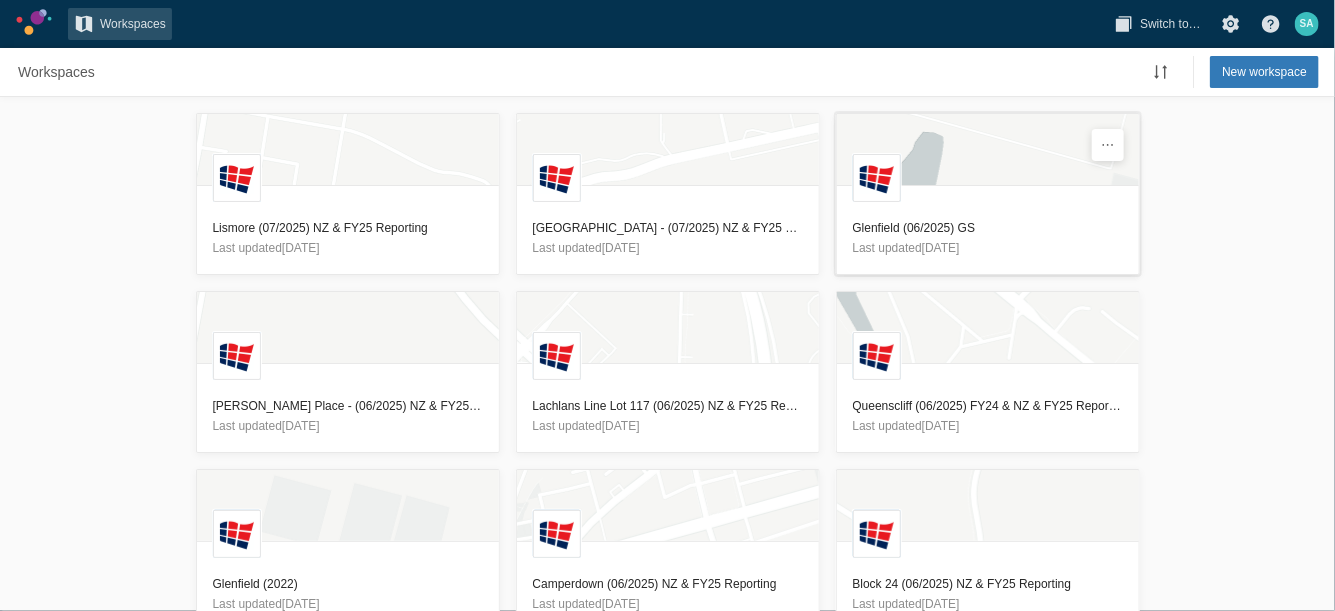 click on "Glenfield (06/2025) GS" at bounding box center (988, 228) 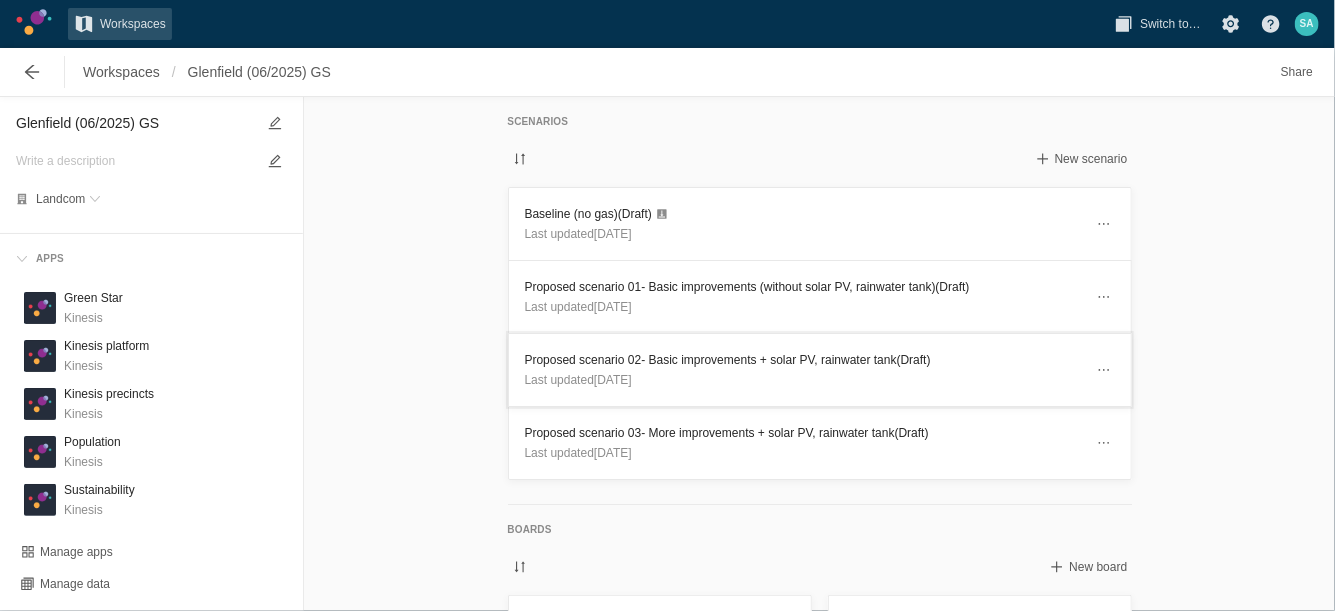 click on "Proposed scenario 02- Basic improvements + solar PV, rainwater tank  (Draft)" at bounding box center [804, 360] 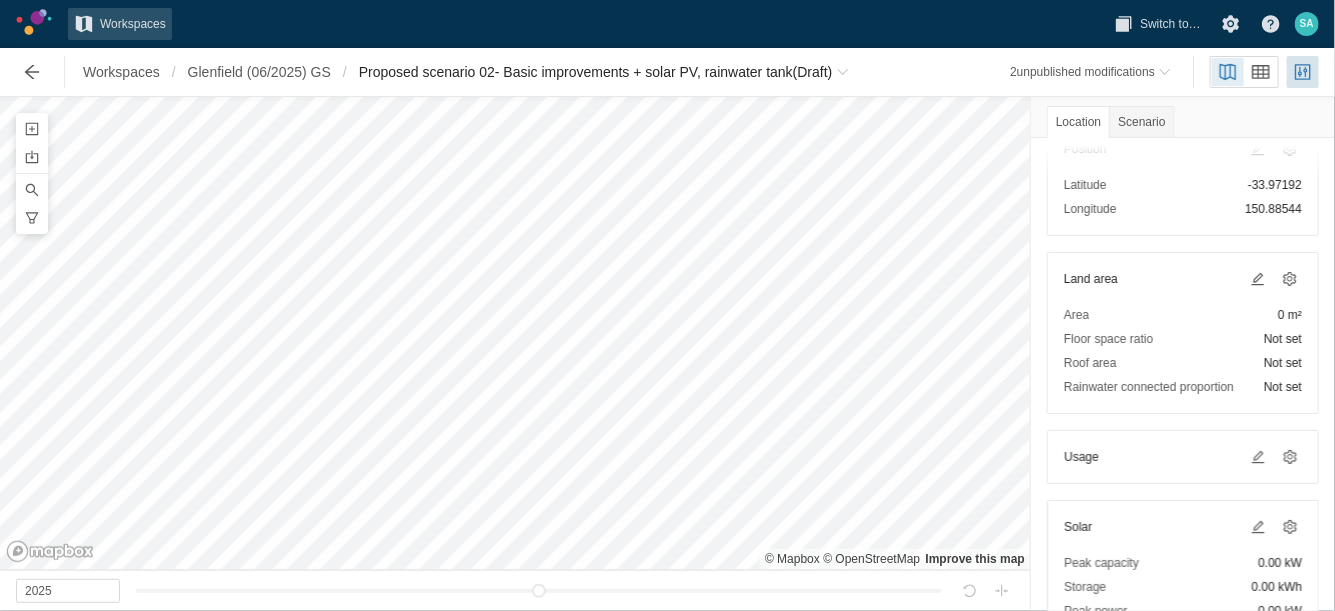 scroll, scrollTop: 339, scrollLeft: 0, axis: vertical 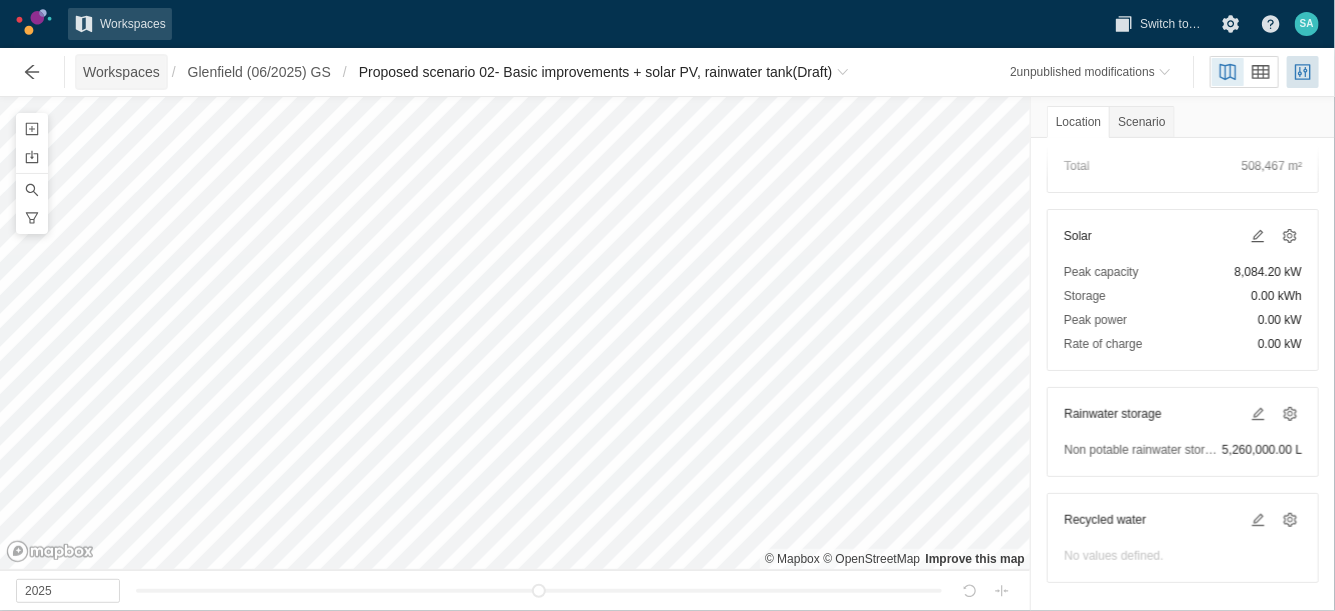 click on "Workspaces" at bounding box center (121, 72) 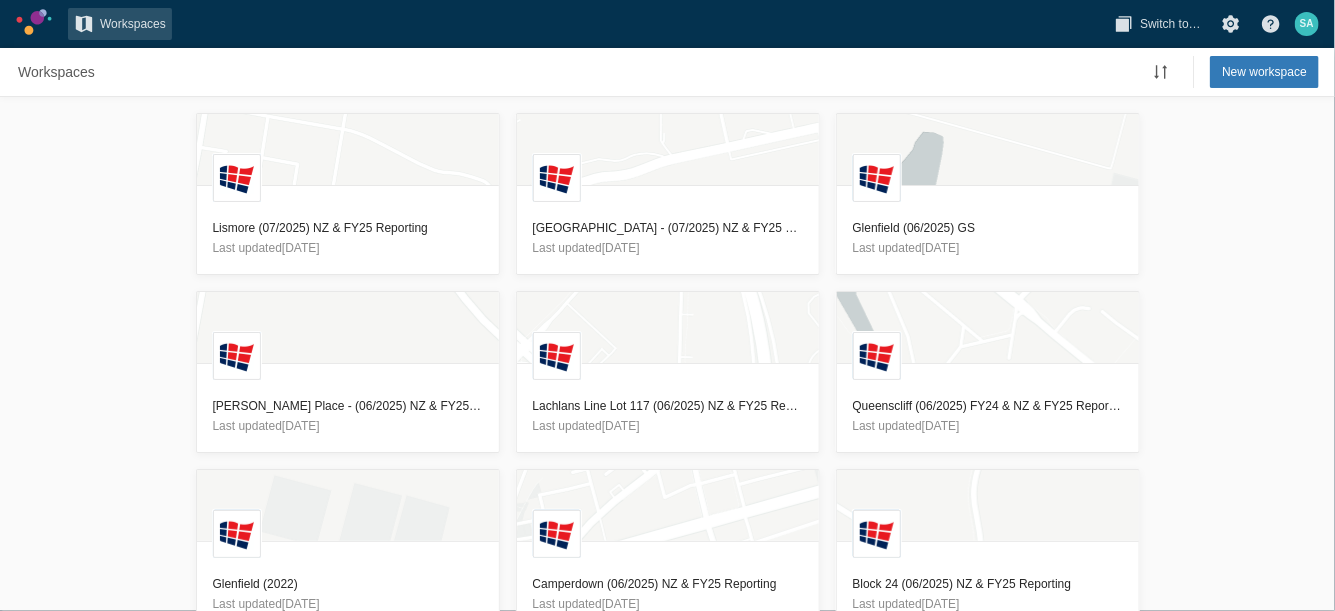 scroll, scrollTop: 583, scrollLeft: 0, axis: vertical 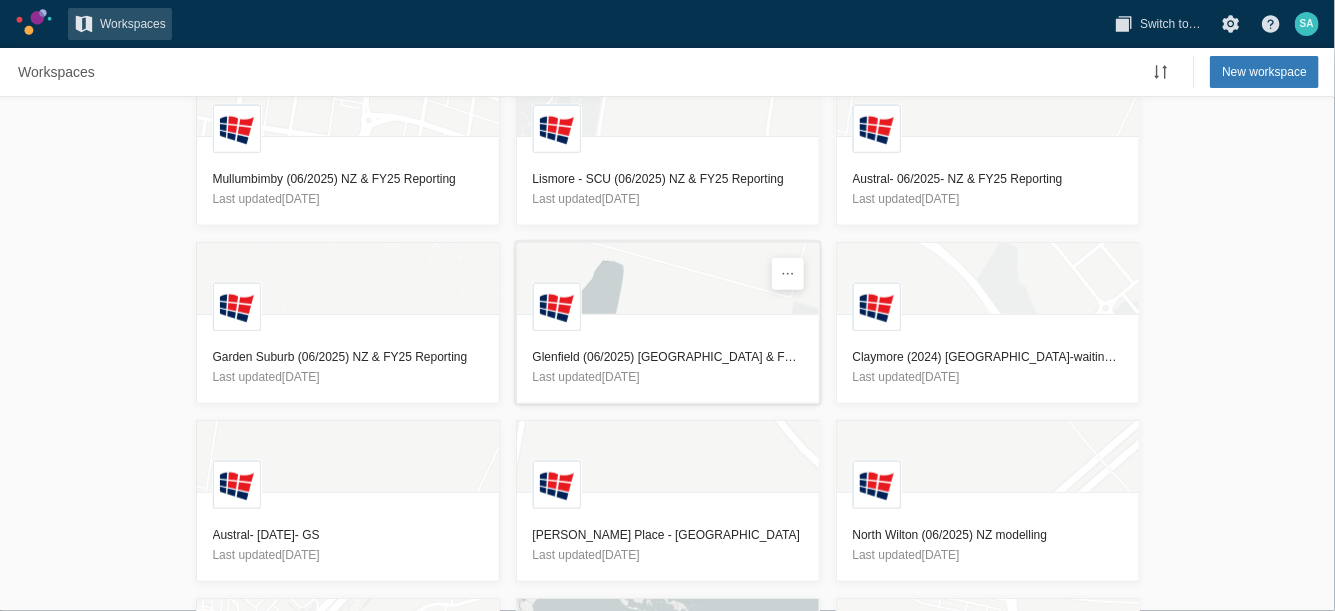 click on "Glenfield (06/2025) [GEOGRAPHIC_DATA] & FY25 Reporting" at bounding box center [668, 357] 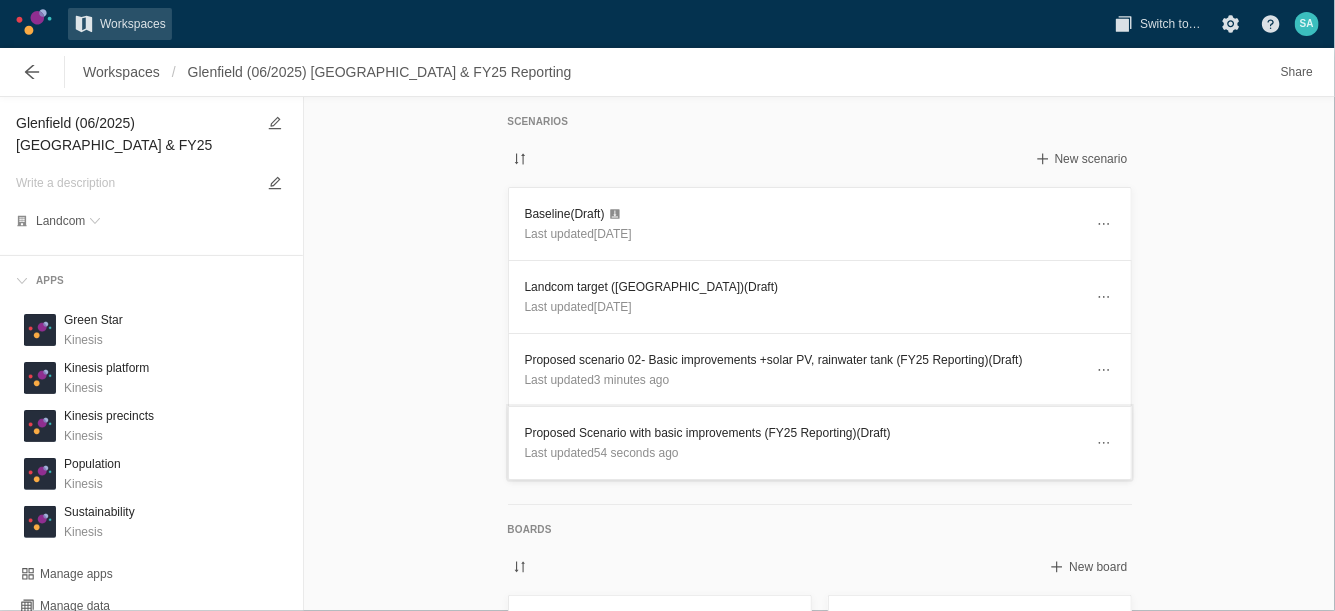click on "Proposed Scenario with basic improvements (FY25 Reporting)  (Draft)" at bounding box center (804, 433) 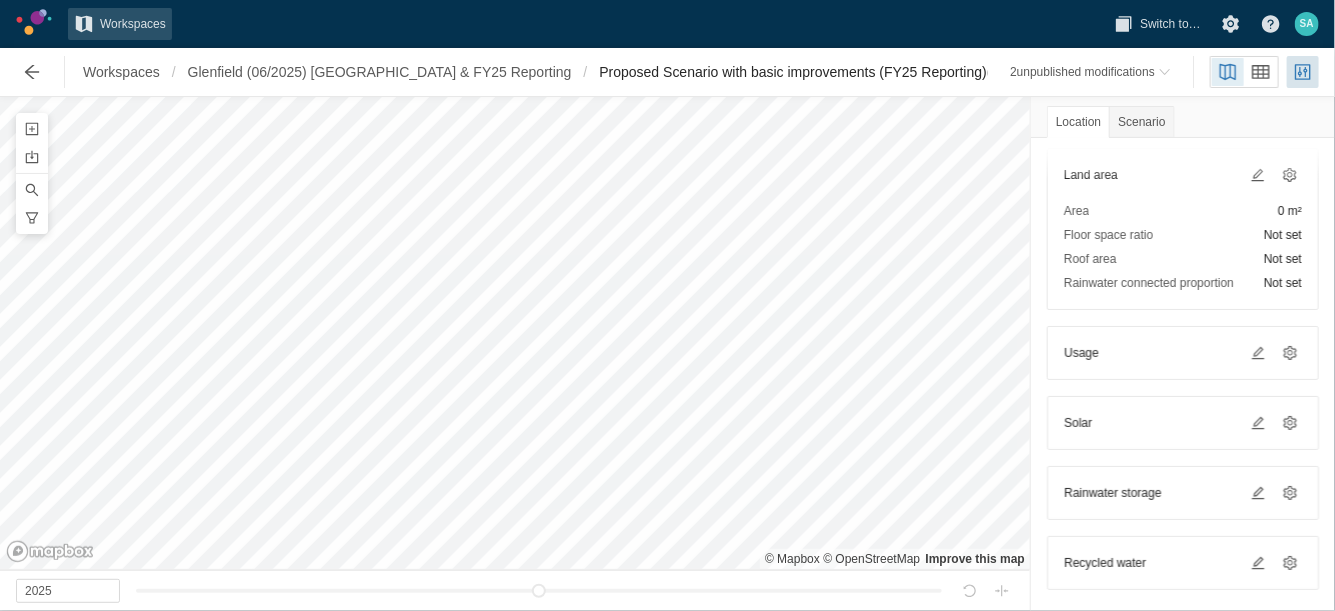 scroll, scrollTop: 231, scrollLeft: 0, axis: vertical 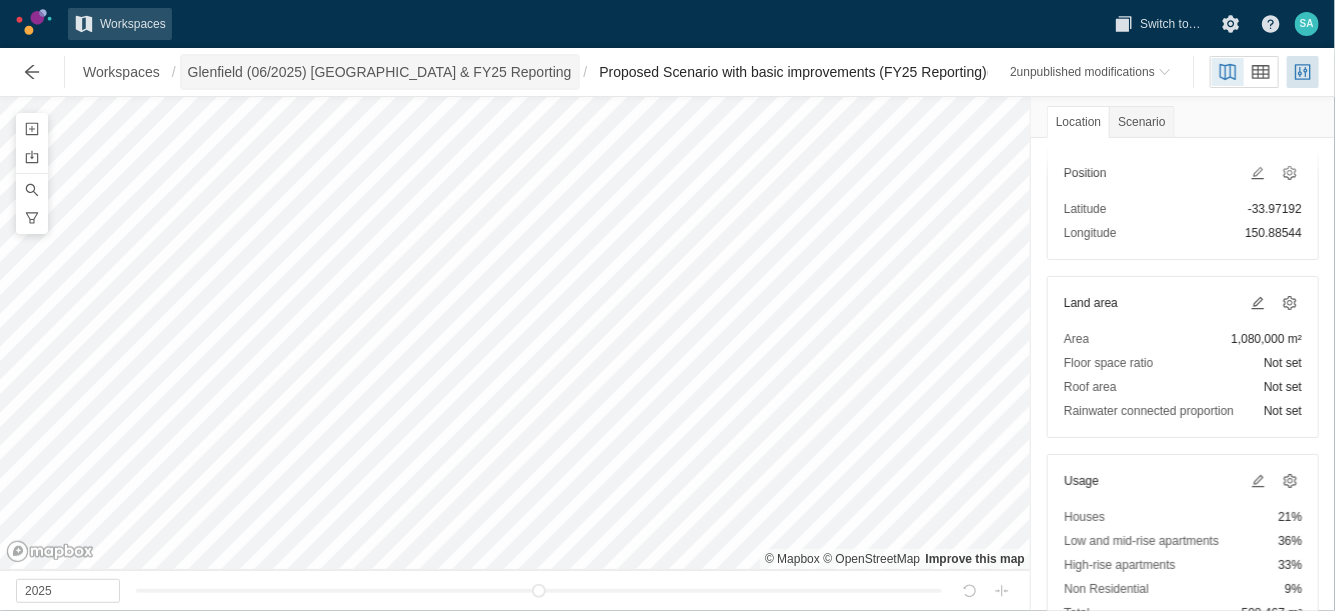 click on "Glenfield (06/2025) [GEOGRAPHIC_DATA] & FY25 Reporting" at bounding box center (380, 72) 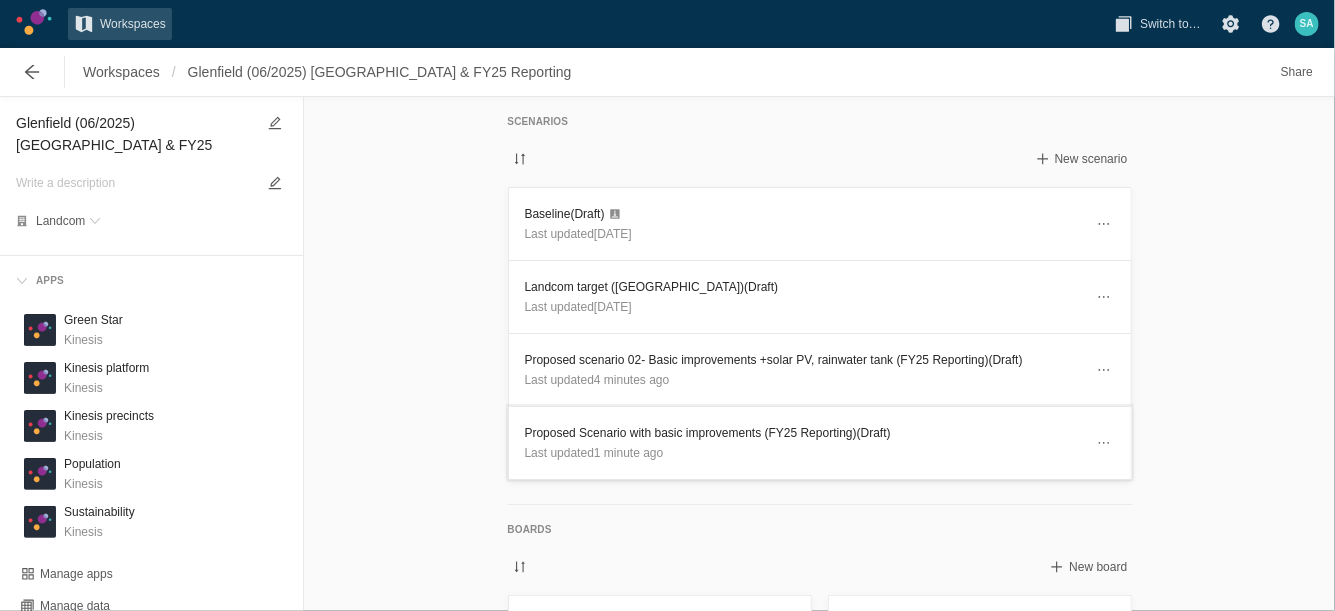 click on "Proposed Scenario with basic improvements (FY25 Reporting)  (Draft)" at bounding box center [804, 433] 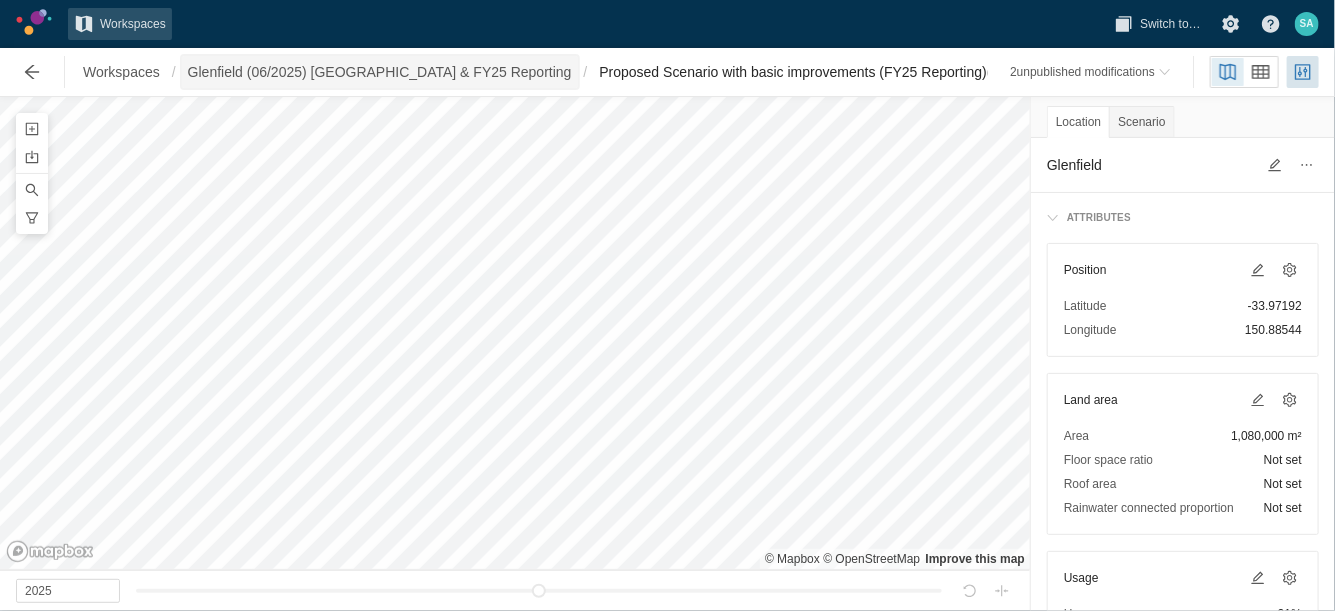 click on "Glenfield (06/2025) [GEOGRAPHIC_DATA] & FY25 Reporting" at bounding box center [380, 72] 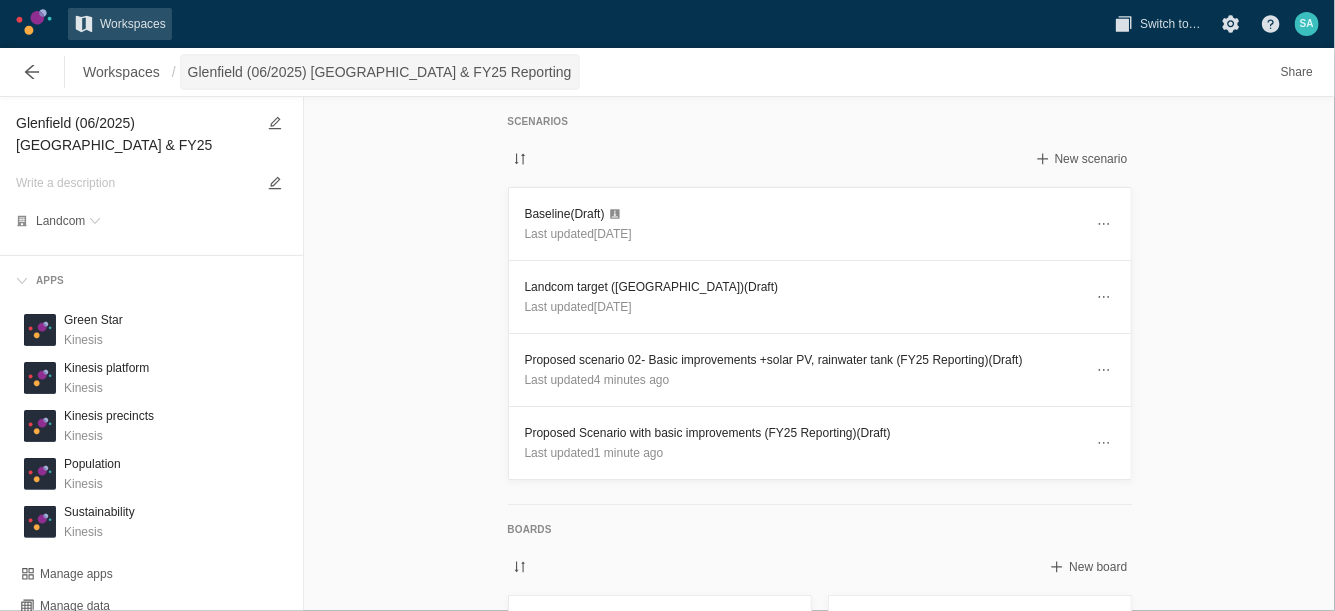 click on "Glenfield (06/2025) [GEOGRAPHIC_DATA] & FY25 Reporting" at bounding box center [380, 72] 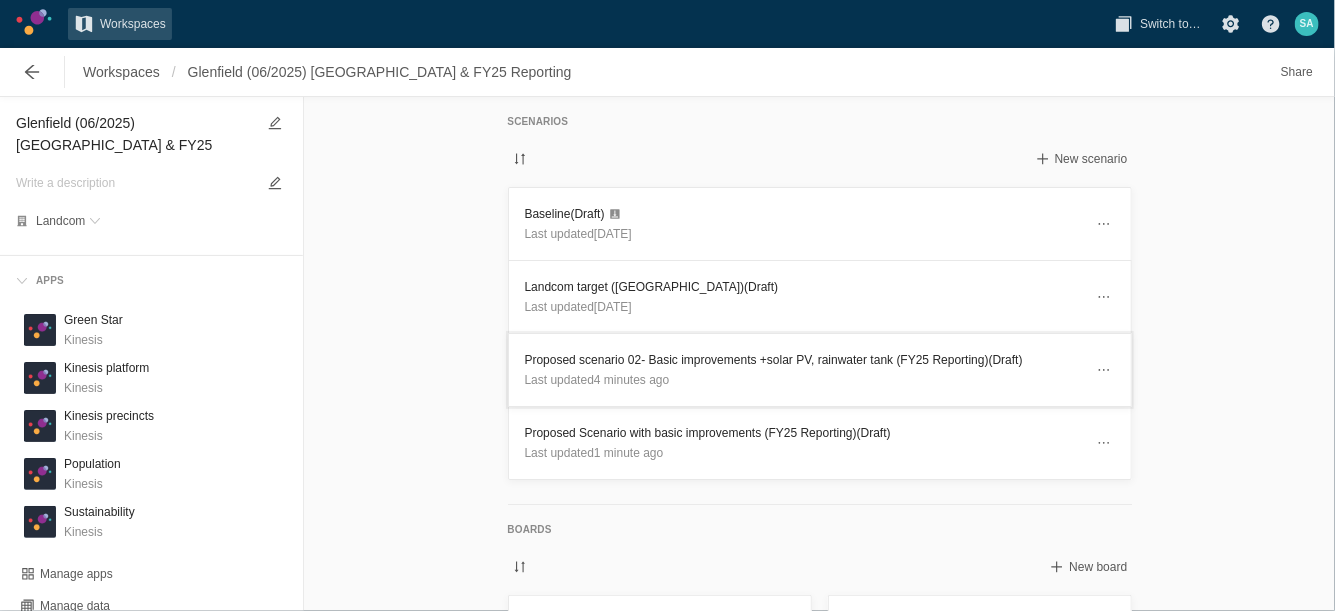 click on "Proposed scenario 02- Basic improvements +solar PV, rainwater tank (FY25 Reporting)  (Draft)" at bounding box center (804, 360) 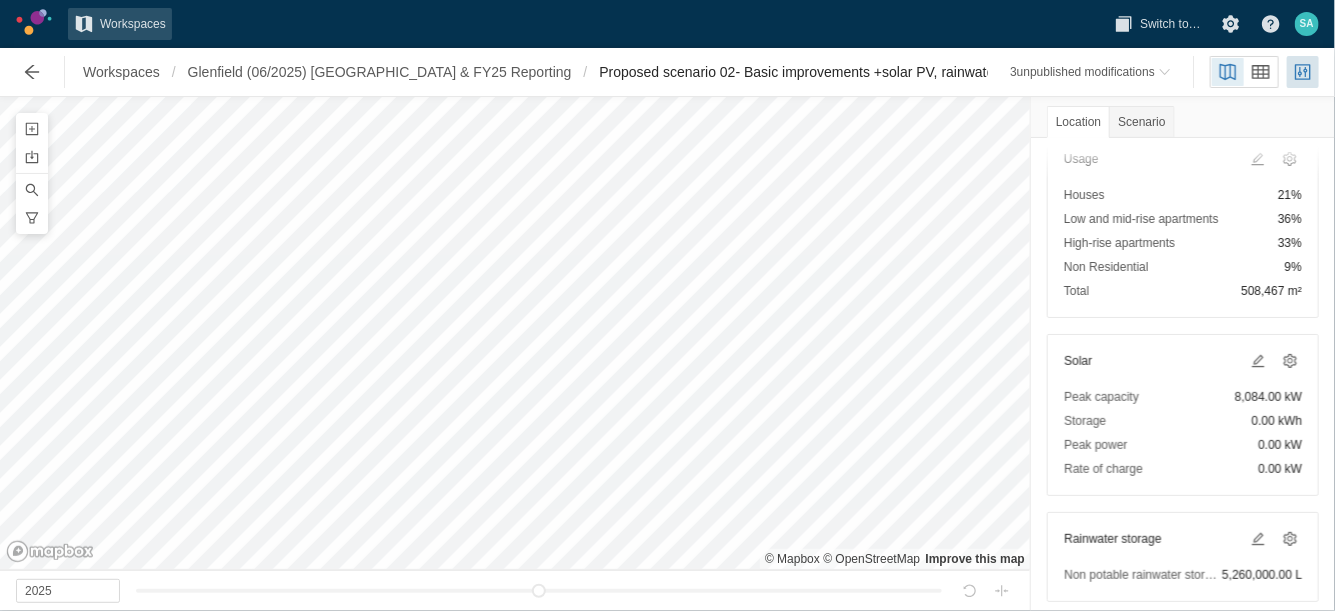 scroll, scrollTop: 294, scrollLeft: 0, axis: vertical 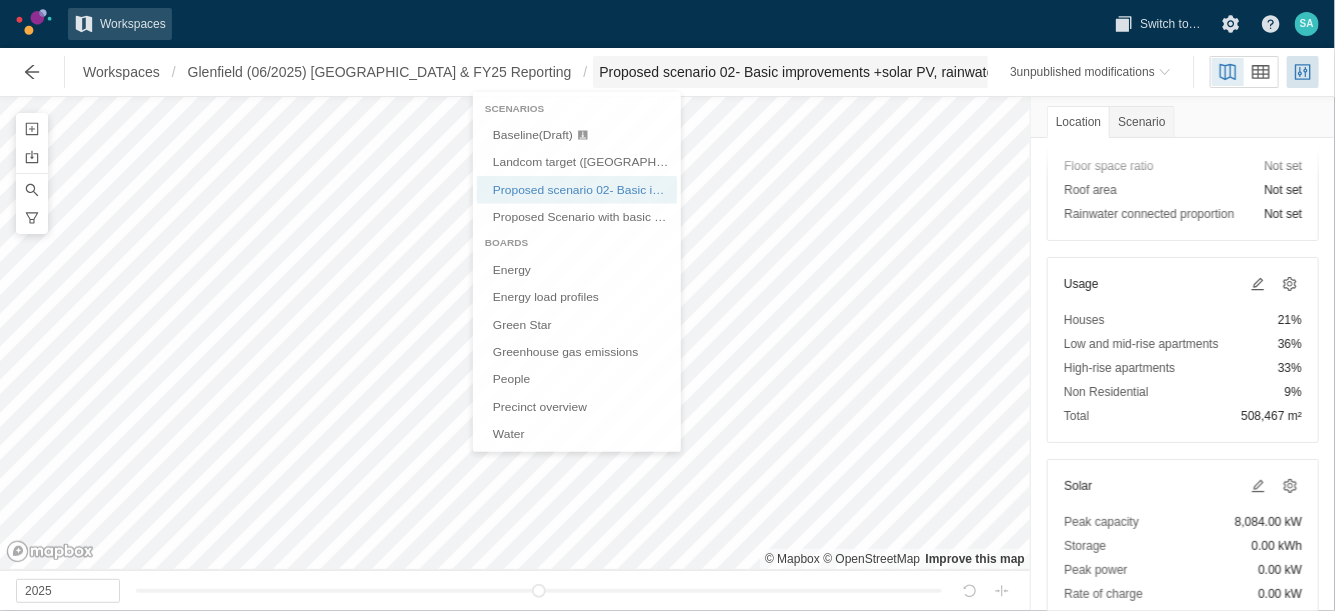 click on "Proposed scenario 02- Basic improvements +solar PV, rainwater tank (FY25 Reporting)  (Draft)" at bounding box center [889, 72] 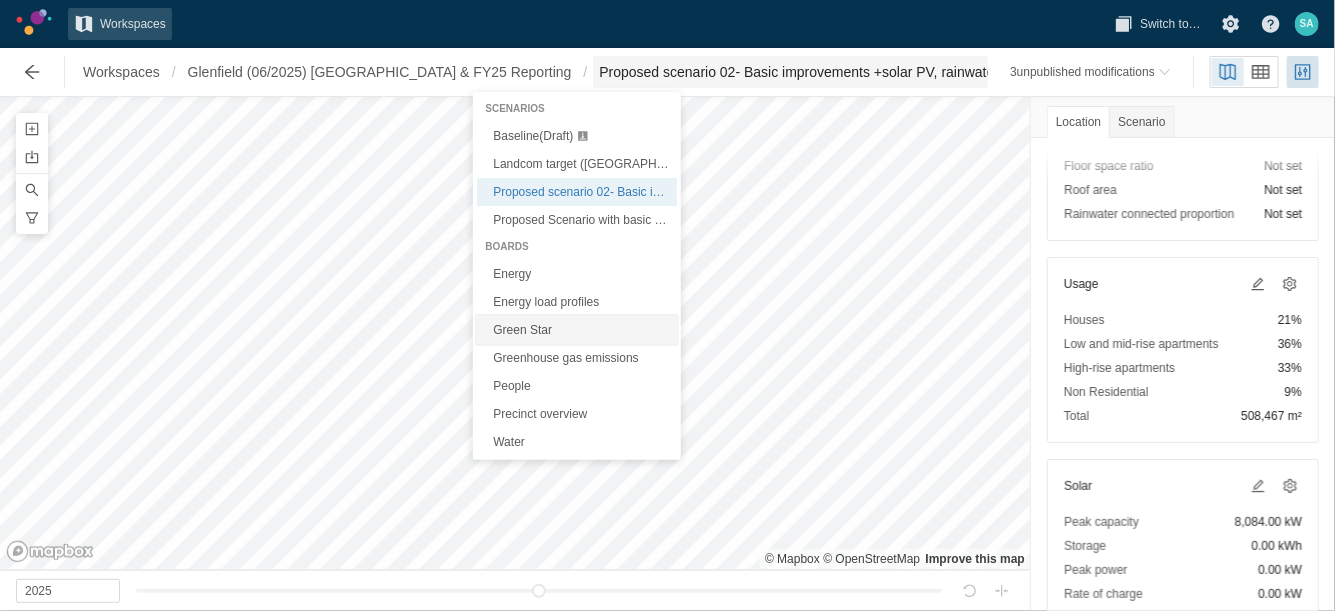 click on "Green Star" at bounding box center (577, 330) 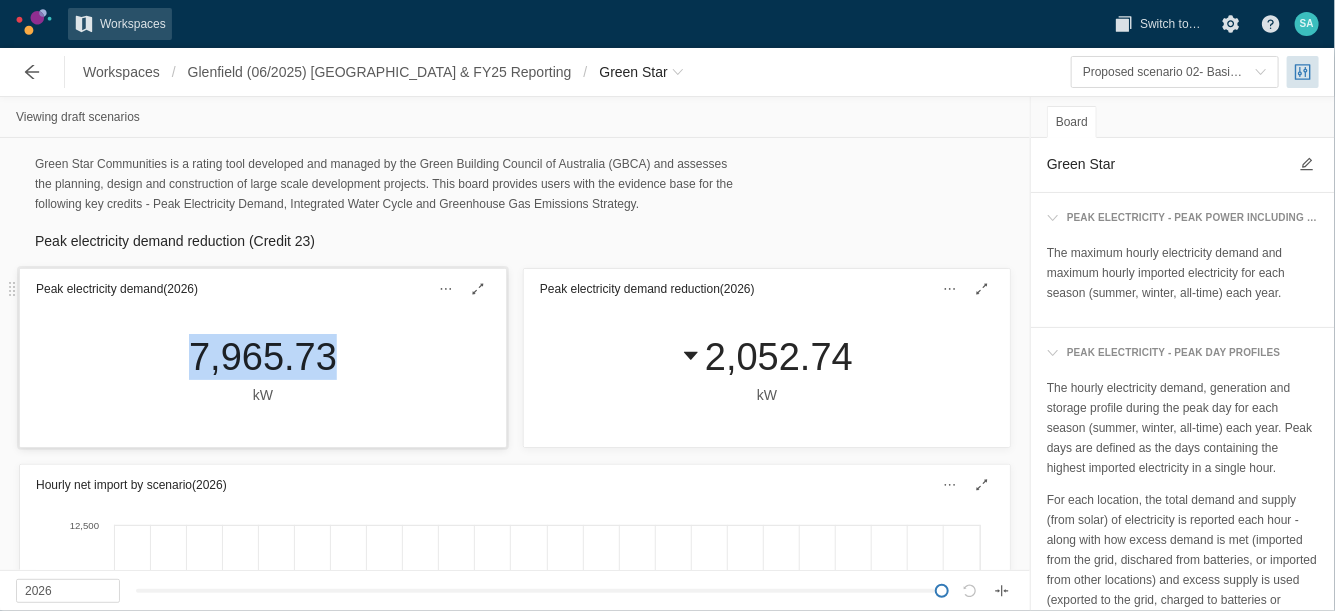 drag, startPoint x: 167, startPoint y: 352, endPoint x: 322, endPoint y: 357, distance: 155.08063 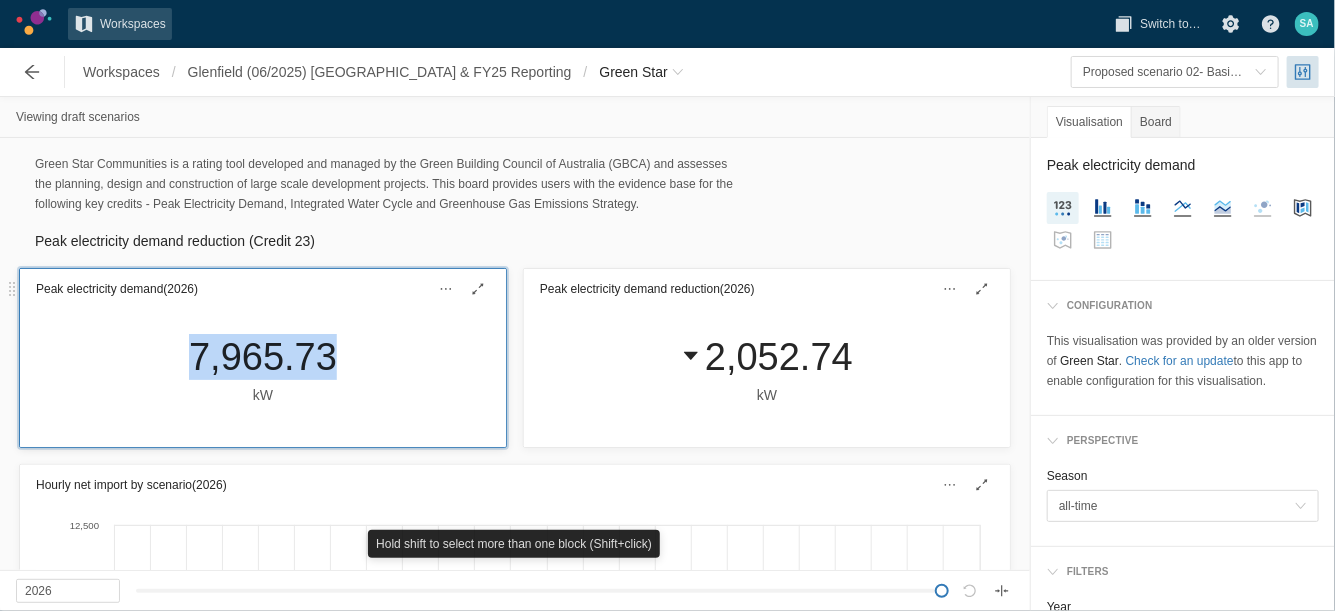 copy on "7,965.73" 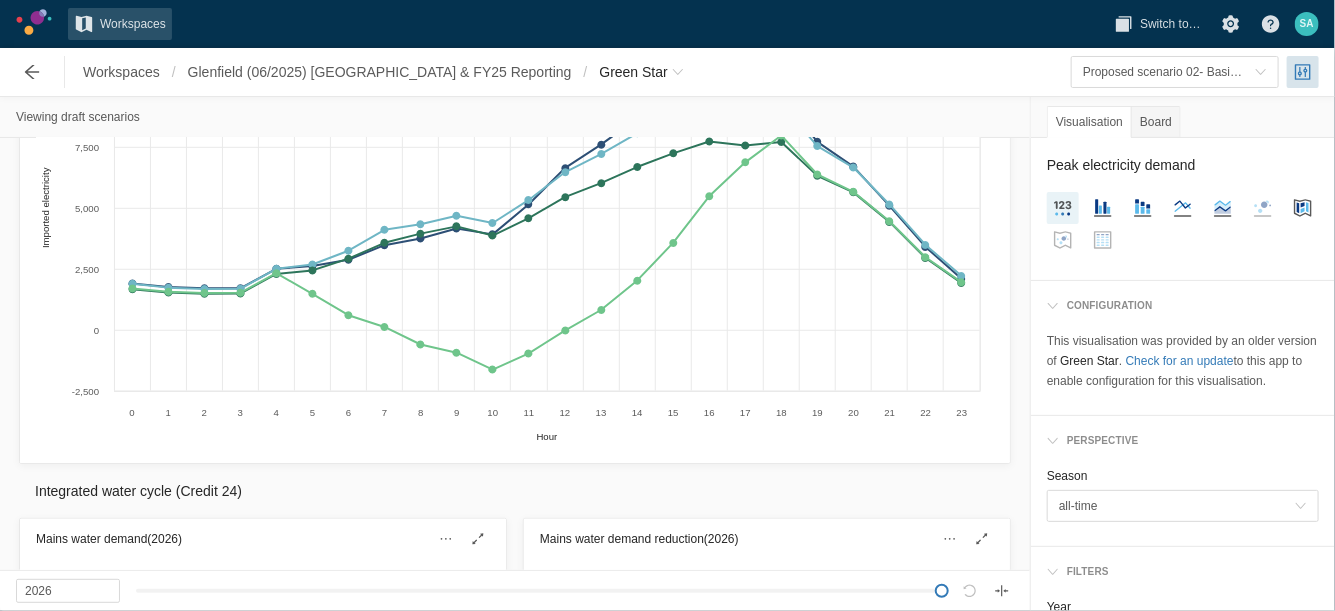 scroll, scrollTop: 875, scrollLeft: 0, axis: vertical 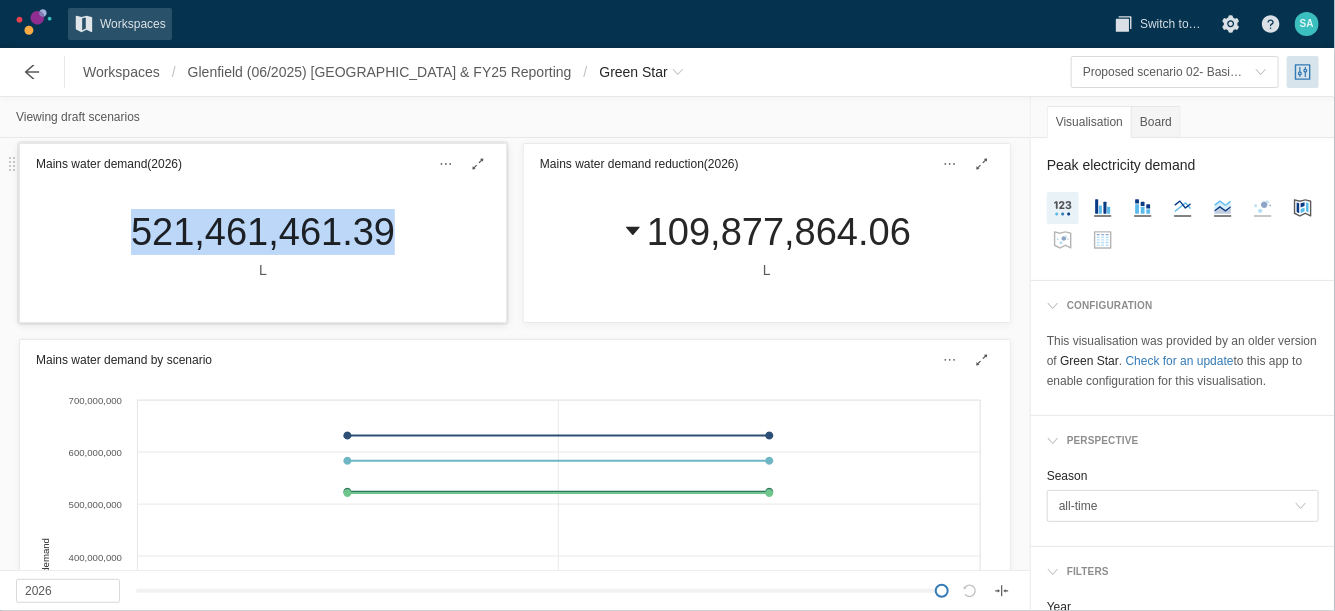 drag, startPoint x: 198, startPoint y: 240, endPoint x: 373, endPoint y: 252, distance: 175.41095 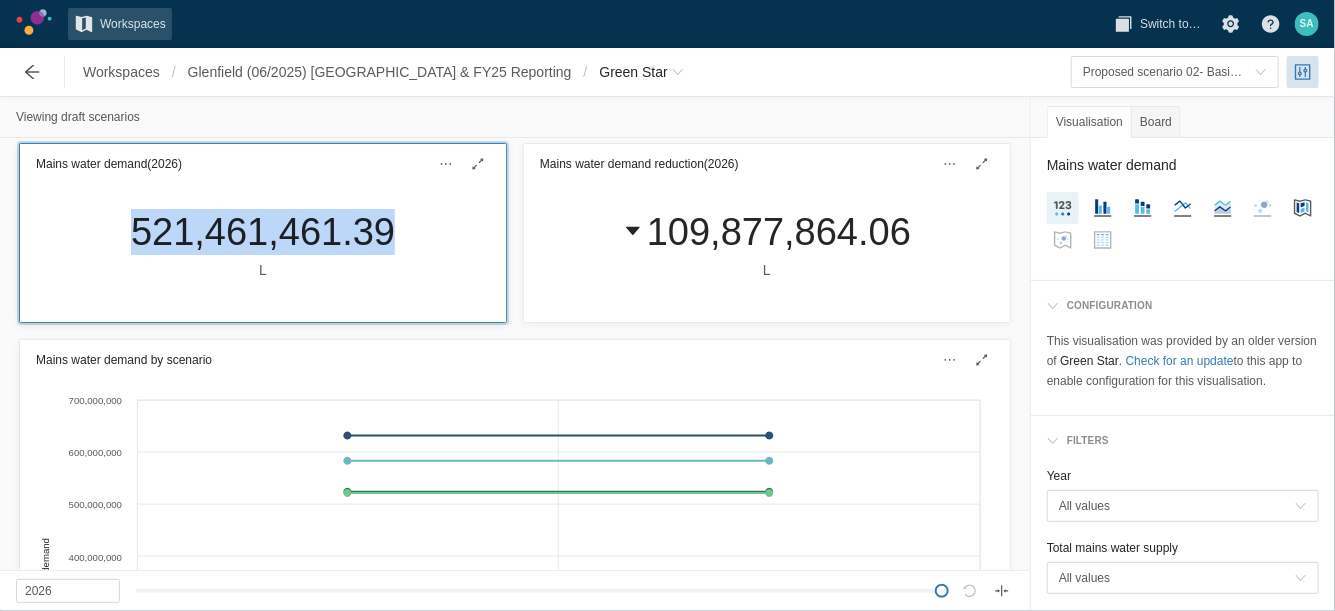 drag, startPoint x: 357, startPoint y: 252, endPoint x: 345, endPoint y: 245, distance: 13.892444 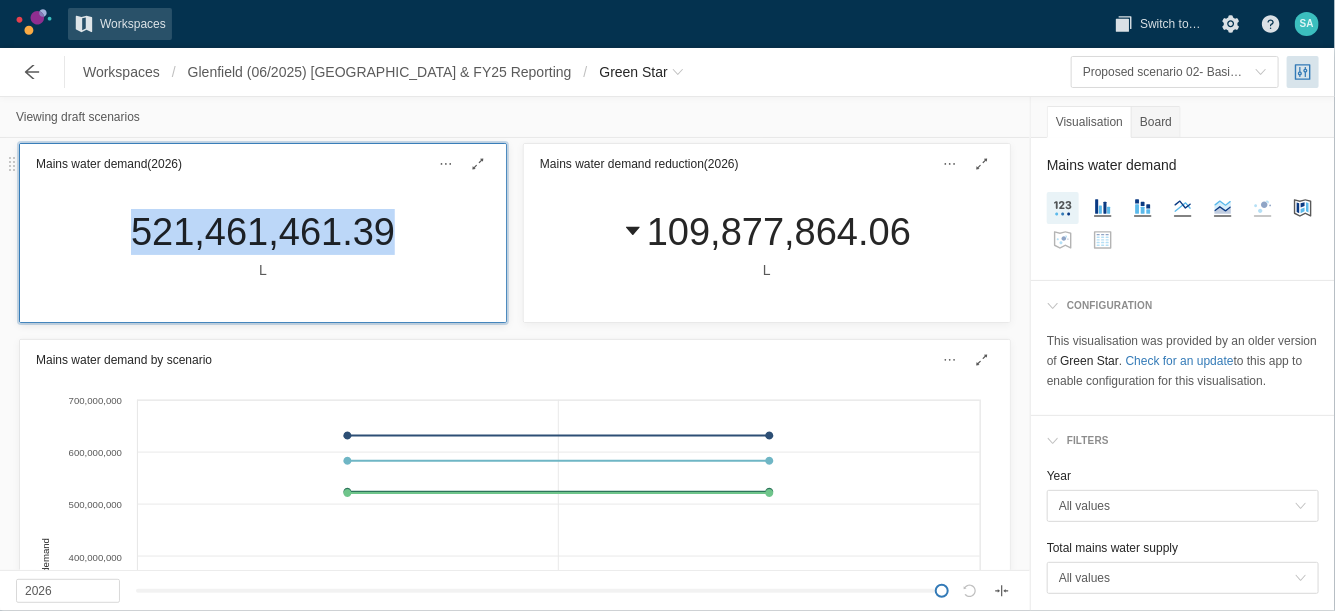 copy on "521,461,461.39" 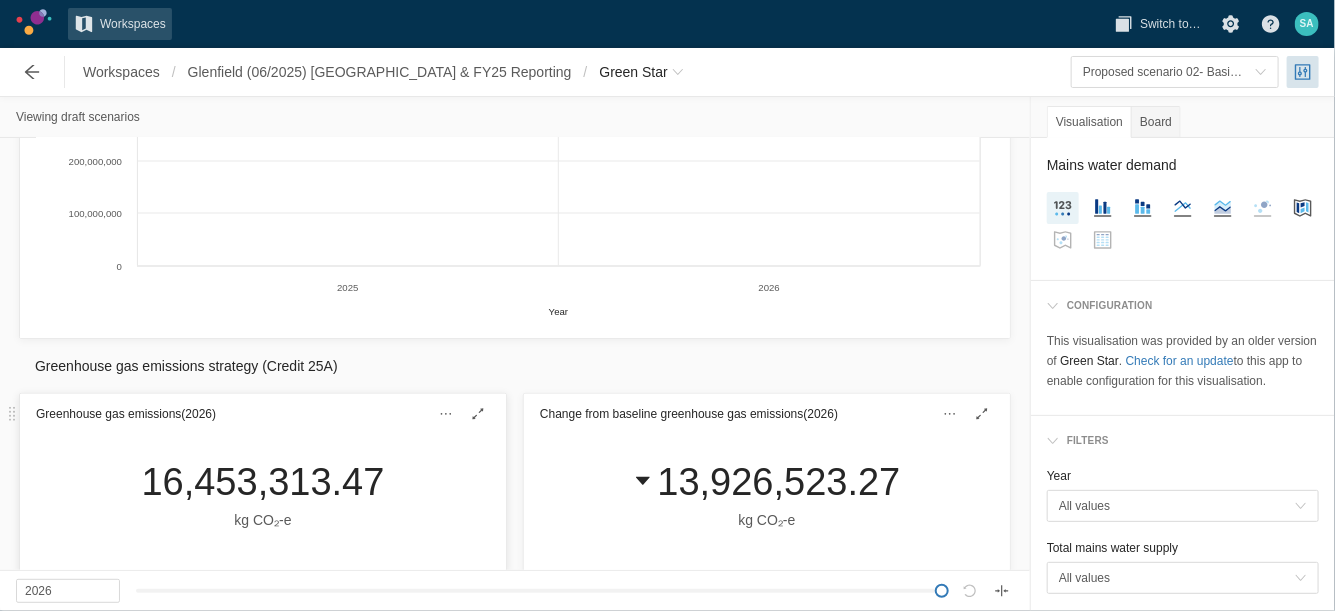 scroll, scrollTop: 1500, scrollLeft: 0, axis: vertical 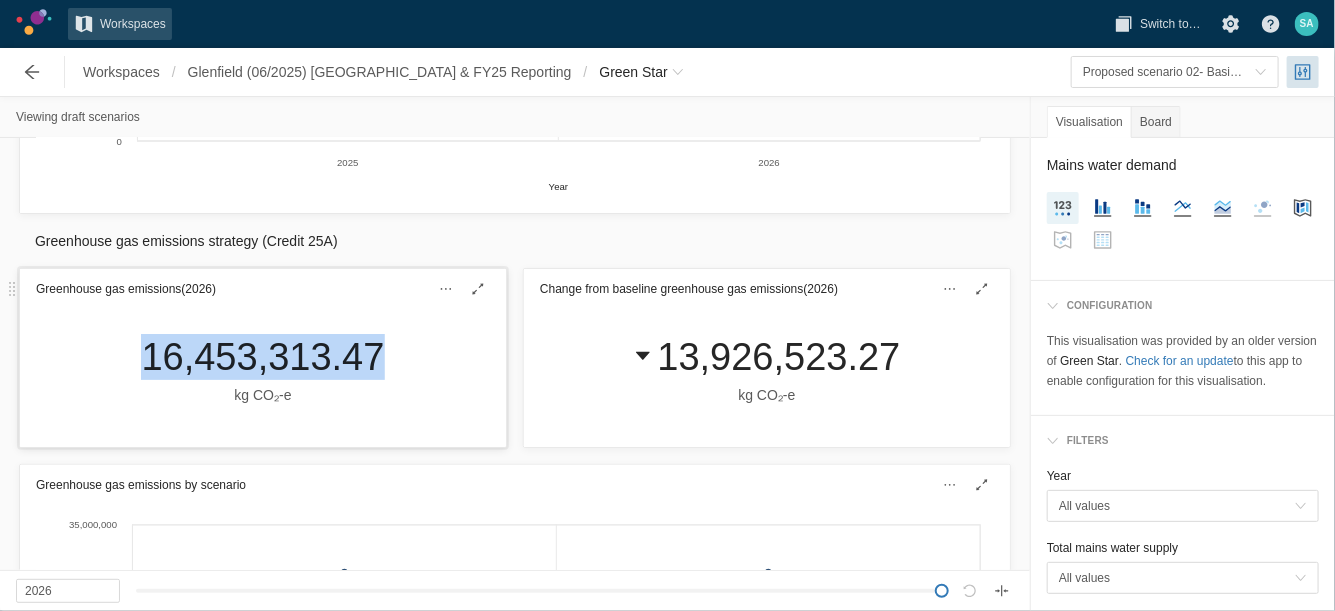 drag, startPoint x: 135, startPoint y: 360, endPoint x: 361, endPoint y: 372, distance: 226.31836 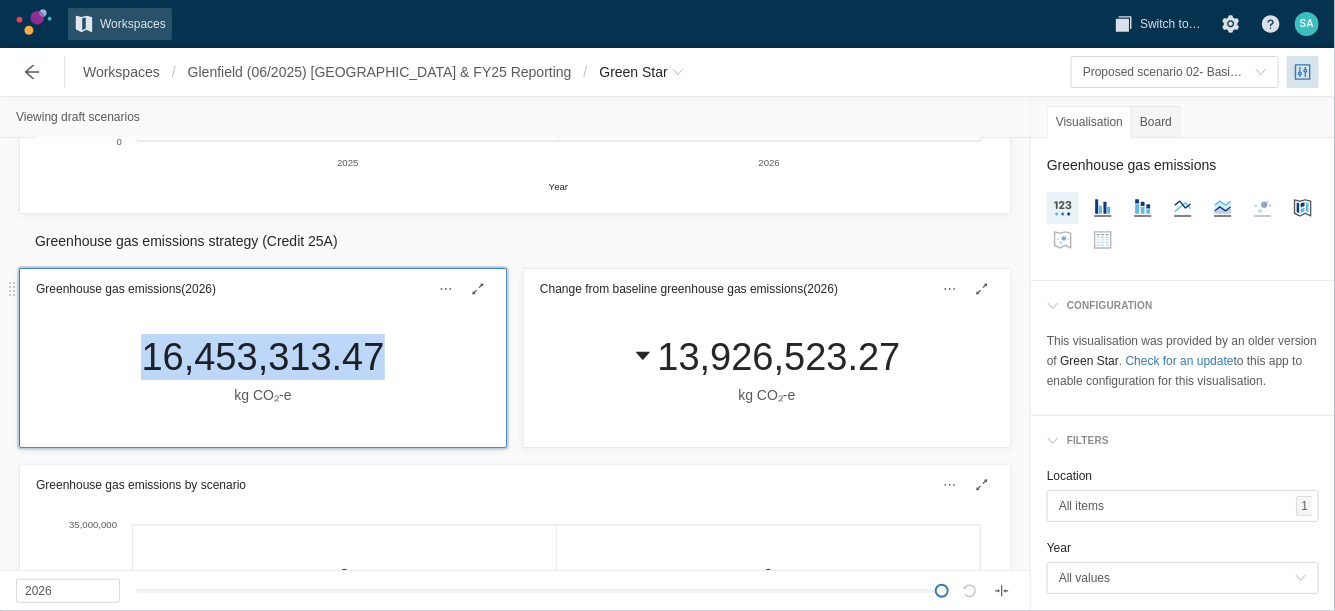 copy on "16,453,313.47" 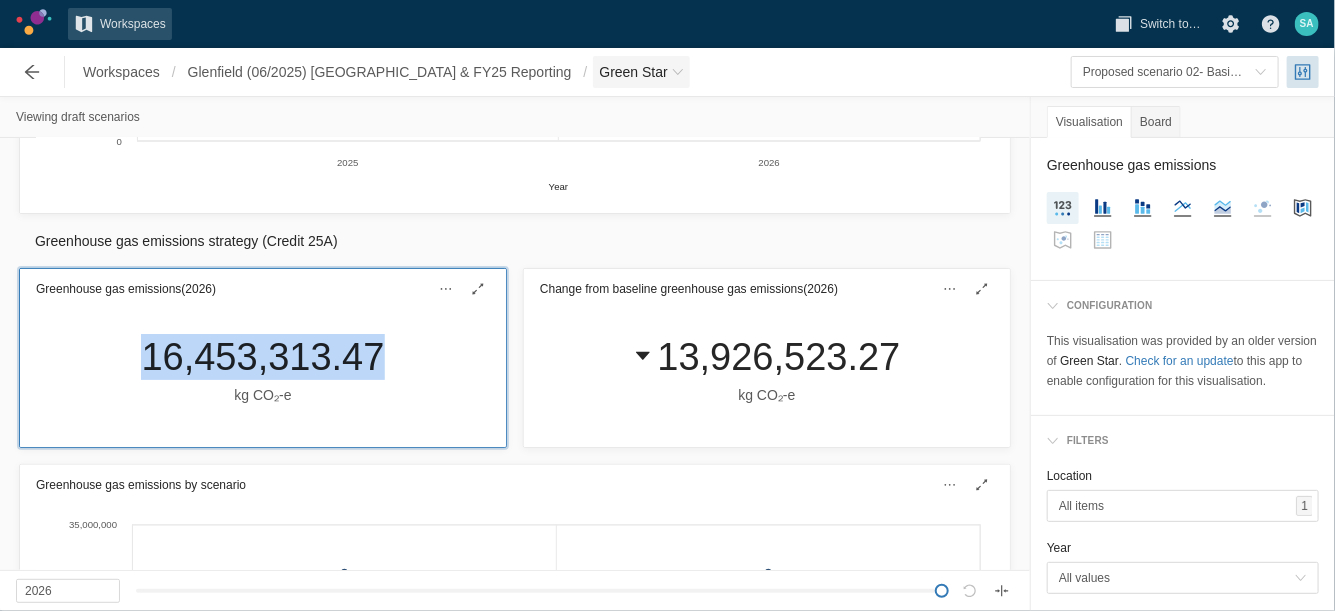 click at bounding box center (678, 72) 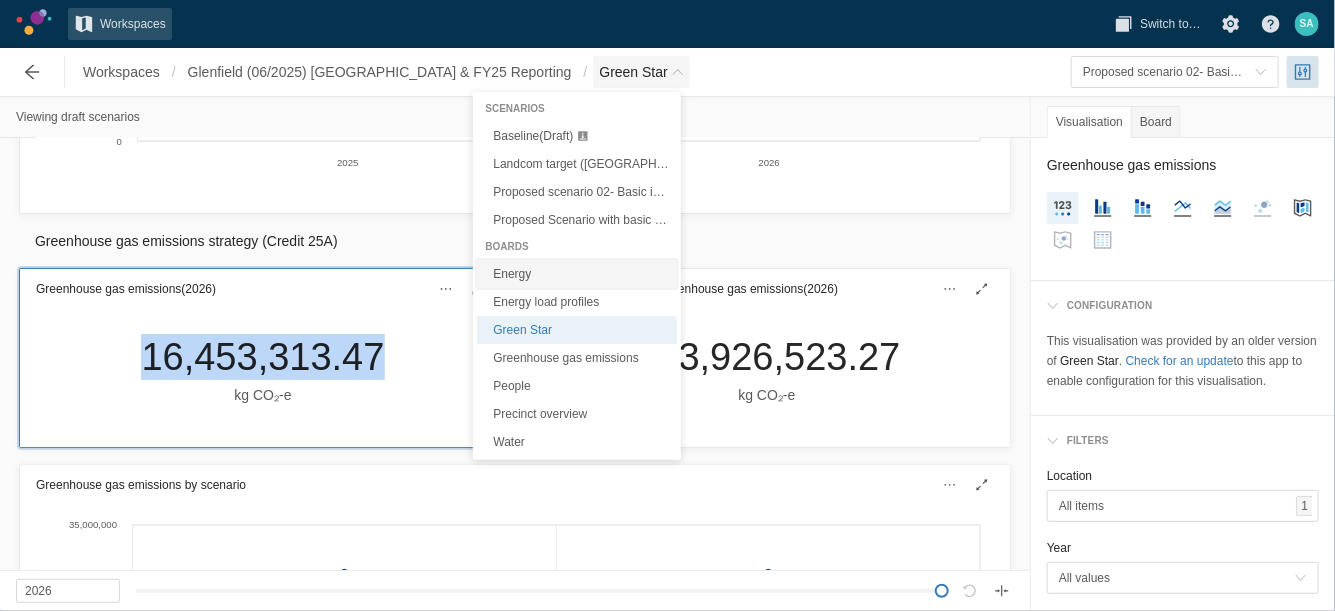 click on "Energy" at bounding box center [577, 274] 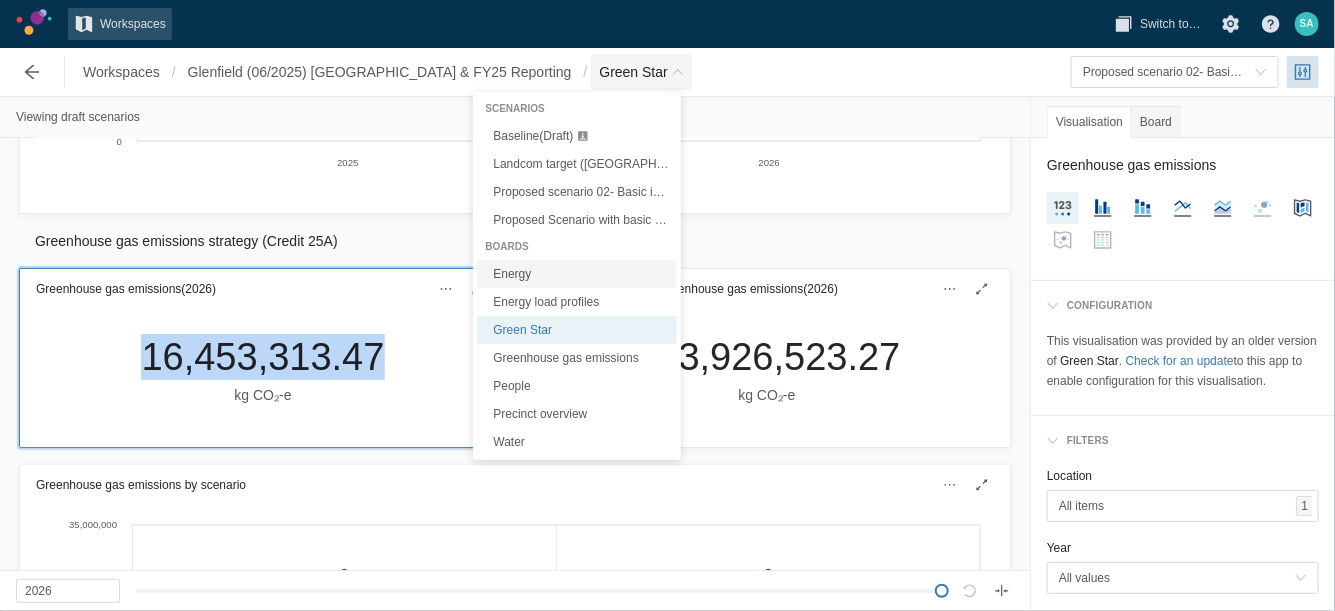 type on "Energy" 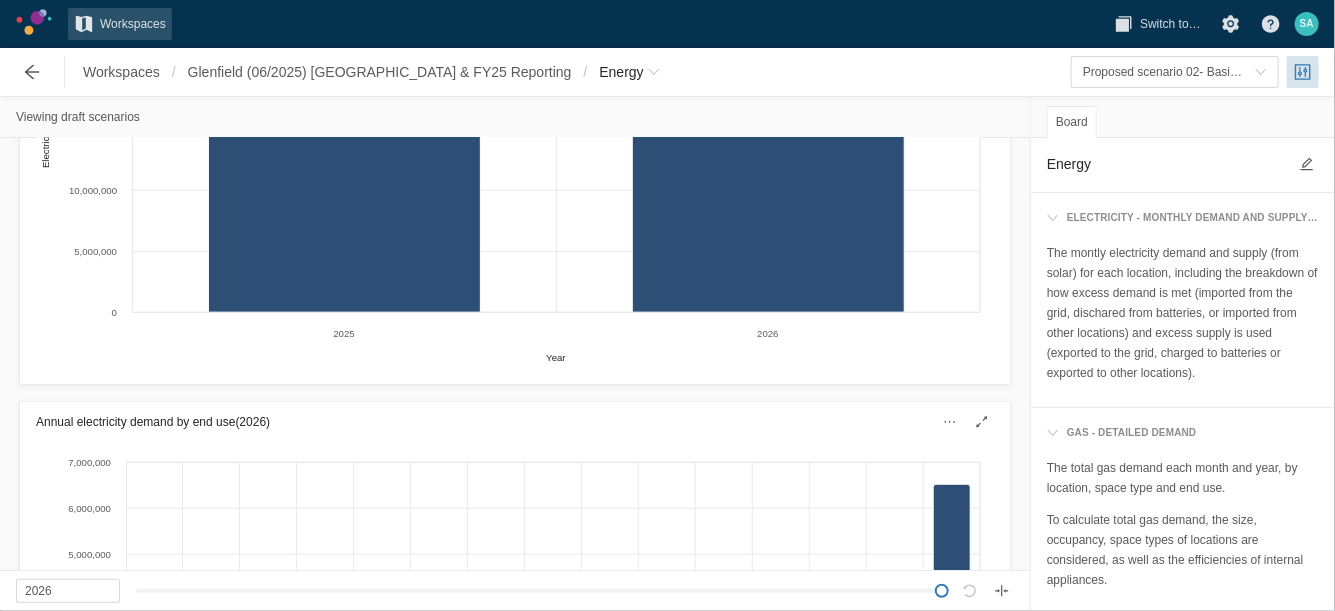 scroll, scrollTop: 0, scrollLeft: 0, axis: both 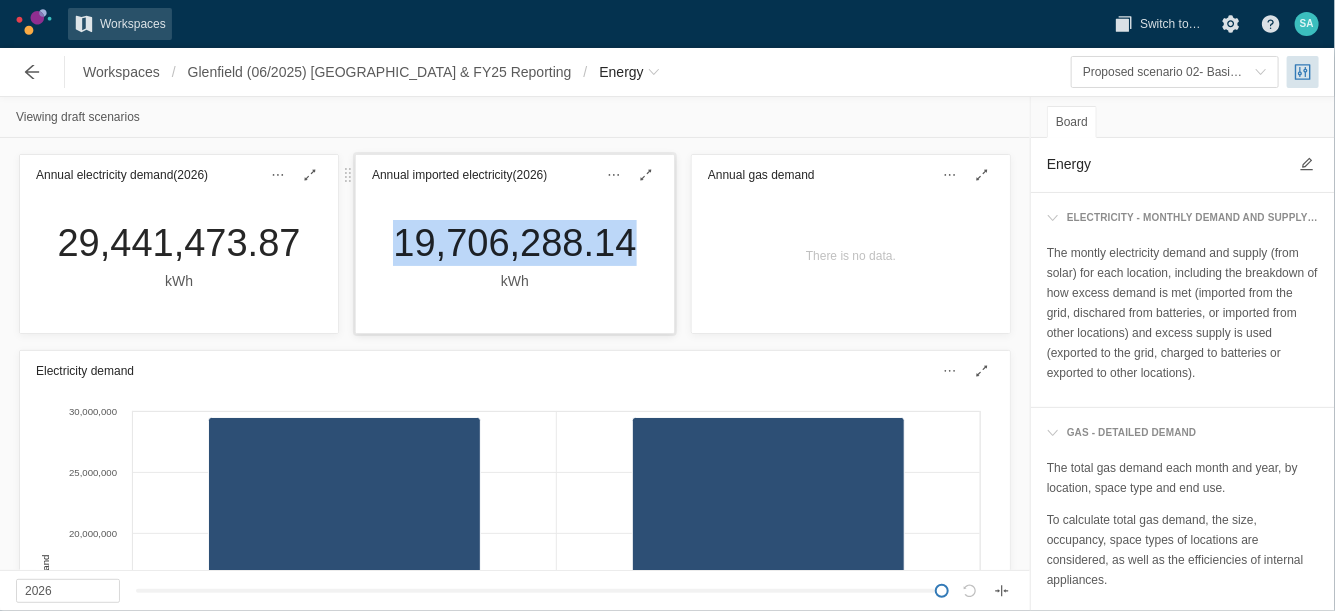 drag, startPoint x: 381, startPoint y: 245, endPoint x: 614, endPoint y: 250, distance: 233.05363 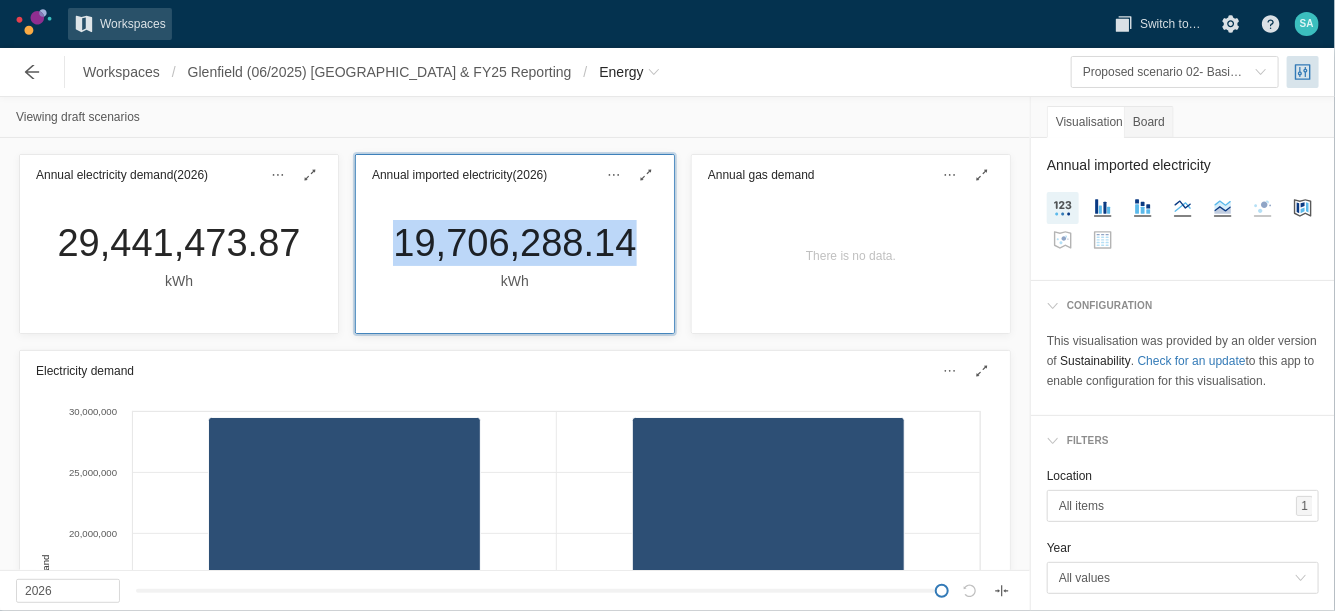 drag, startPoint x: 599, startPoint y: 250, endPoint x: 574, endPoint y: 241, distance: 26.57066 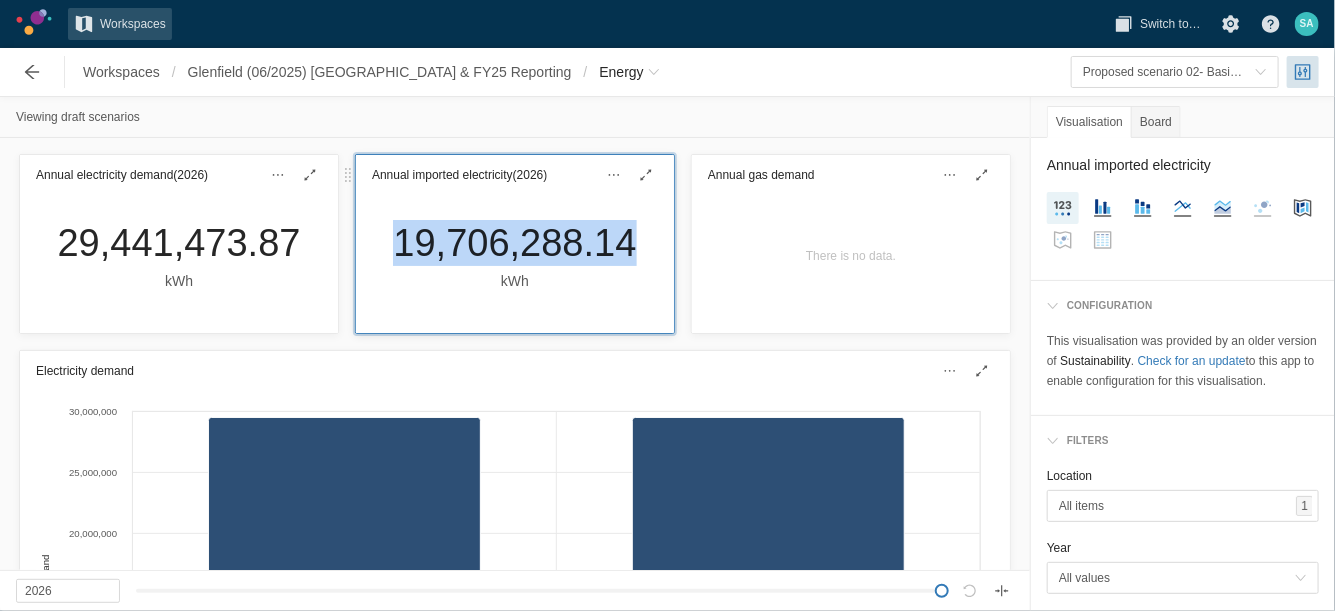 copy on "19,706,288.14" 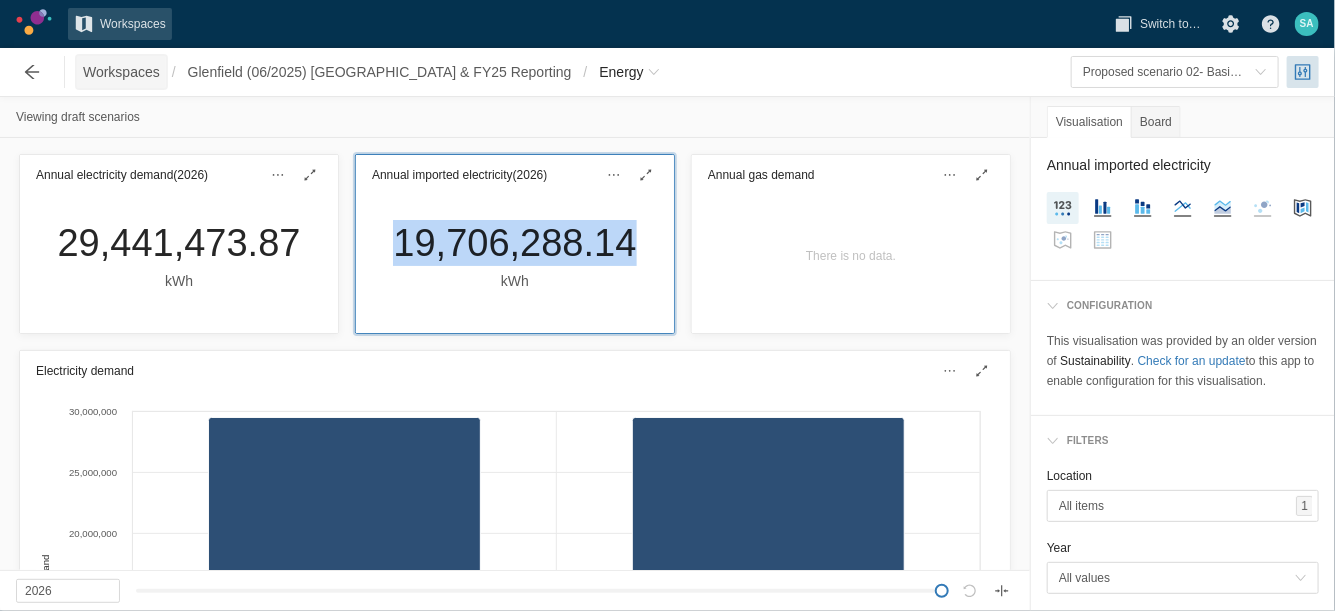click on "Workspaces" at bounding box center (121, 72) 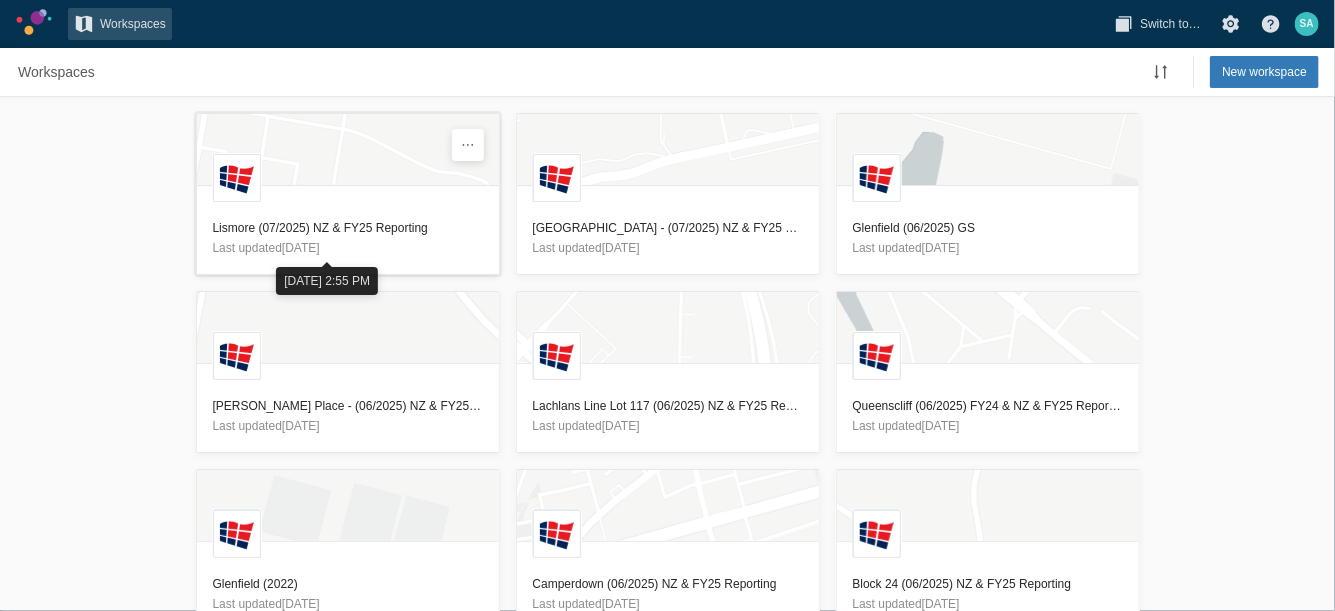 click on "Lismore (07/2025) NZ & FY25 Reporting" at bounding box center (348, 228) 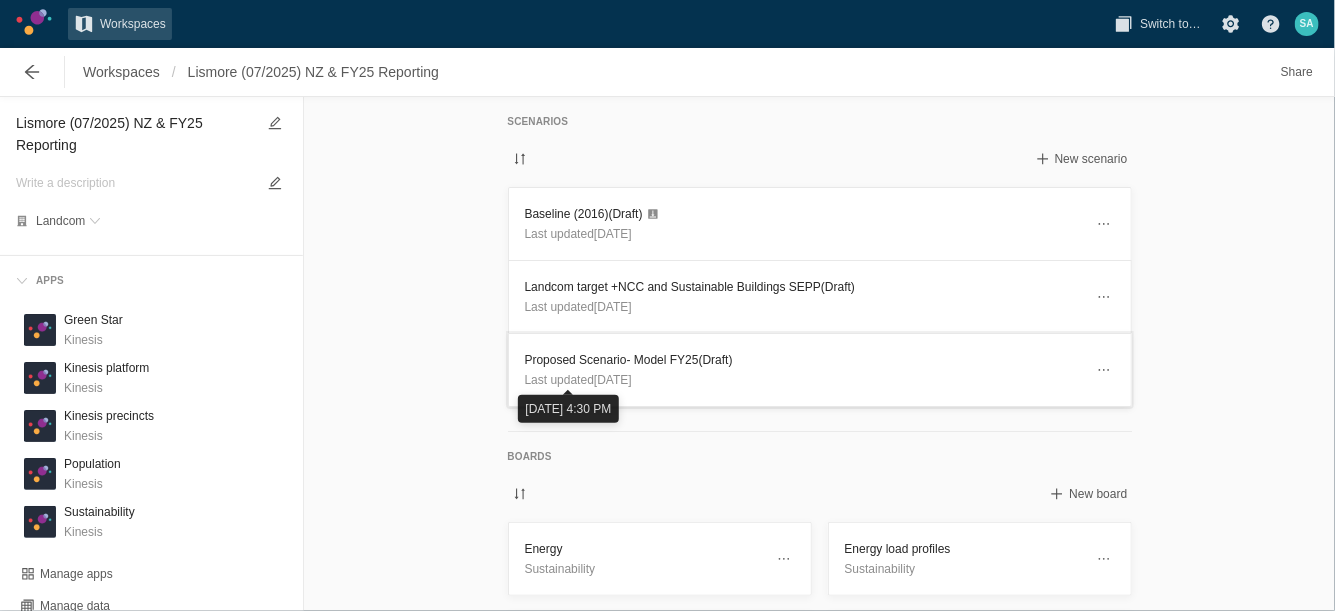 click on "Proposed Scenario- Model FY25  (Draft)" at bounding box center (804, 360) 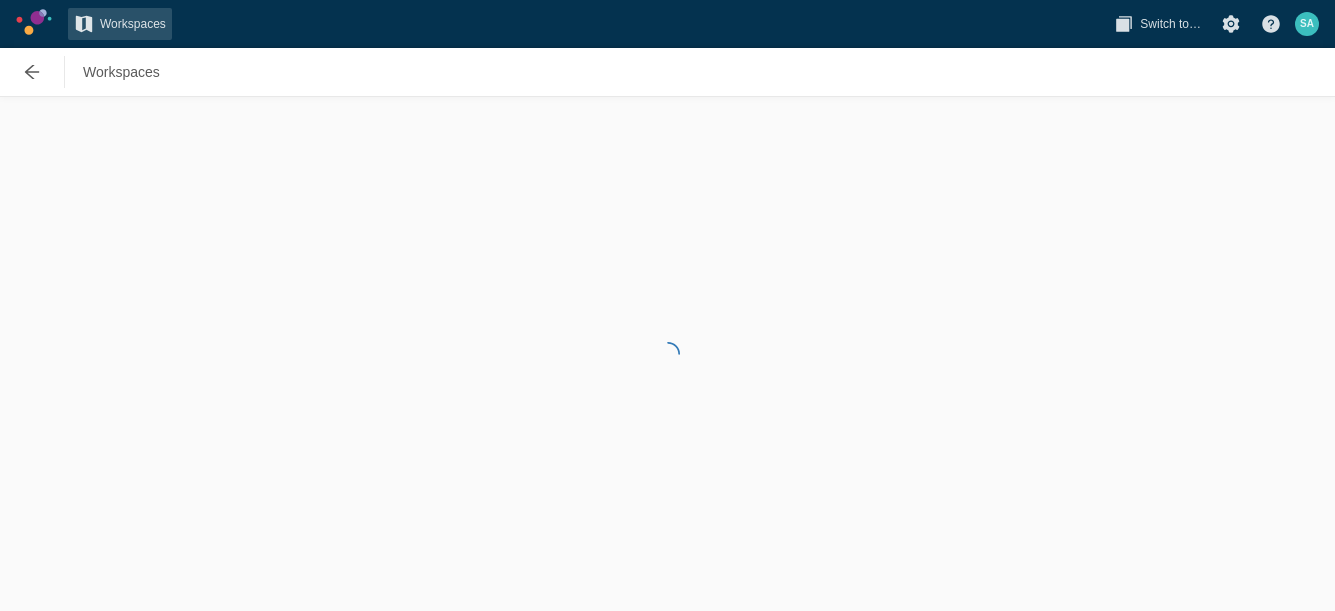 scroll, scrollTop: 0, scrollLeft: 0, axis: both 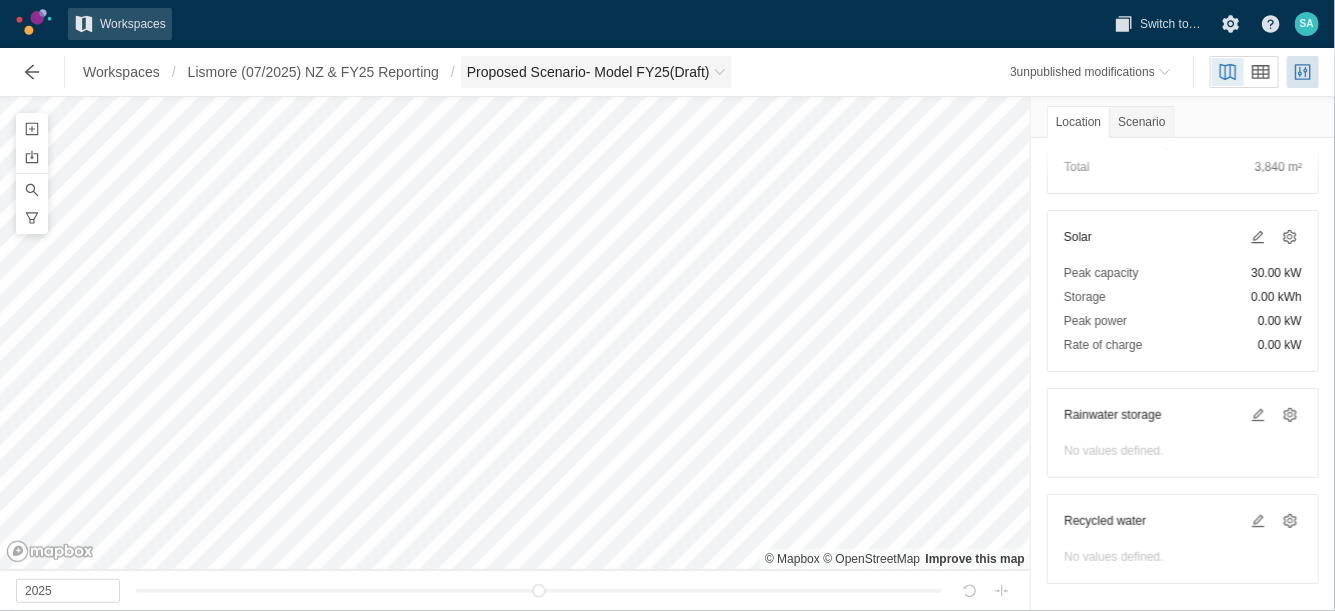 click at bounding box center [720, 72] 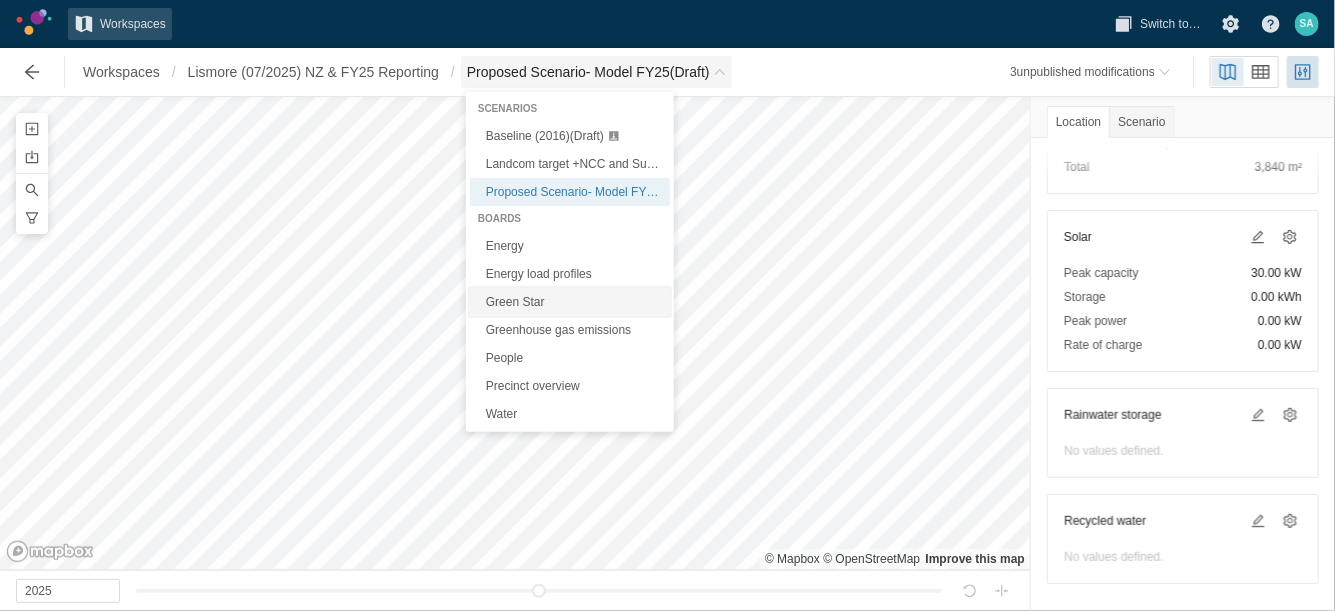 click on "Green Star" at bounding box center [570, 302] 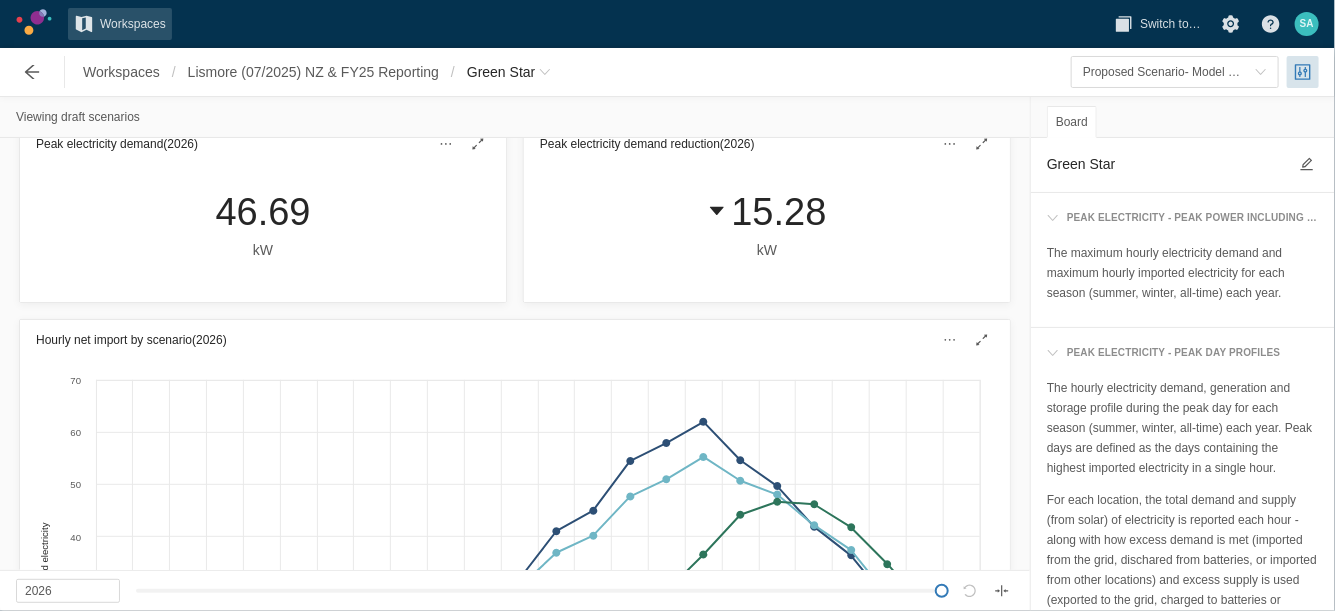 scroll, scrollTop: 0, scrollLeft: 0, axis: both 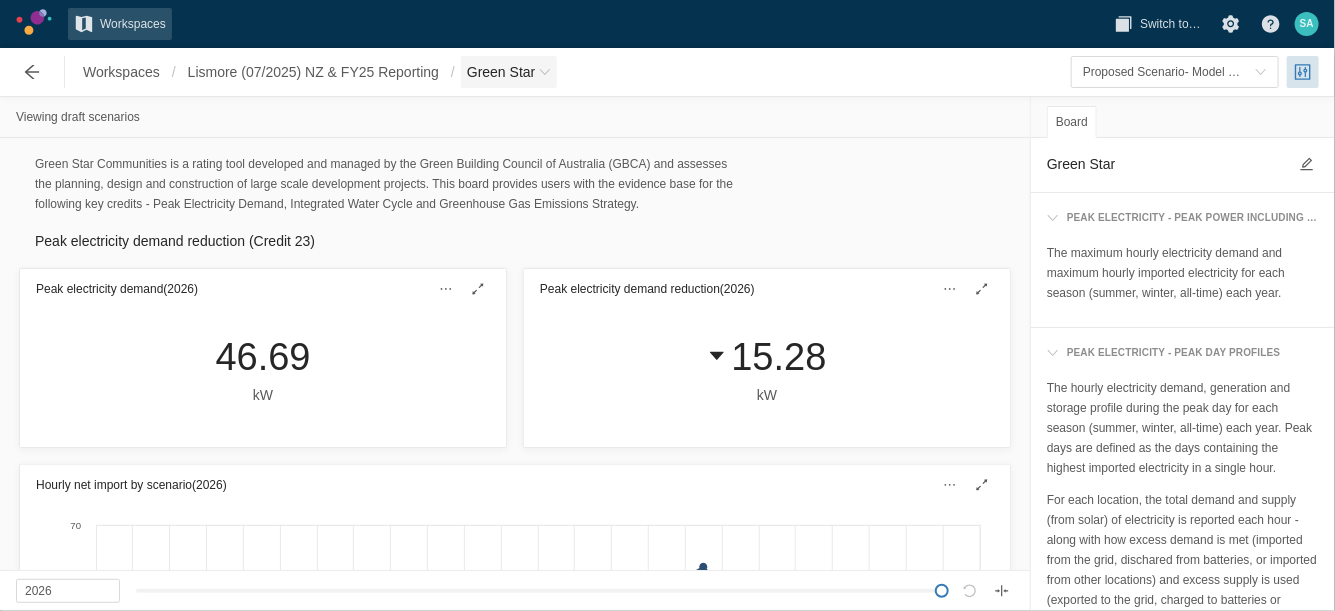 click at bounding box center [545, 72] 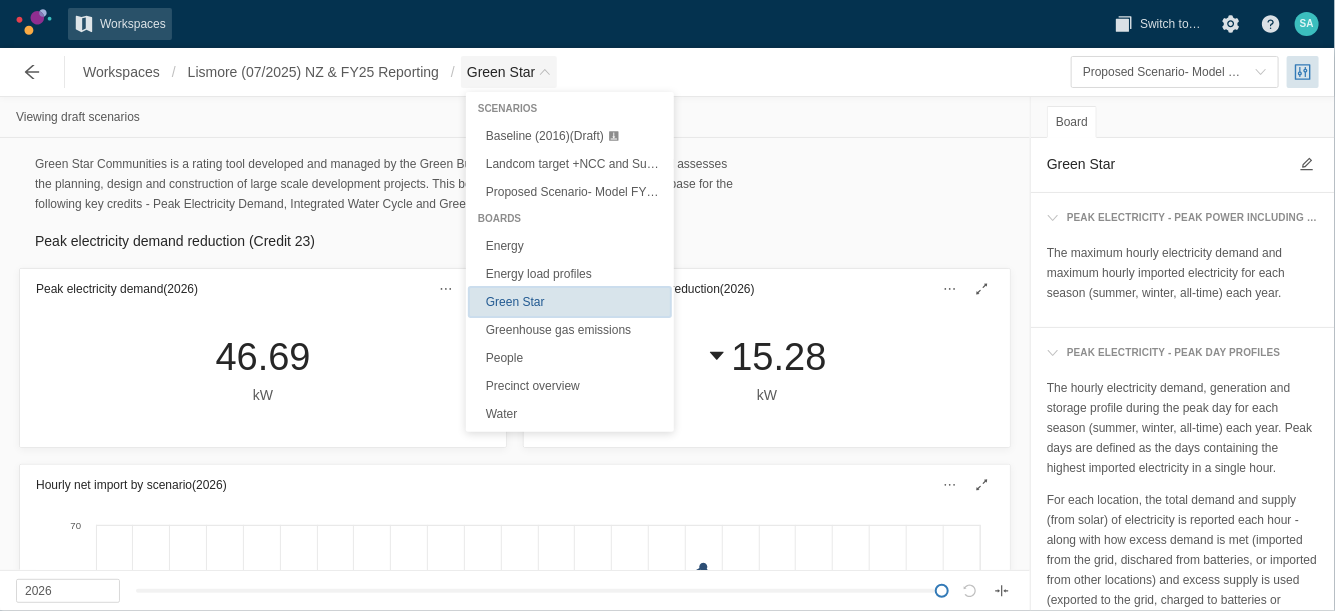 click on "Green Star" at bounding box center (570, 302) 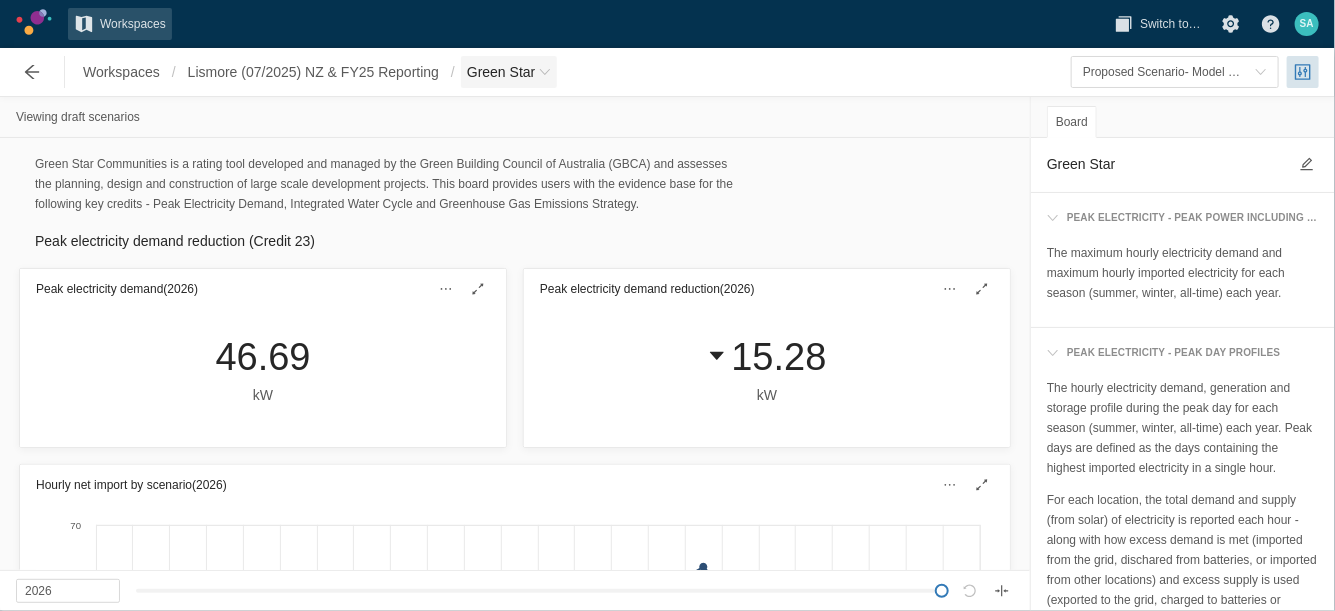 click at bounding box center [545, 72] 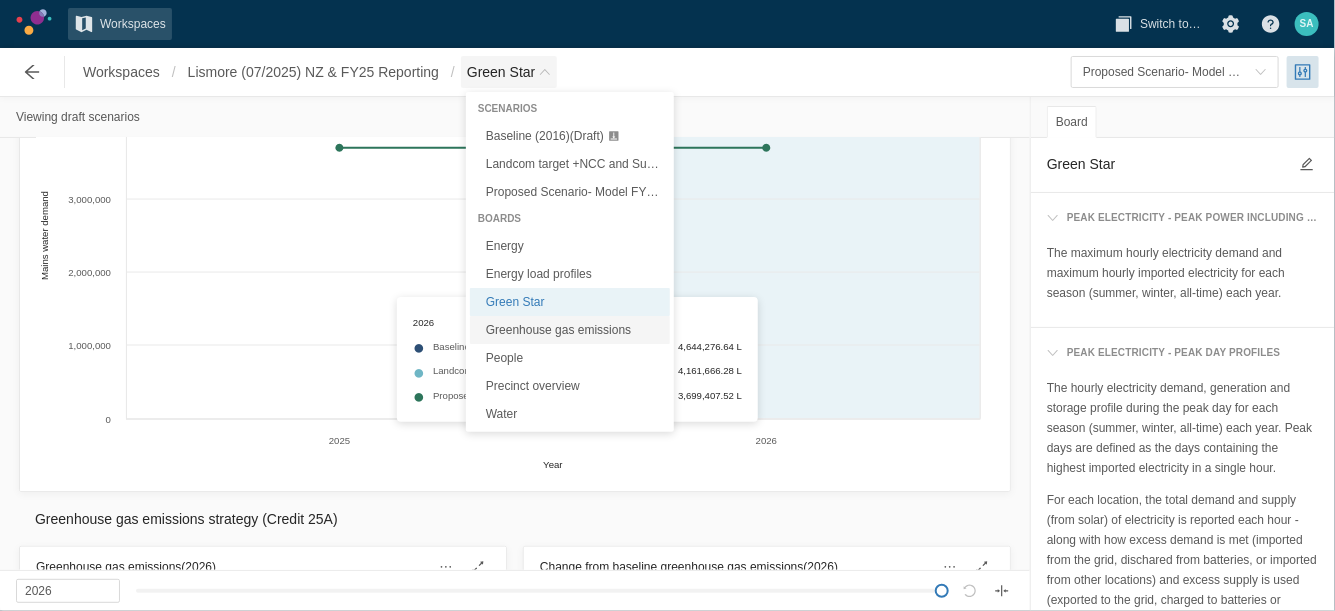 scroll, scrollTop: 1202, scrollLeft: 0, axis: vertical 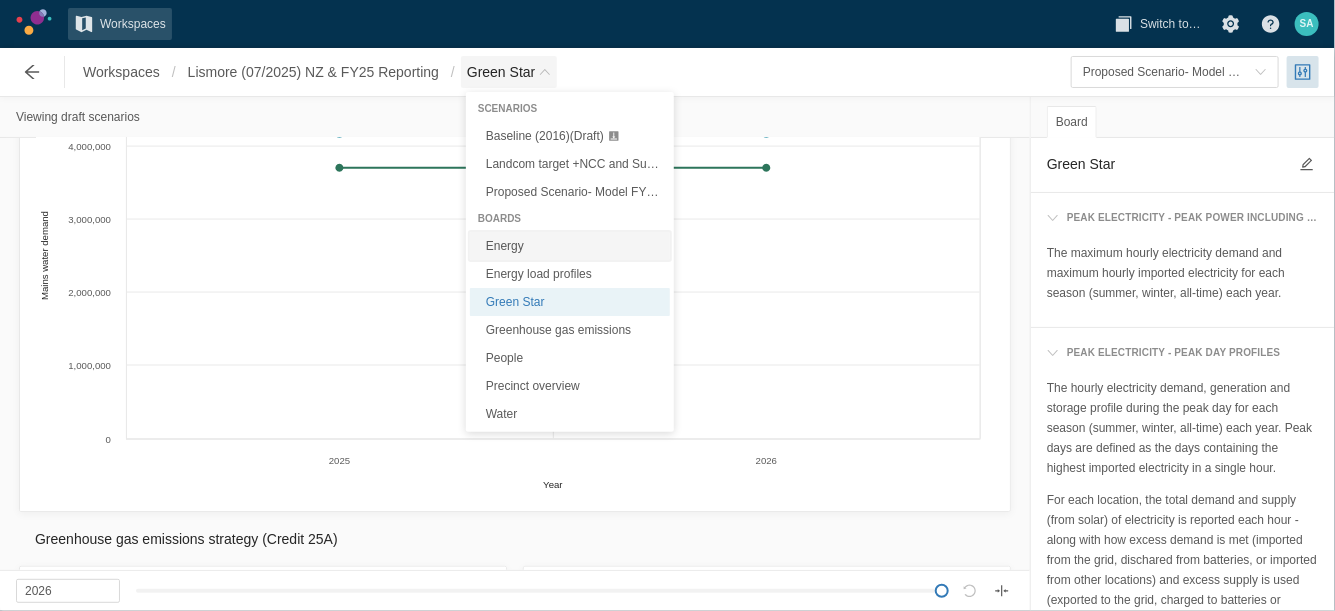 click on "Energy" at bounding box center (570, 246) 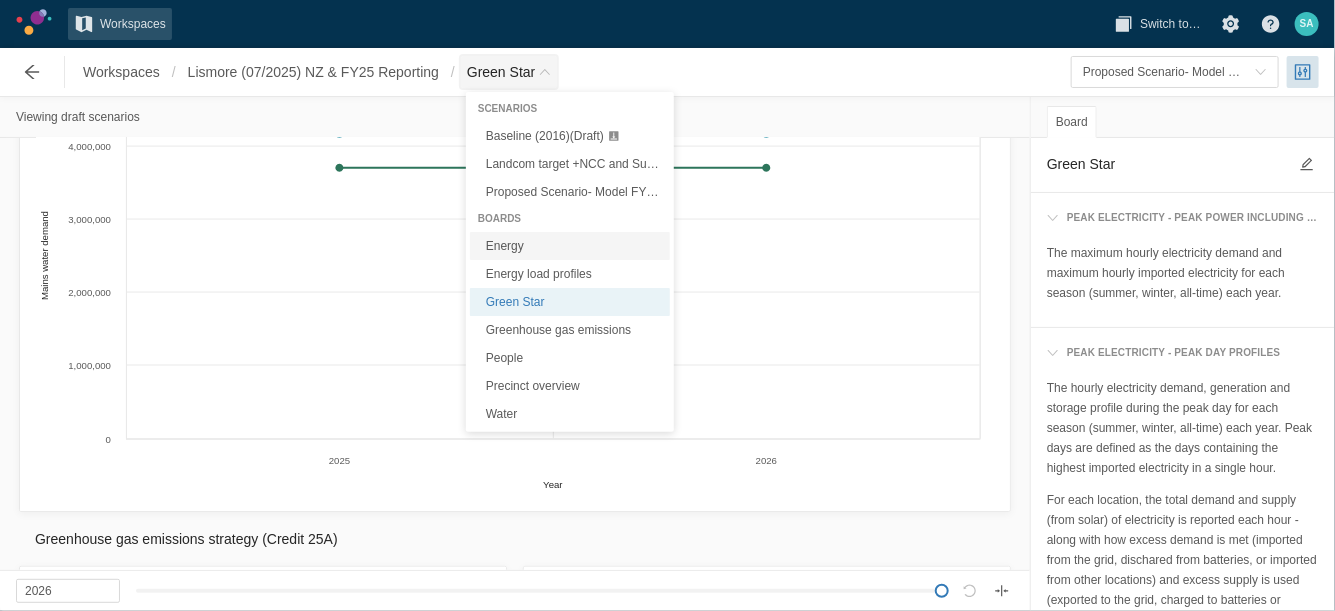 type on "Energy" 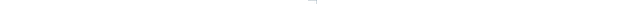 scroll, scrollTop: 2918, scrollLeft: 0, axis: vertical 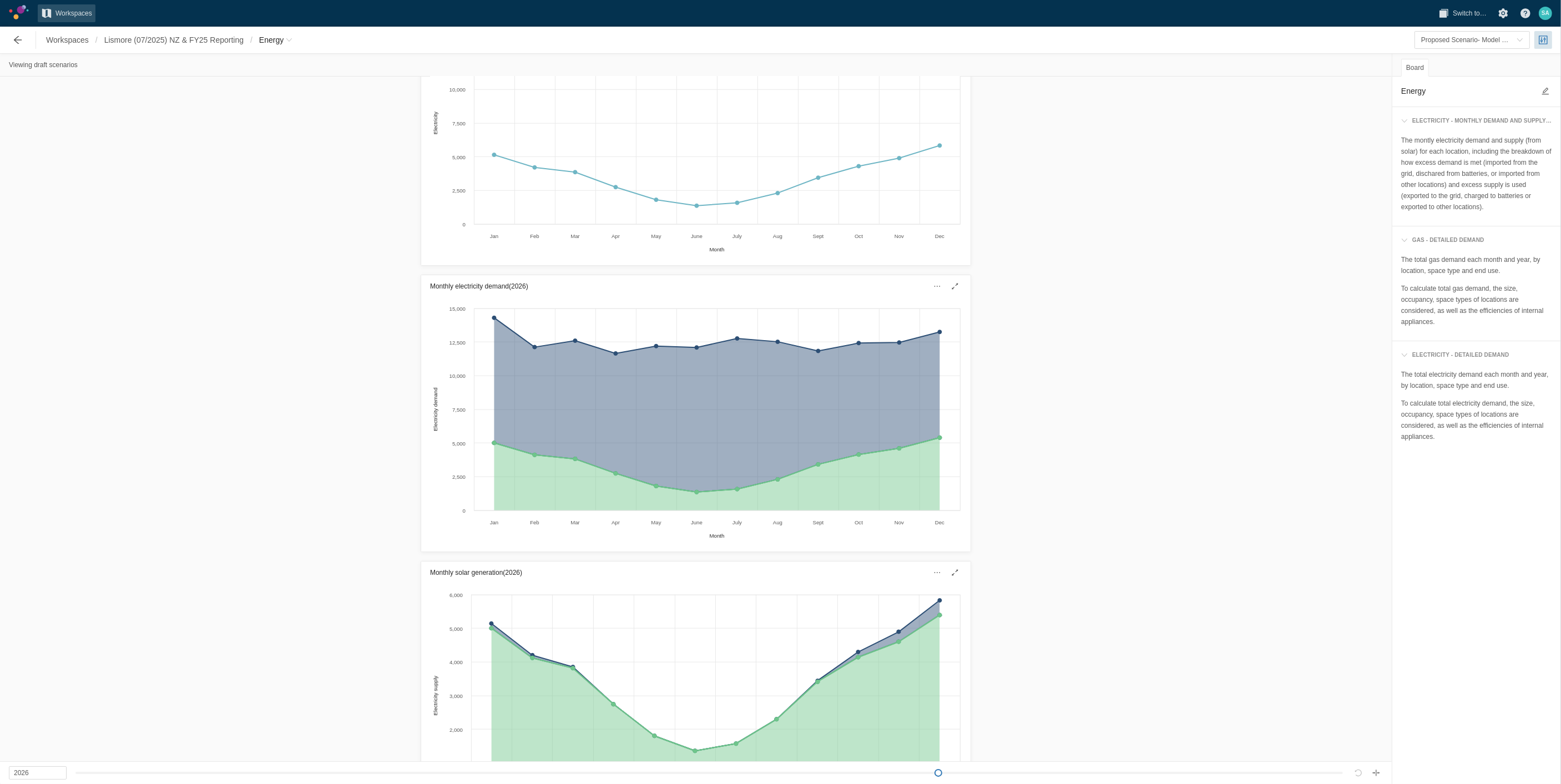 type on "2025" 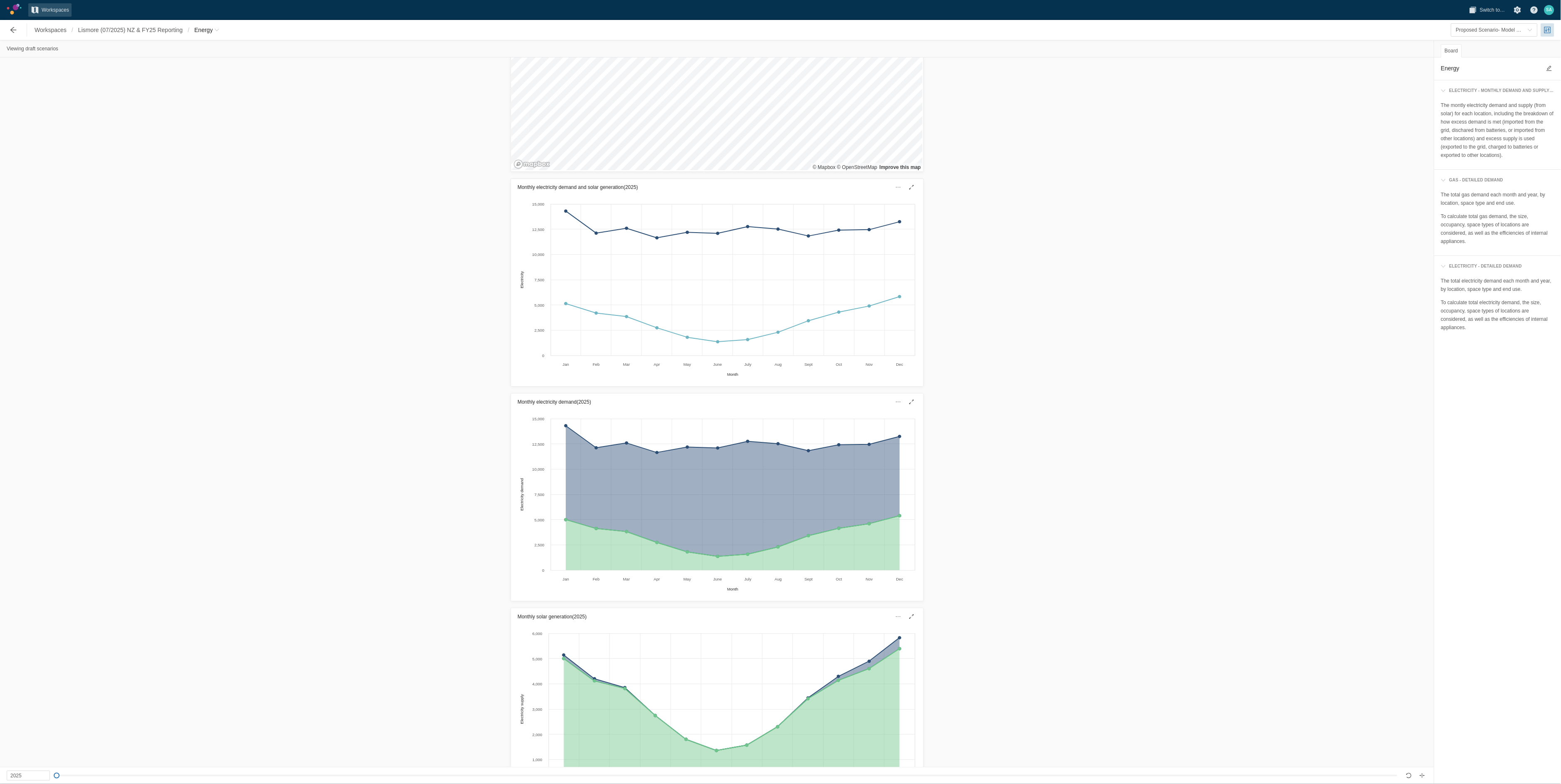 scroll, scrollTop: 895, scrollLeft: 0, axis: vertical 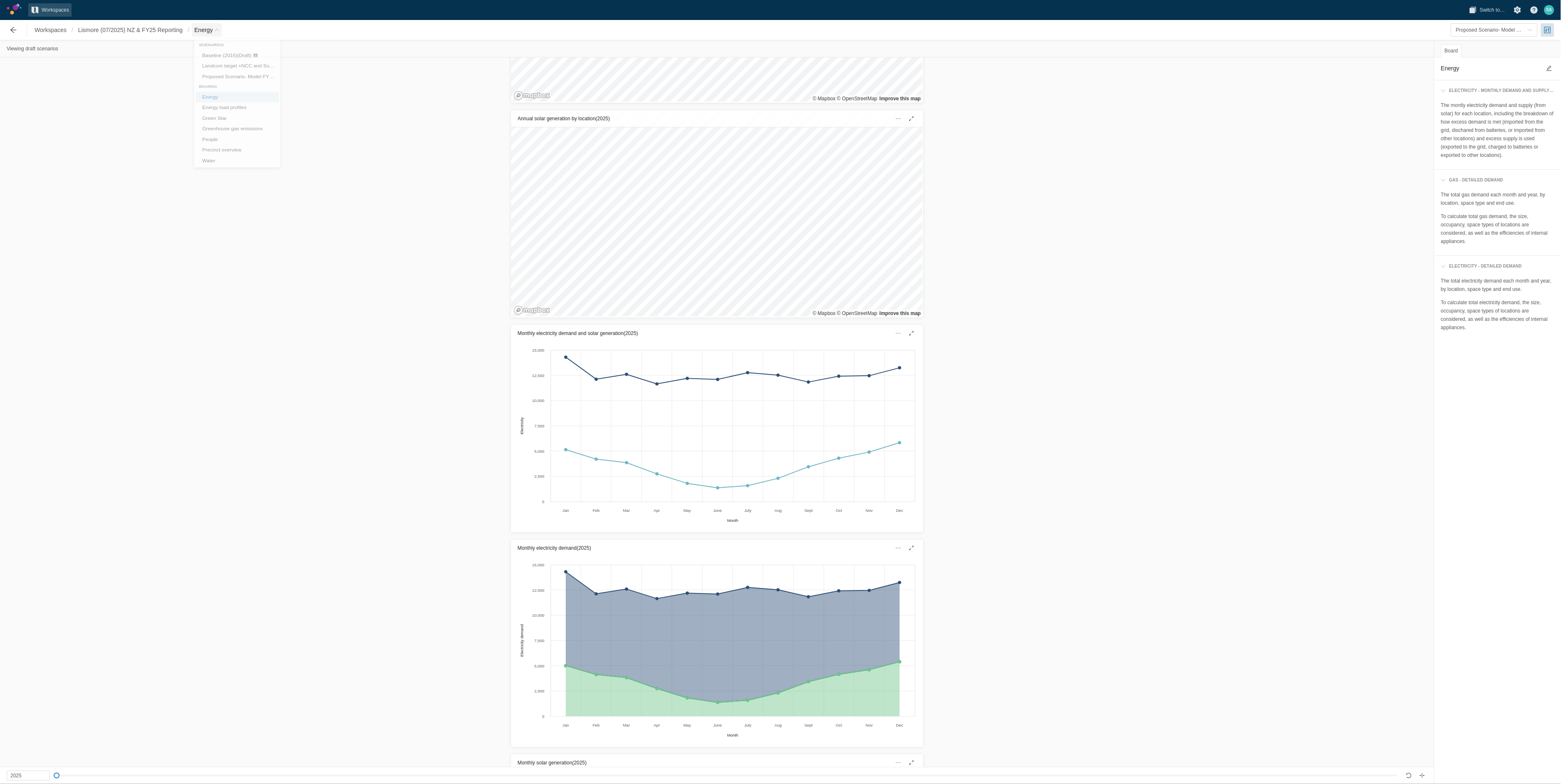 click at bounding box center (217, 30) 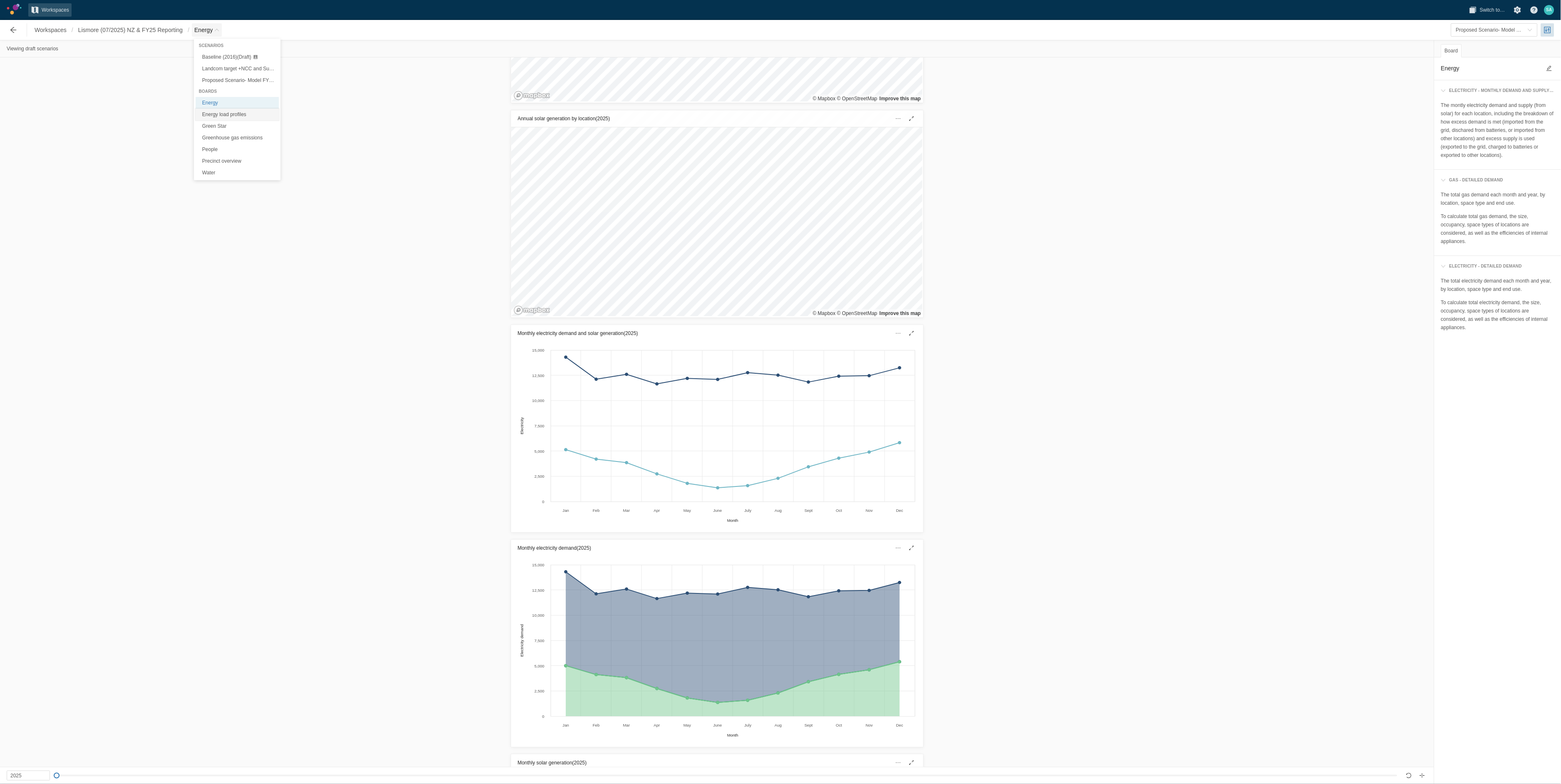 click on "Energy load profiles" at bounding box center (237, 114) 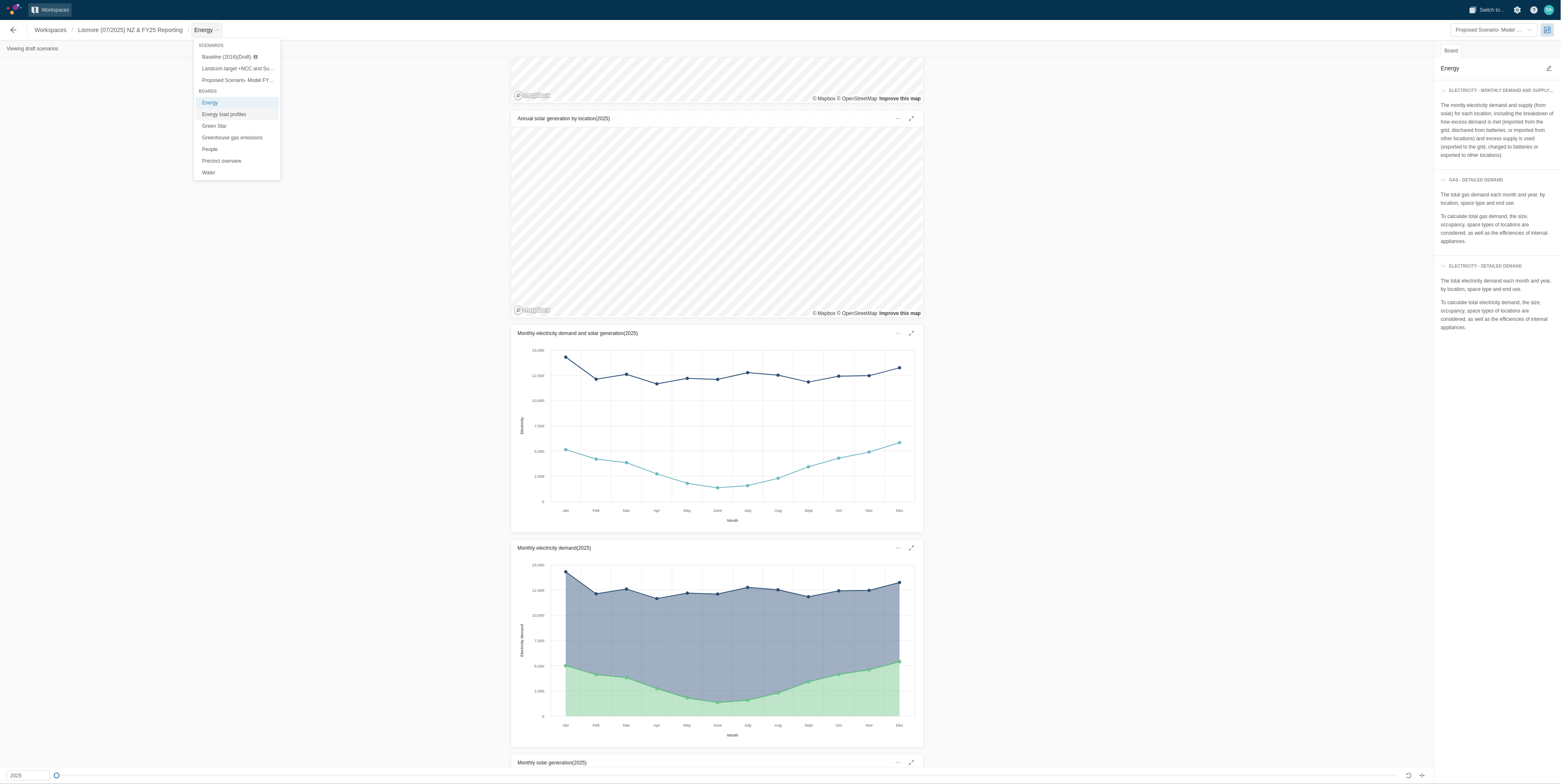 type on "Energy load profiles" 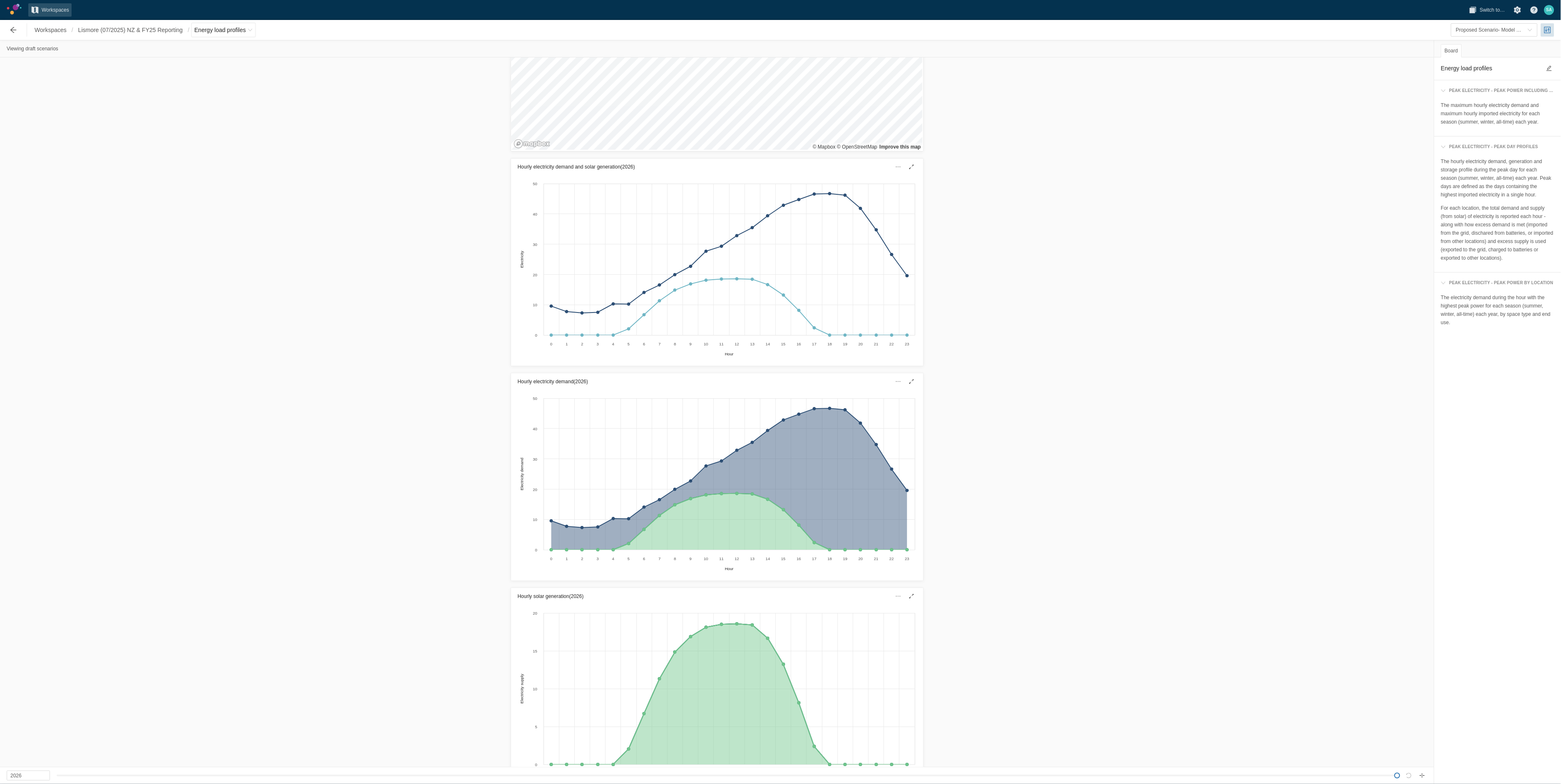 scroll, scrollTop: 1118, scrollLeft: 0, axis: vertical 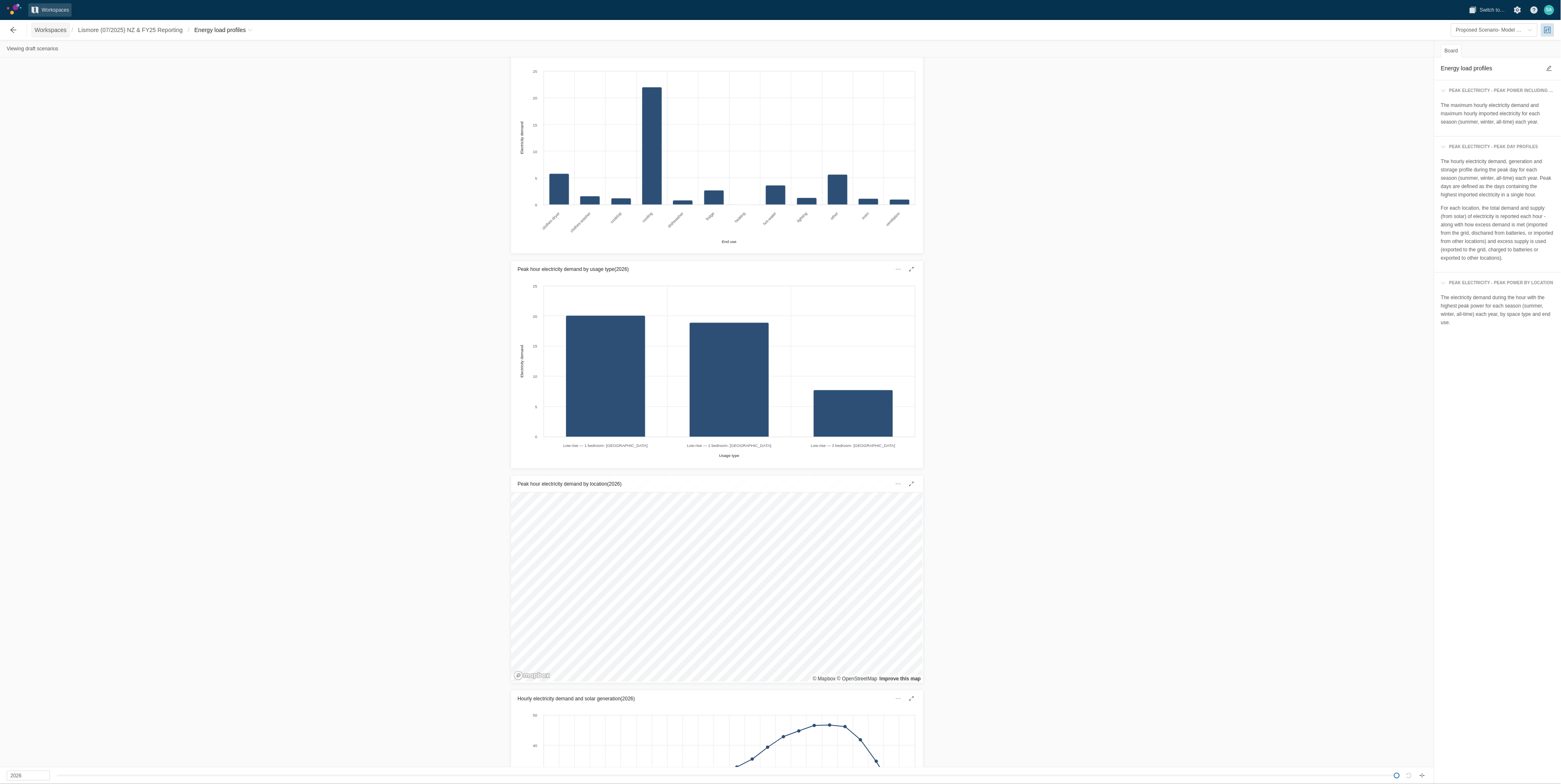 click on "Workspaces" at bounding box center [50, 30] 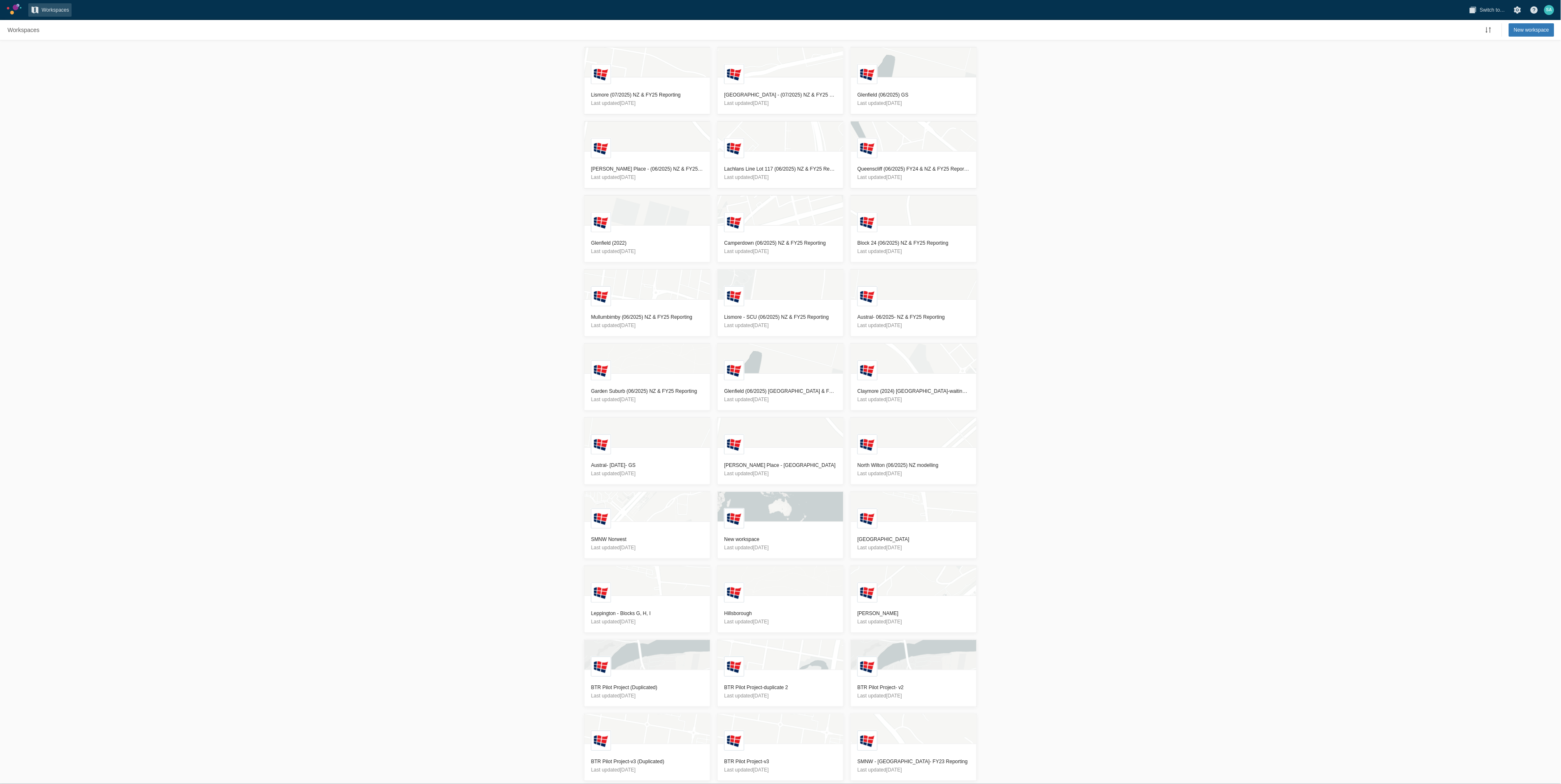 click on "L Lismore (07/2025) [GEOGRAPHIC_DATA] & FY25 Reporting Last updated  [DATE] [GEOGRAPHIC_DATA] North - (07/2025) [GEOGRAPHIC_DATA] & FY25 Reporting Last updated  [DATE] [GEOGRAPHIC_DATA] (06/2025) GS Last updated  [DATE] [GEOGRAPHIC_DATA][PERSON_NAME] - (06/2025) [GEOGRAPHIC_DATA] & FY25 Reporting Last updated  [DATE] L Lachlans Line Lot 117 (06/2025) NZ & FY25 Reporting Last updated  [DATE] L Queenscliff (06/2025) FY24 & NZ & FY25 Reporting Last updated  [DATE] [GEOGRAPHIC_DATA] (2022) Last updated  [DATE] L Camperdown (06/2025) NZ & FY25 Reporting Last updated  [DATE] L Block 24 (06/2025) [GEOGRAPHIC_DATA] & FY25 Reporting Last updated  [DATE] L Mullumbimby (06/2025) [GEOGRAPHIC_DATA] & FY25 Reporting Last updated  [DATE] L Lismore - SCU (06/2025) NZ & FY25 Reporting Last updated  [DATE] L Austral- 06/2025- NZ & FY25 Reporting Last updated  [DATE] L Garden Suburb (06/2025) NZ & FY25 Reporting Last updated  [DATE] [GEOGRAPHIC_DATA] (06/2025) [GEOGRAPHIC_DATA] & FY25 Reporting Last updated  [DATE] [PERSON_NAME] (2024) [GEOGRAPHIC_DATA]-waiting for data Last updated  [DATE] L" at bounding box center [780, 412] 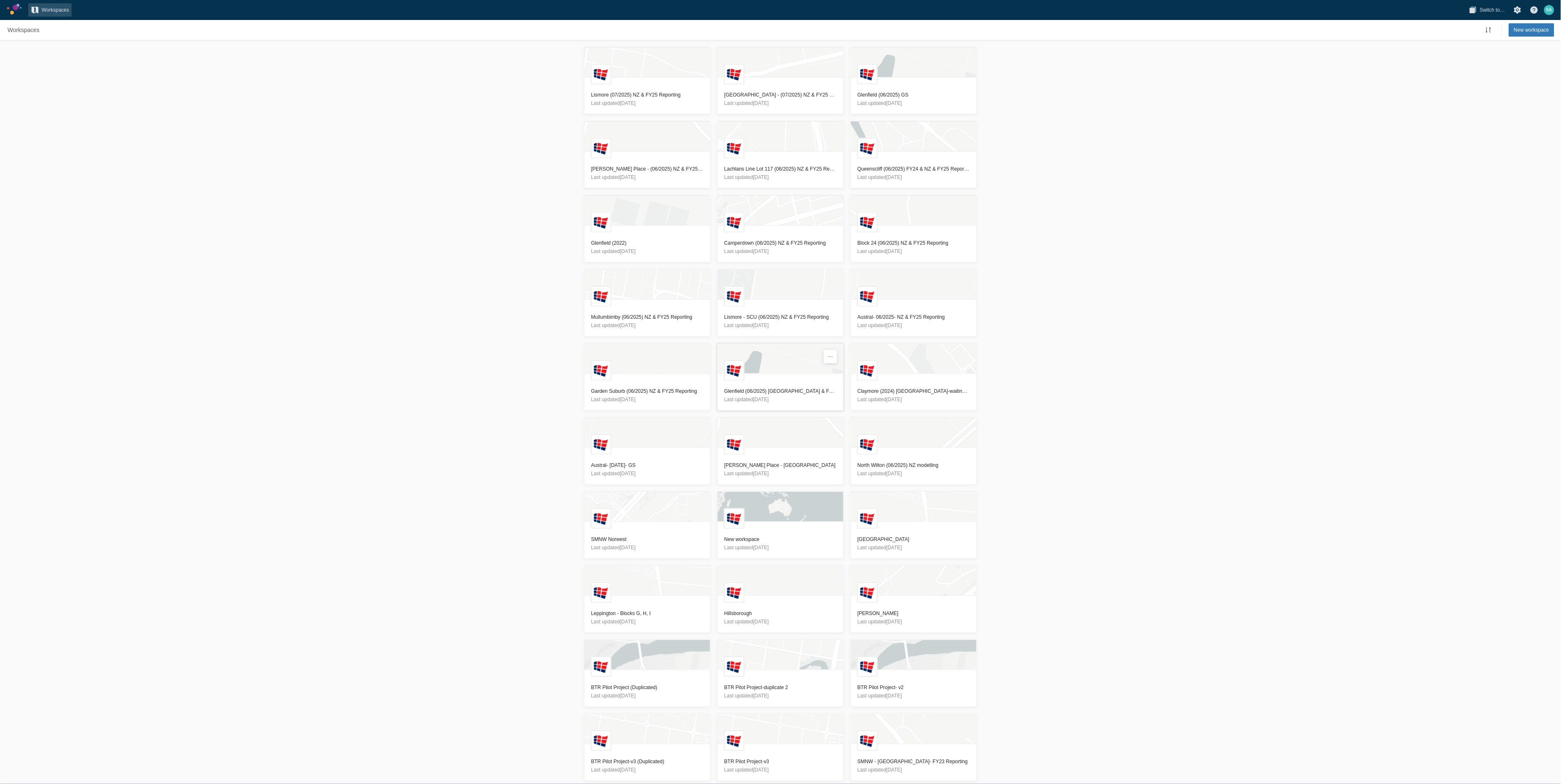 click on "Glenfield (06/2025) [GEOGRAPHIC_DATA] & FY25 Reporting" at bounding box center [780, 391] 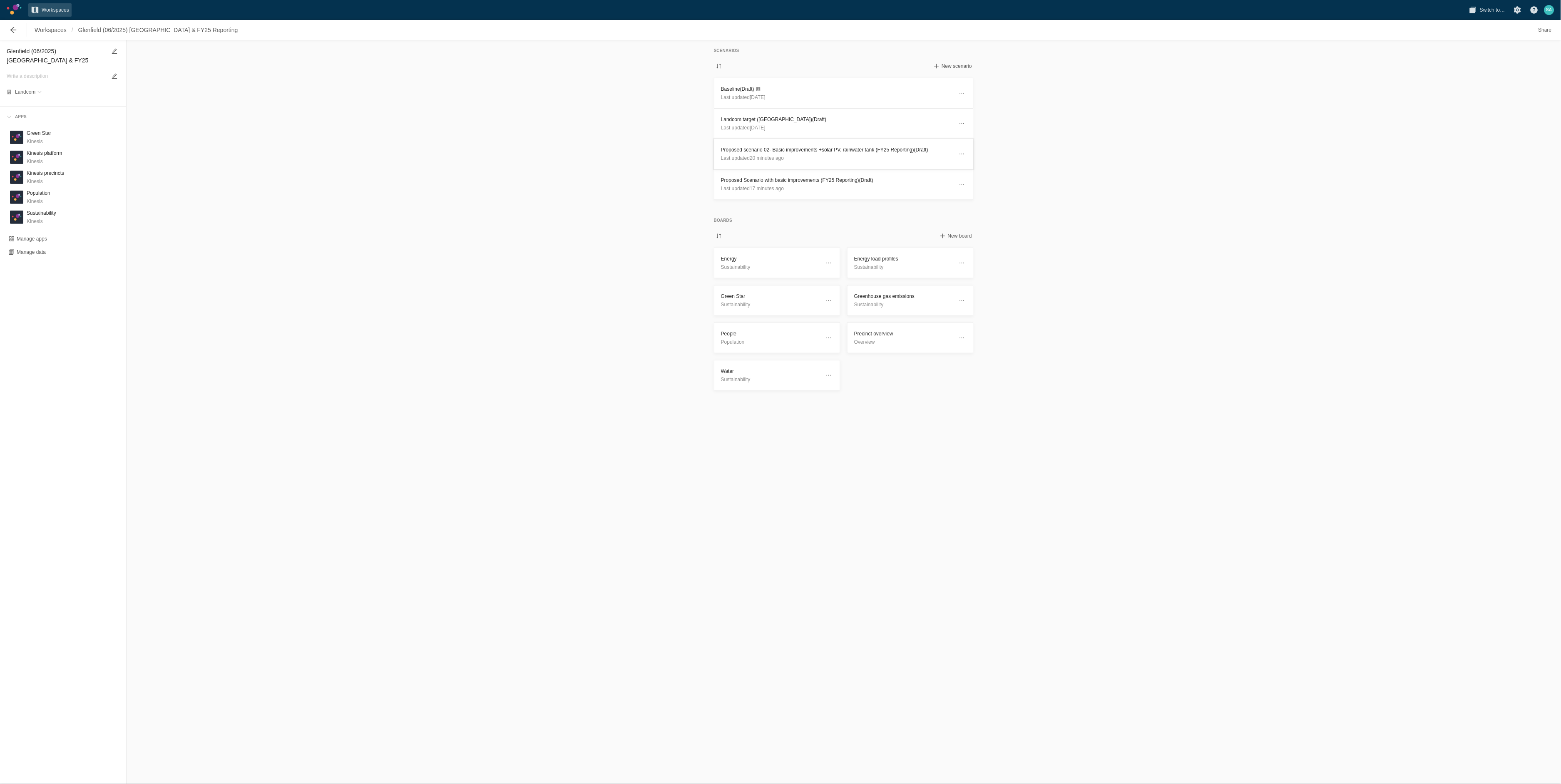 click on "Proposed scenario 02- Basic improvements +solar PV, rainwater tank (FY25 Reporting)  (Draft)" at bounding box center [837, 150] 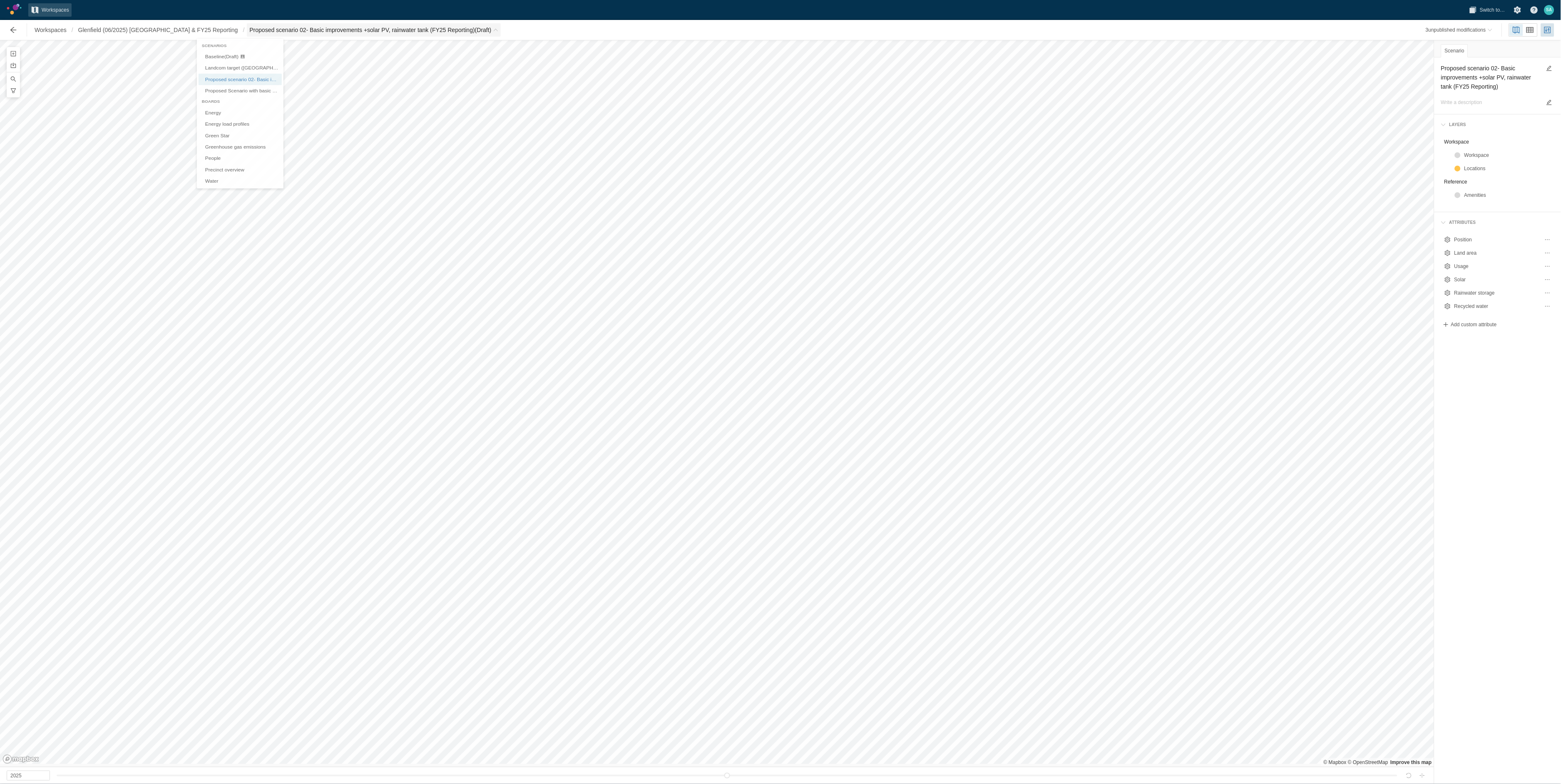 click on "Proposed scenario 02- Basic improvements +solar PV, rainwater tank (FY25 Reporting)  (Draft)" at bounding box center (373, 30) 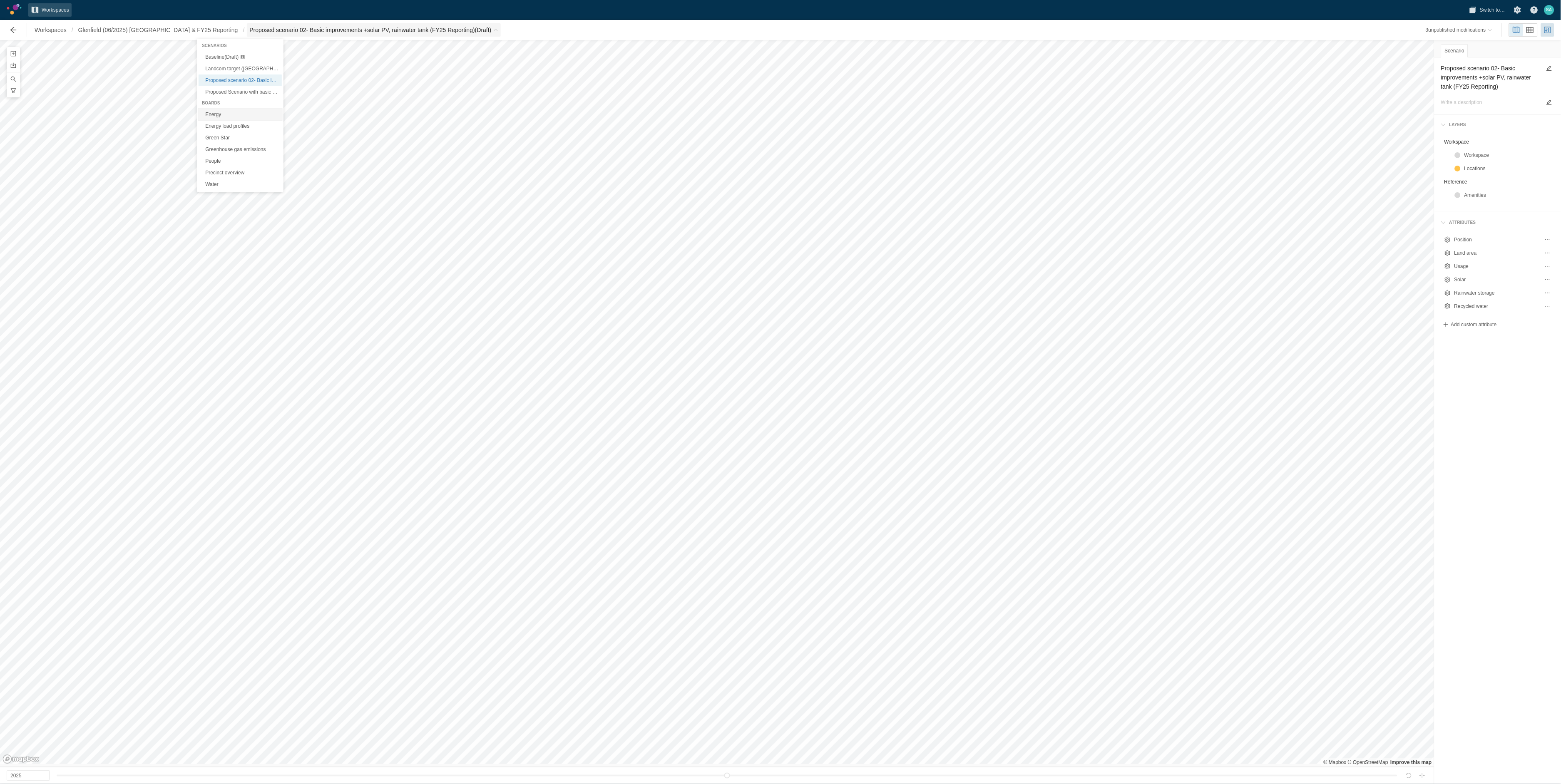 click on "Energy" at bounding box center (240, 114) 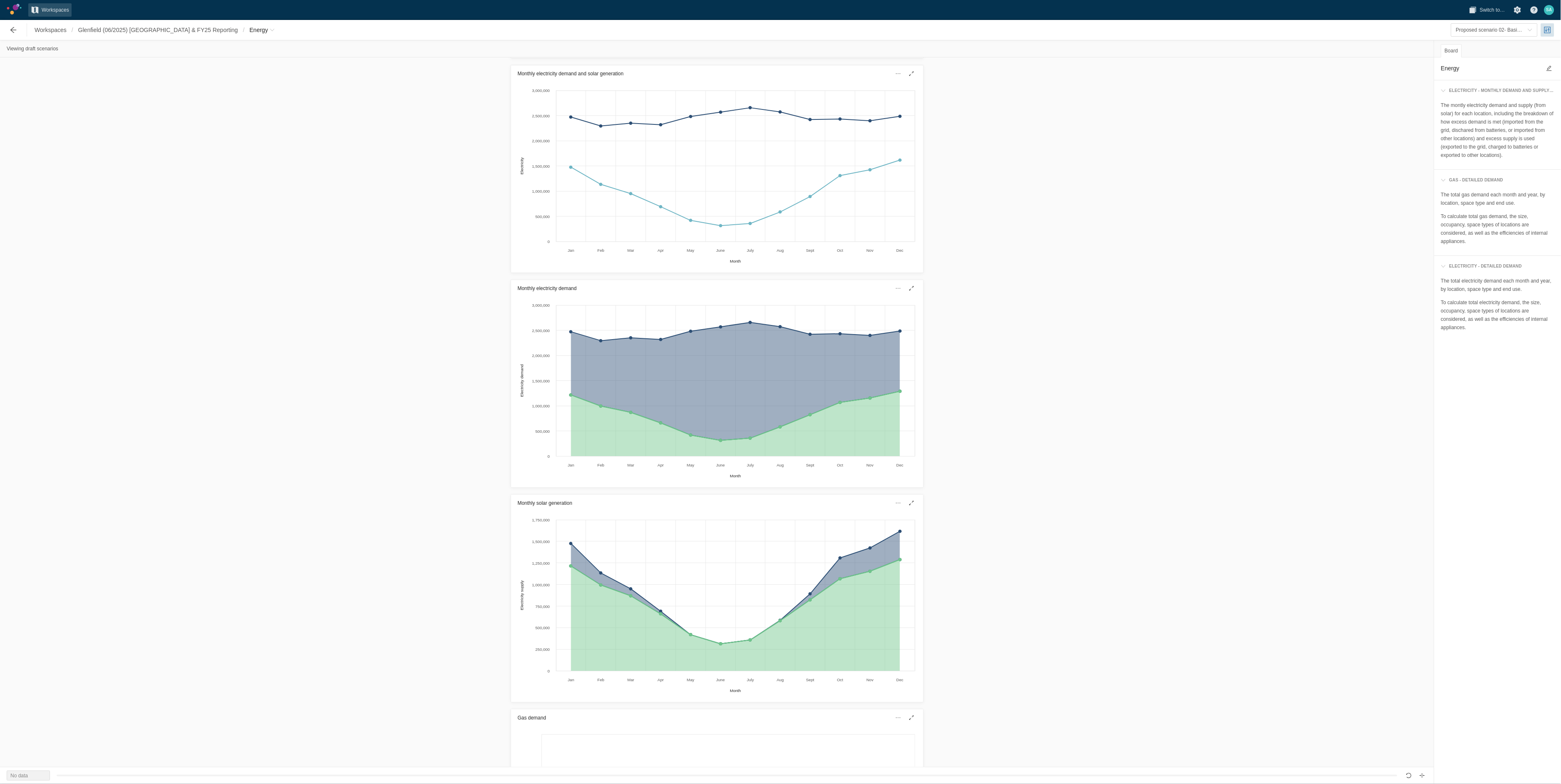 scroll, scrollTop: 1165, scrollLeft: 0, axis: vertical 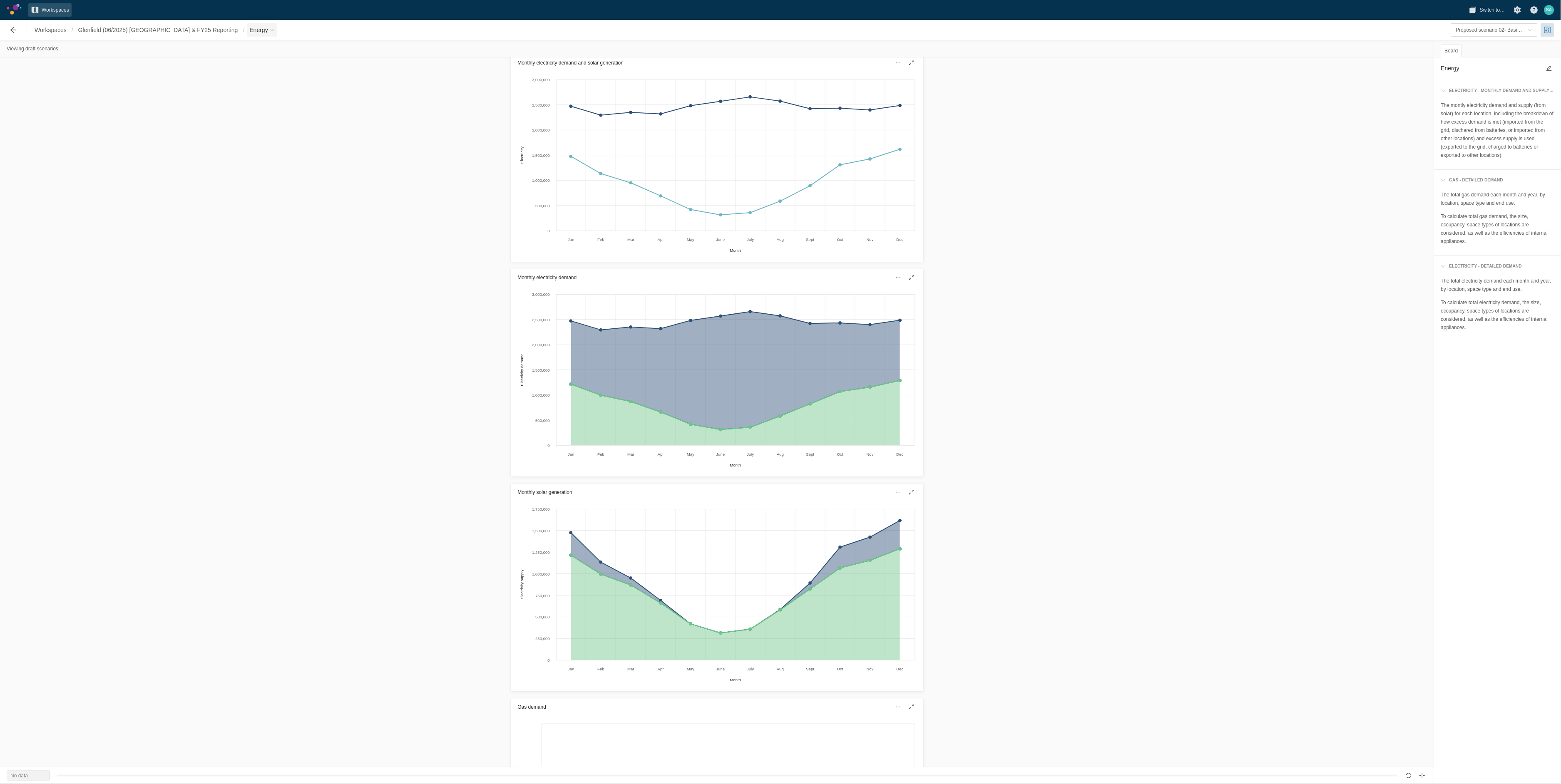click at bounding box center [272, 30] 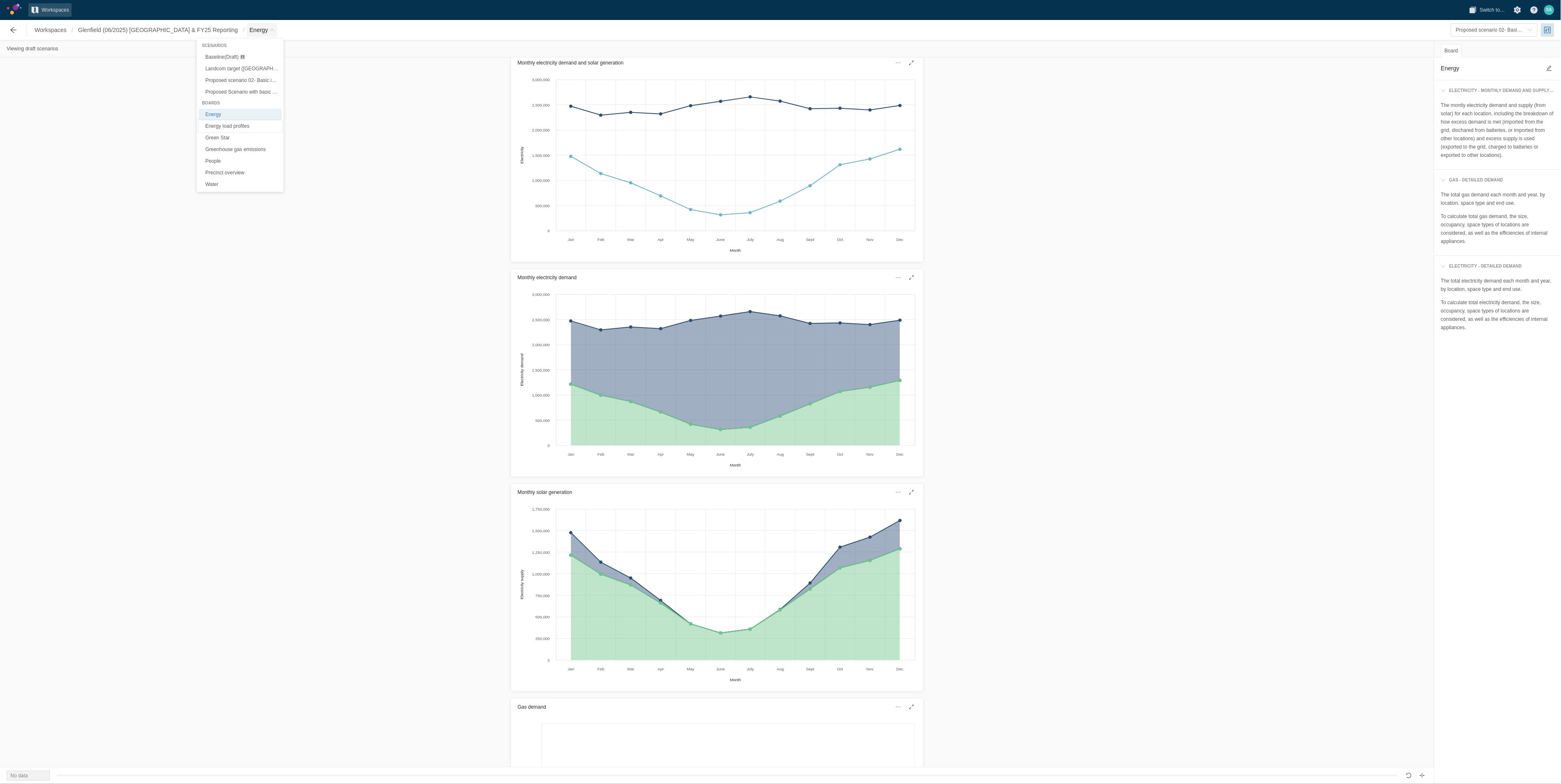drag, startPoint x: 214, startPoint y: 127, endPoint x: 413, endPoint y: 171, distance: 203.80628 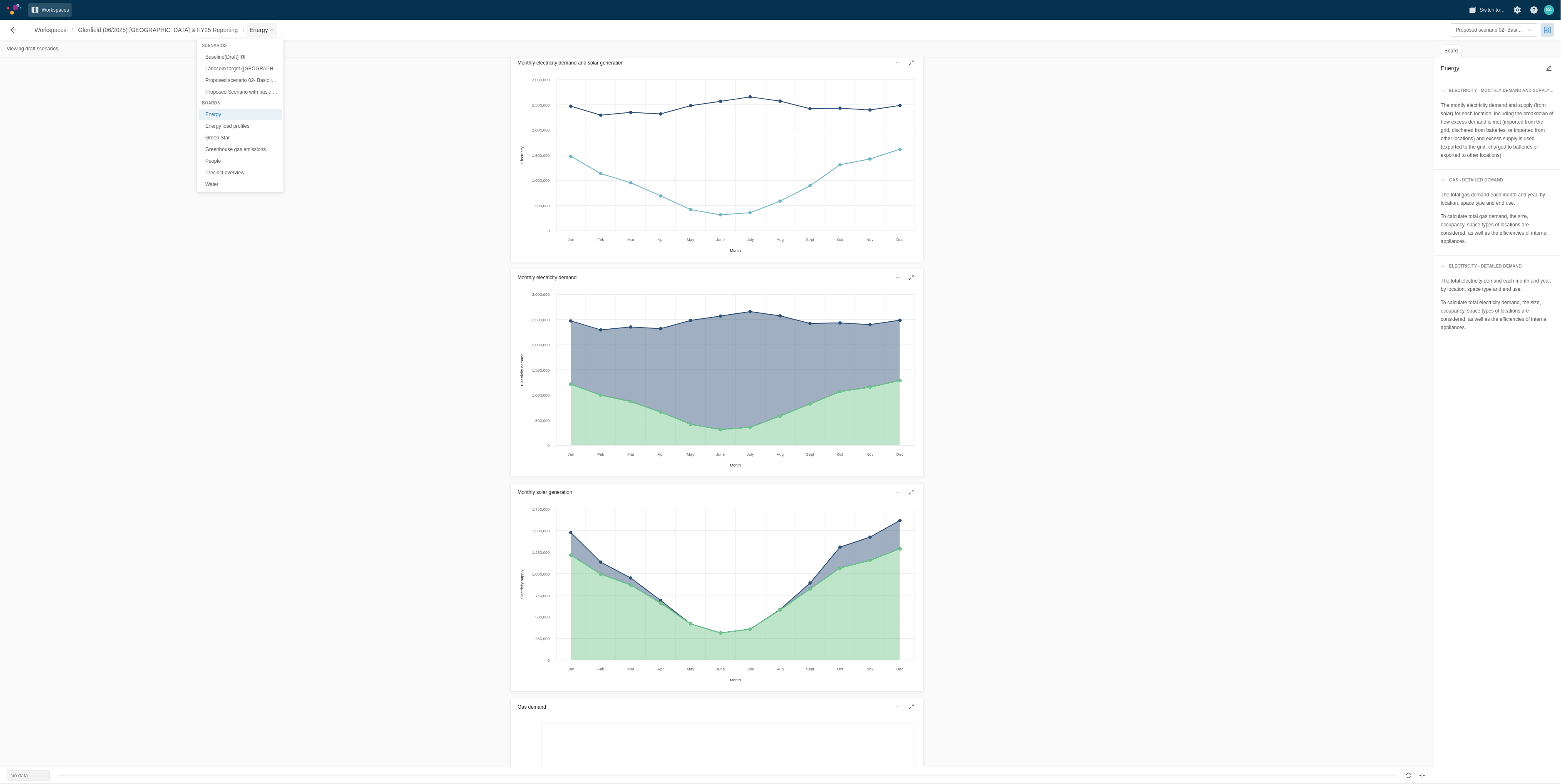 type on "Energy load profiles" 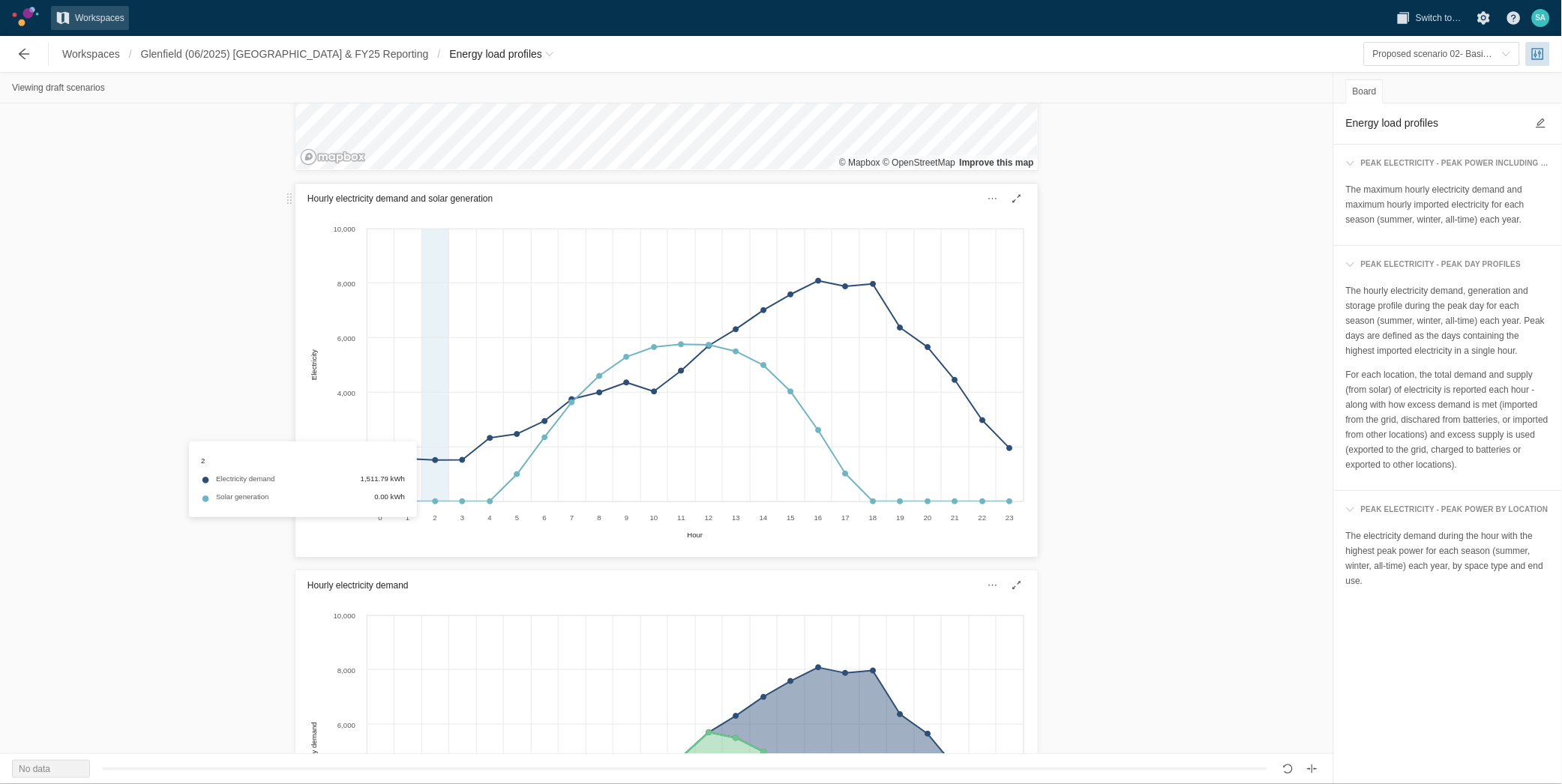scroll, scrollTop: 2013, scrollLeft: 0, axis: vertical 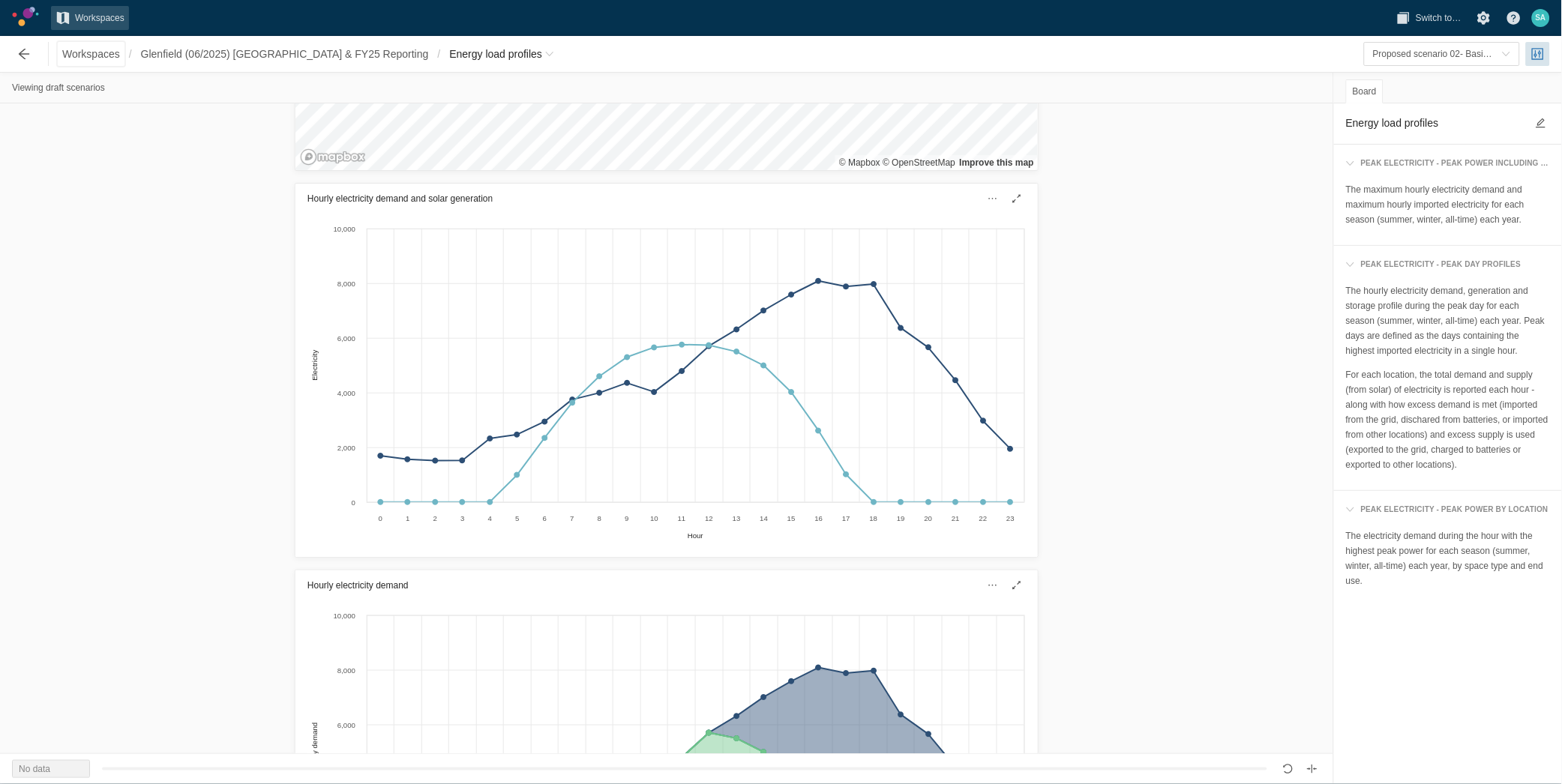 drag, startPoint x: 109, startPoint y: 55, endPoint x: 242, endPoint y: 54, distance: 133.00376 